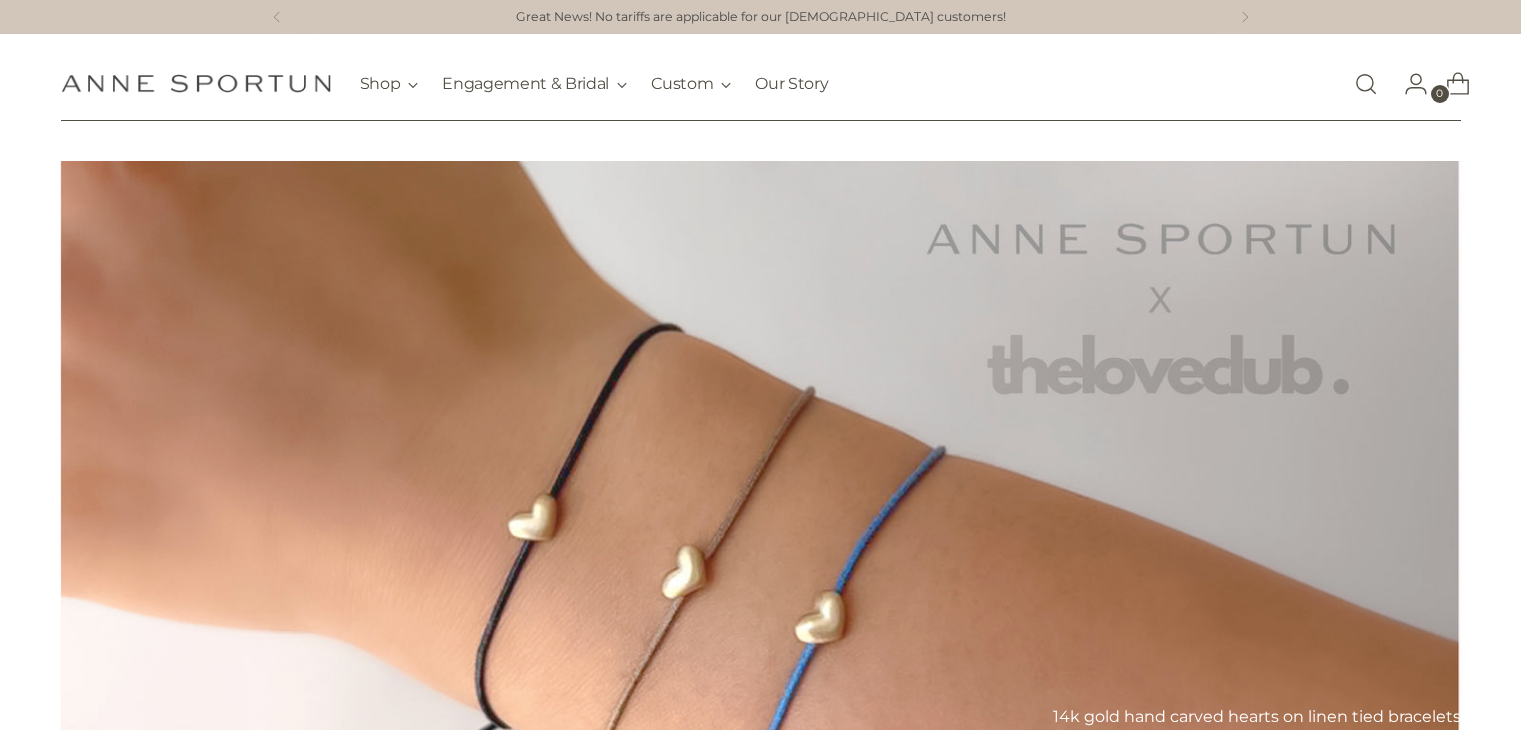 scroll, scrollTop: 0, scrollLeft: 0, axis: both 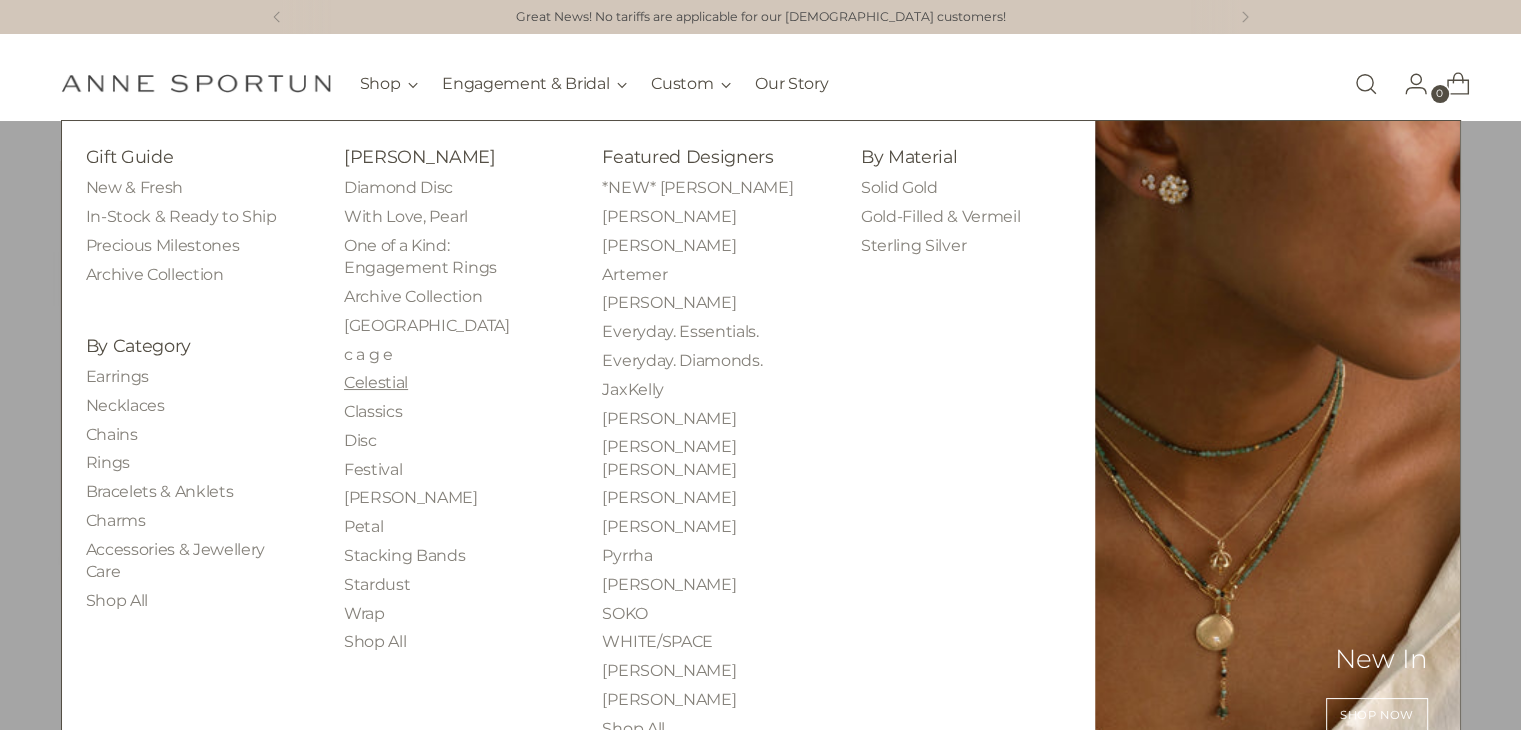 click on "Celestial" at bounding box center (376, 382) 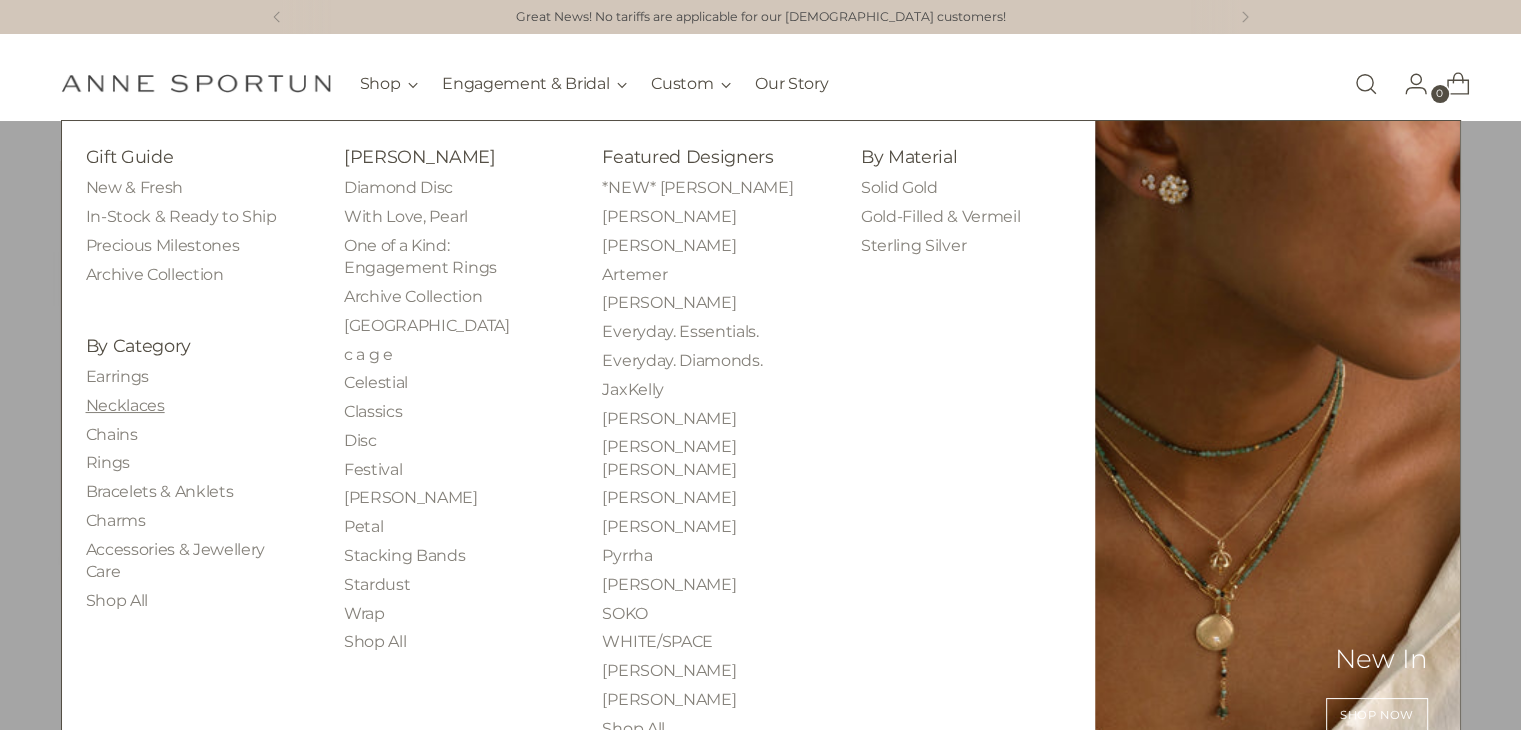 click on "Necklaces" at bounding box center [125, 405] 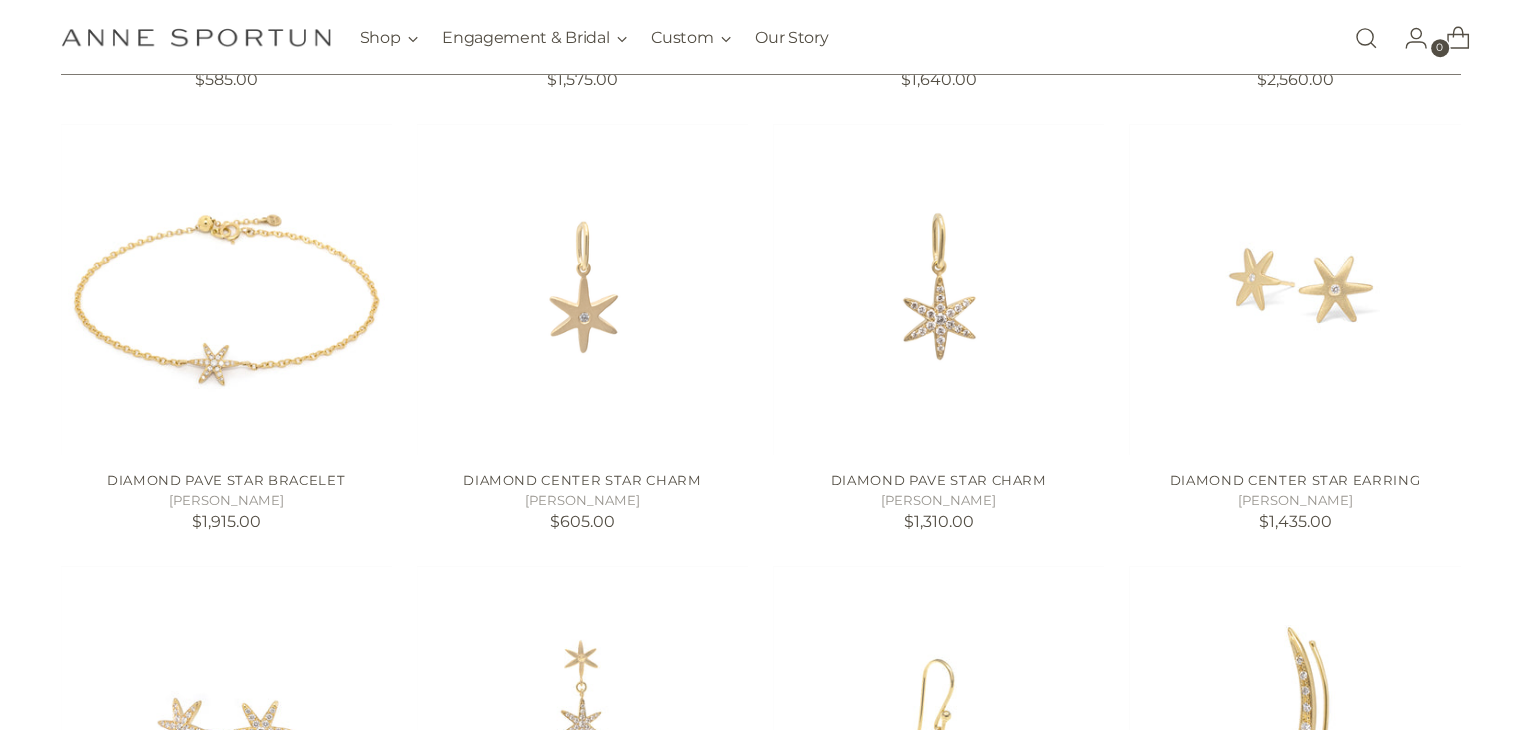 scroll, scrollTop: 1300, scrollLeft: 0, axis: vertical 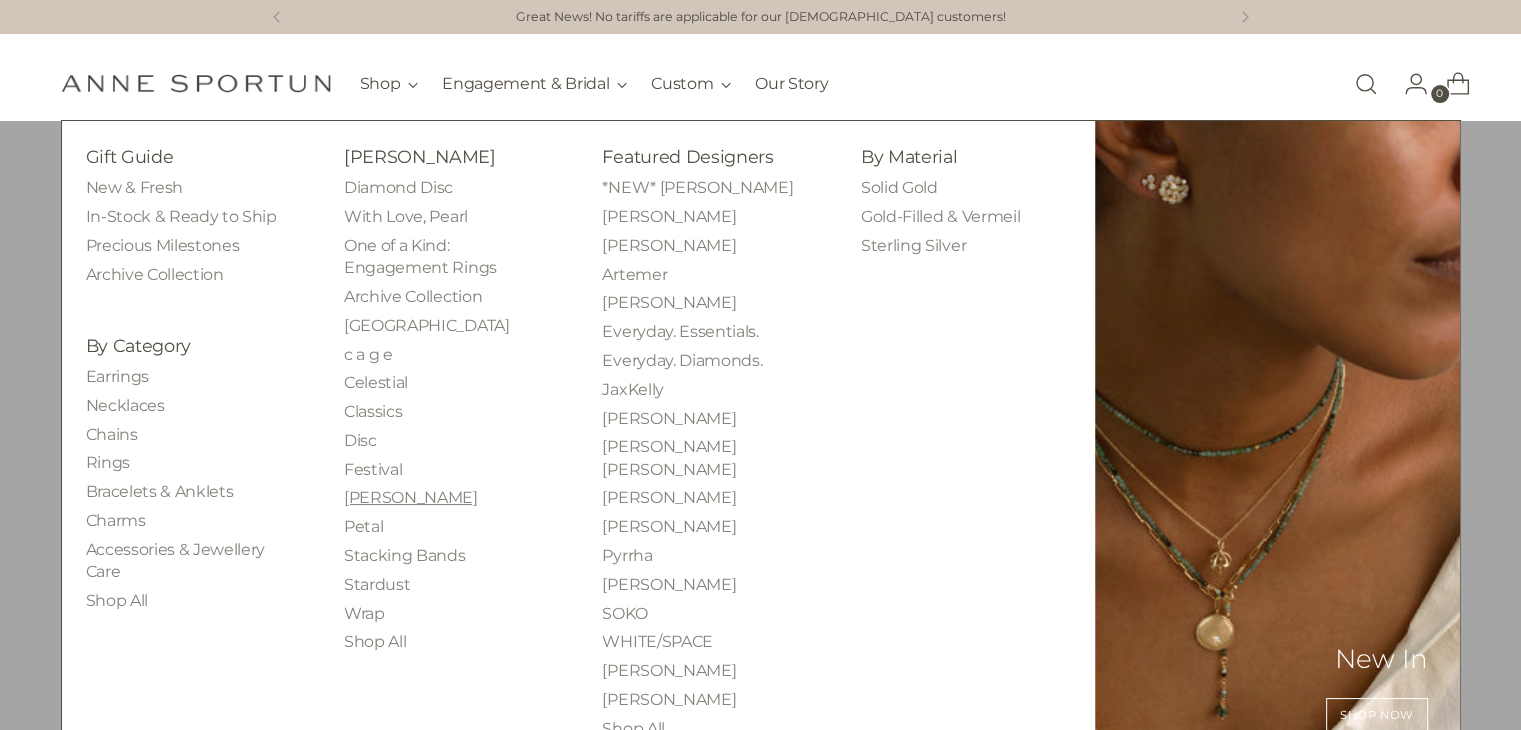 click on "[PERSON_NAME]" at bounding box center [411, 497] 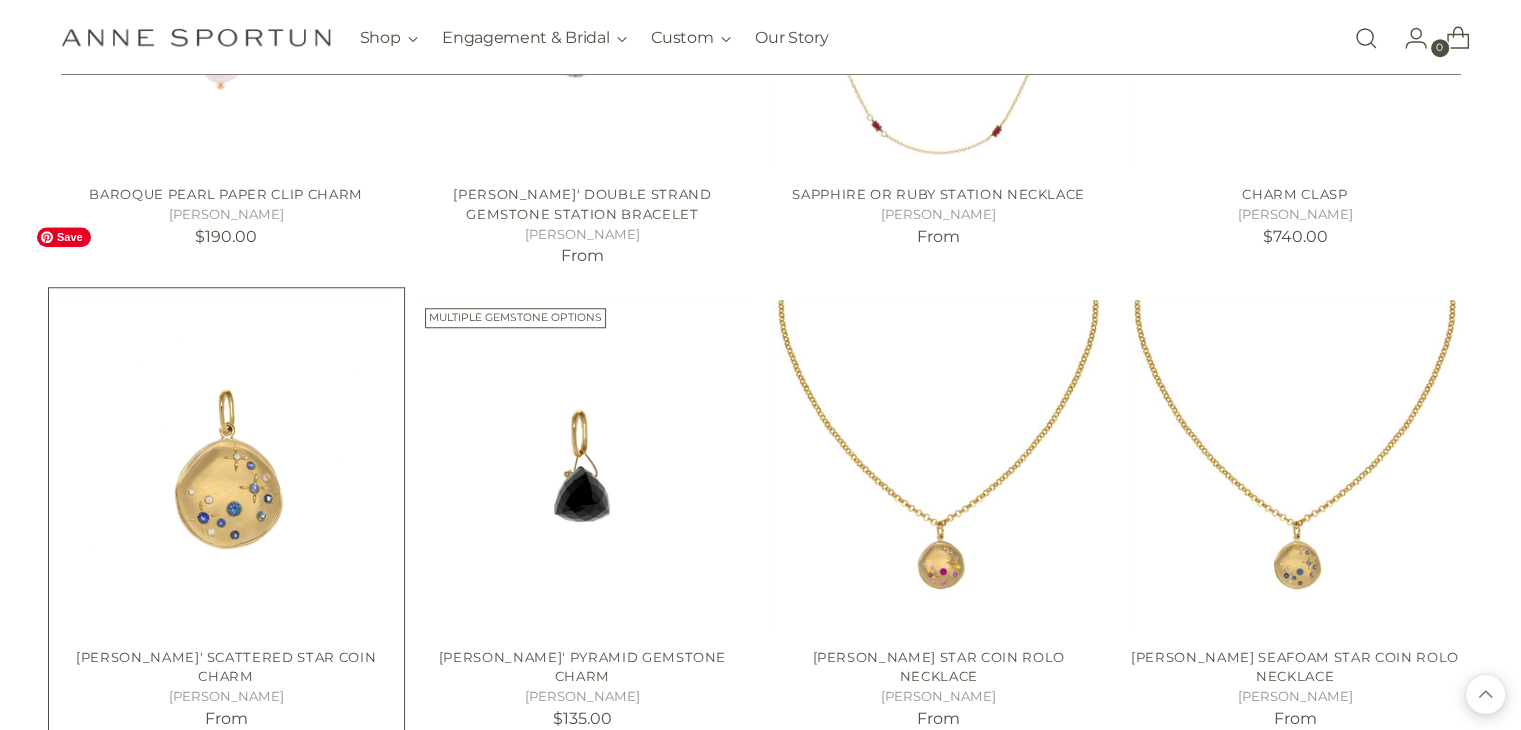 scroll, scrollTop: 1600, scrollLeft: 0, axis: vertical 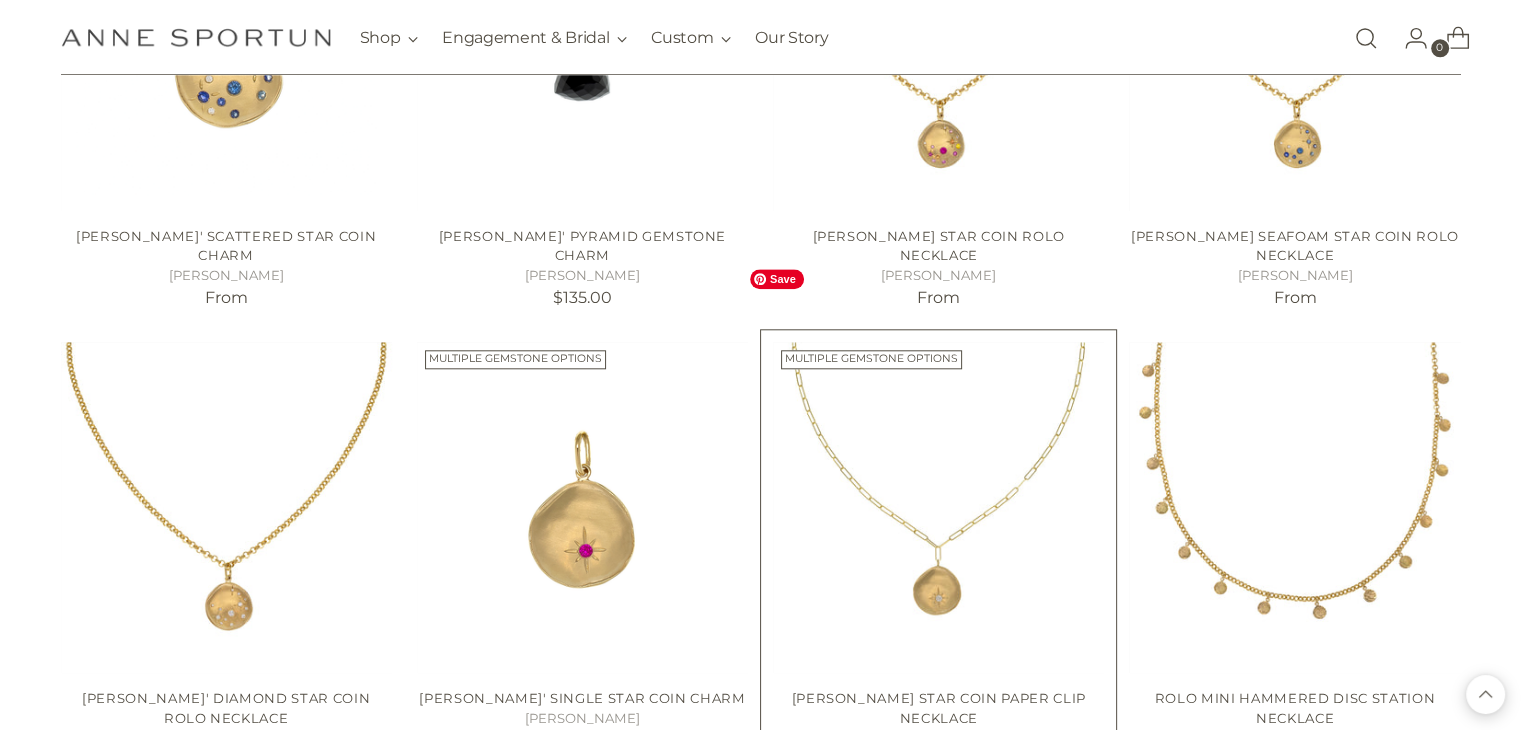 click at bounding box center (0, 0) 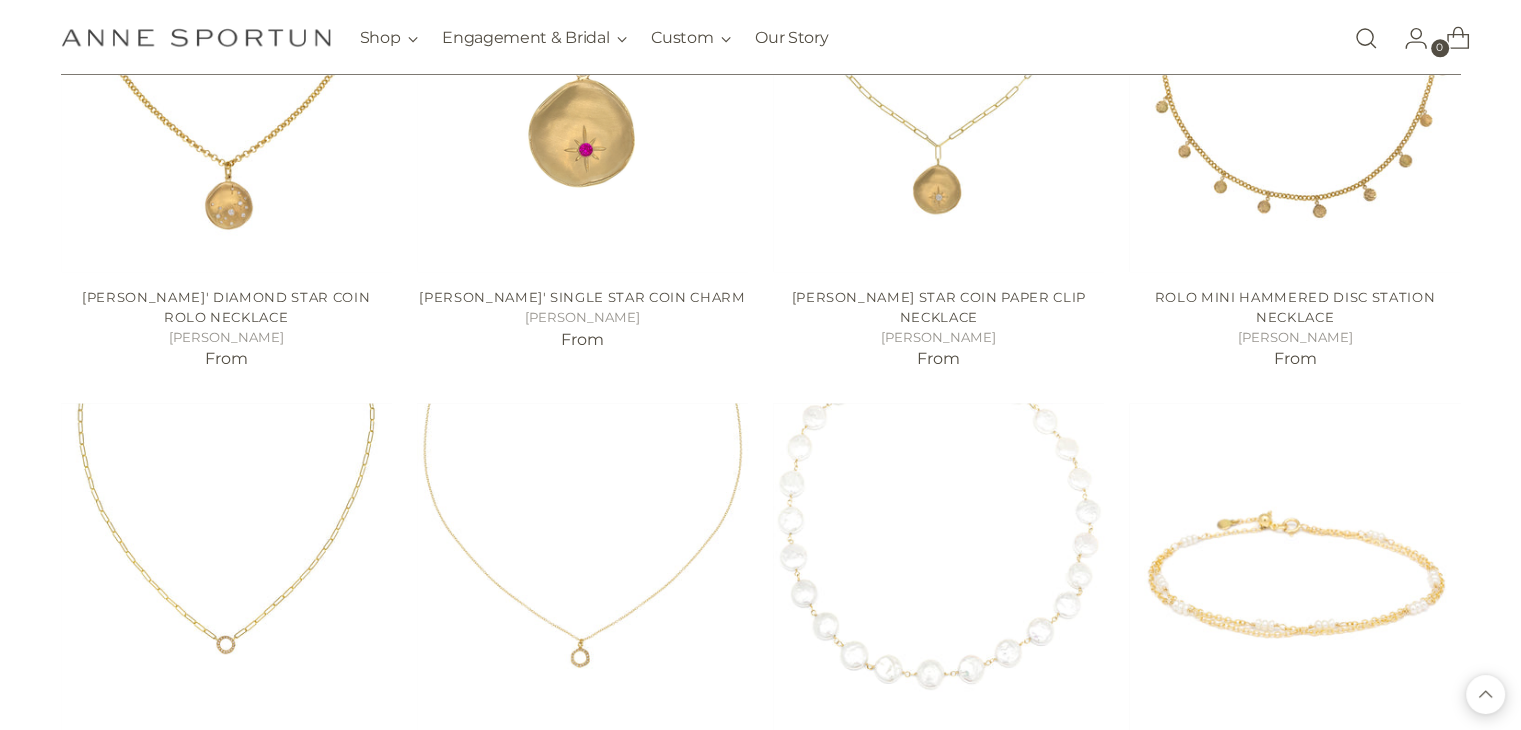 scroll, scrollTop: 2500, scrollLeft: 0, axis: vertical 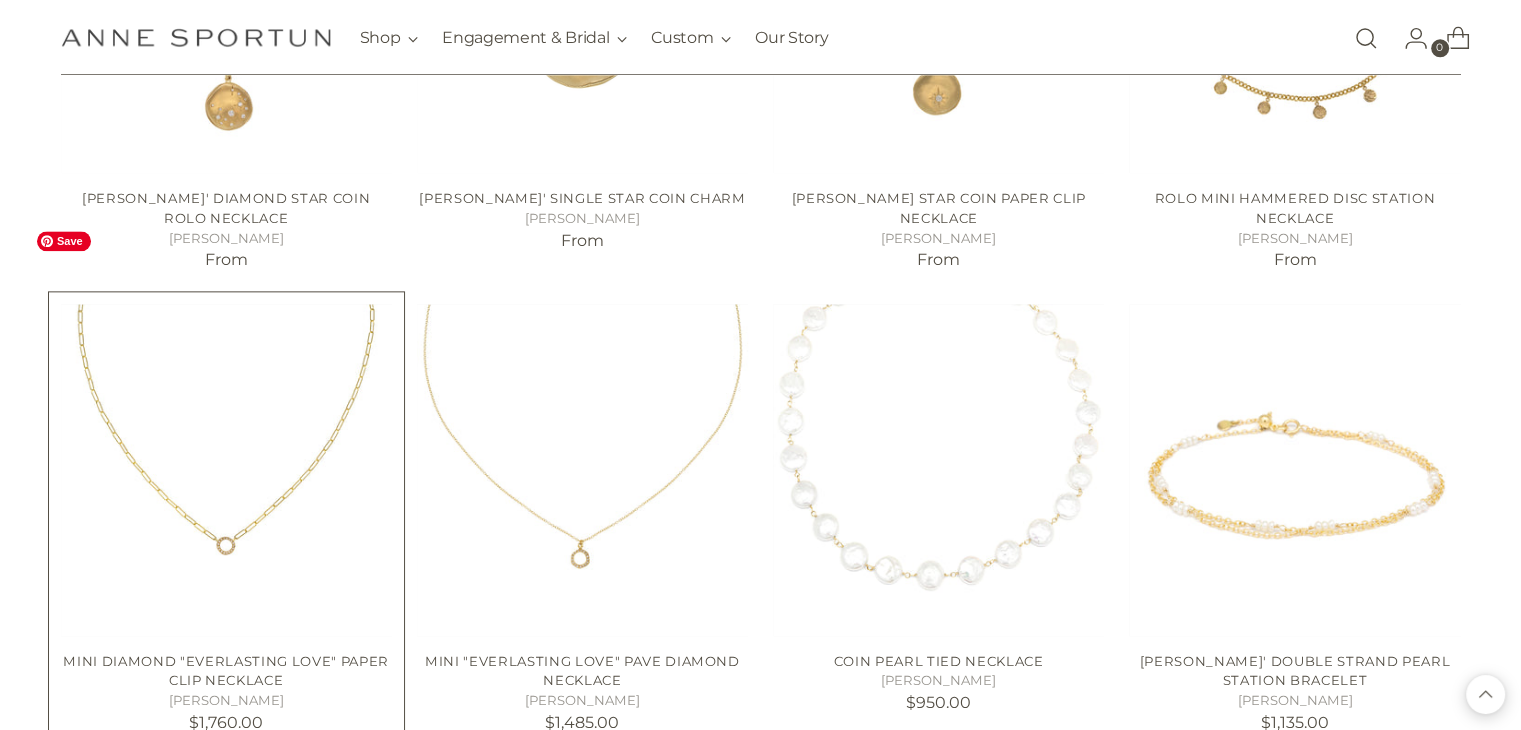 click at bounding box center [0, 0] 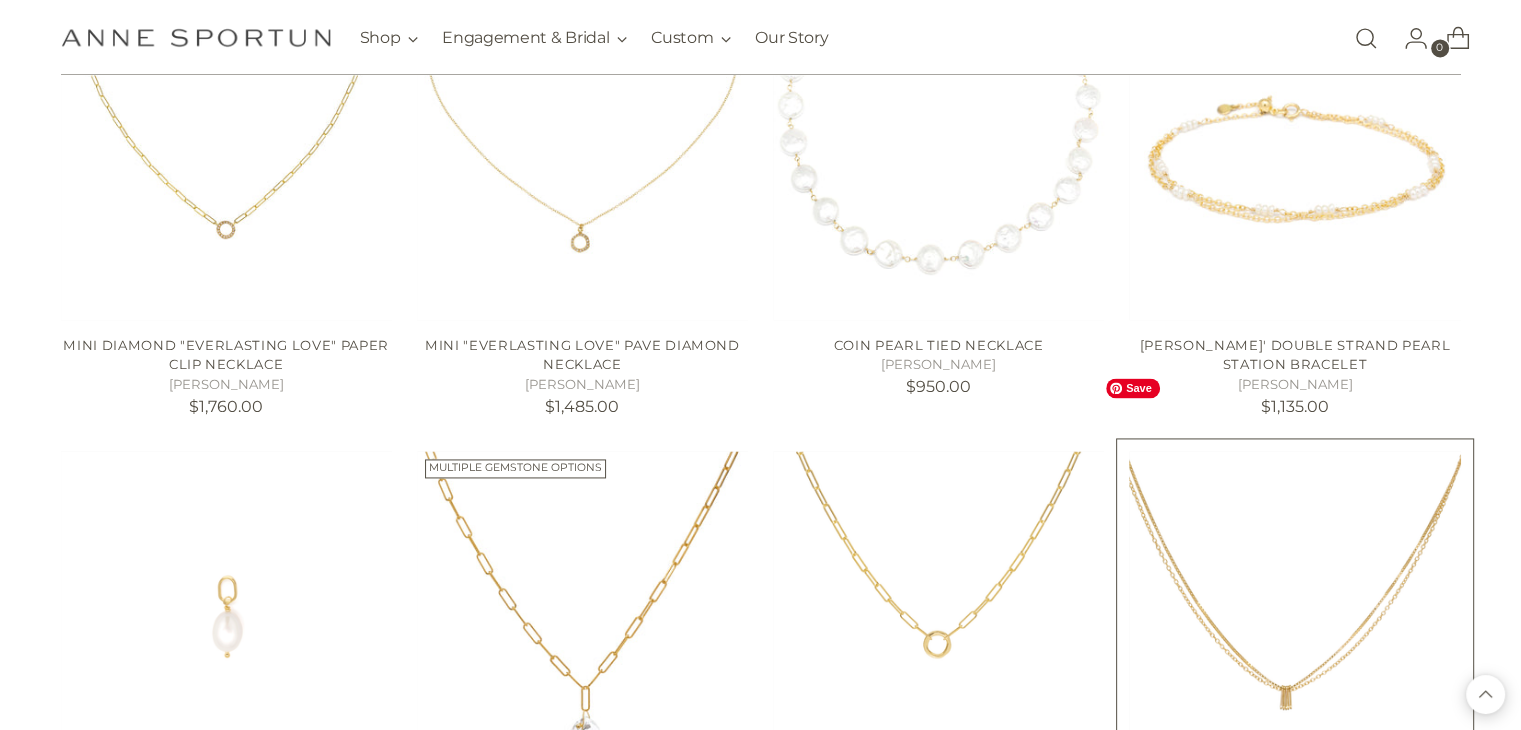 scroll, scrollTop: 2900, scrollLeft: 0, axis: vertical 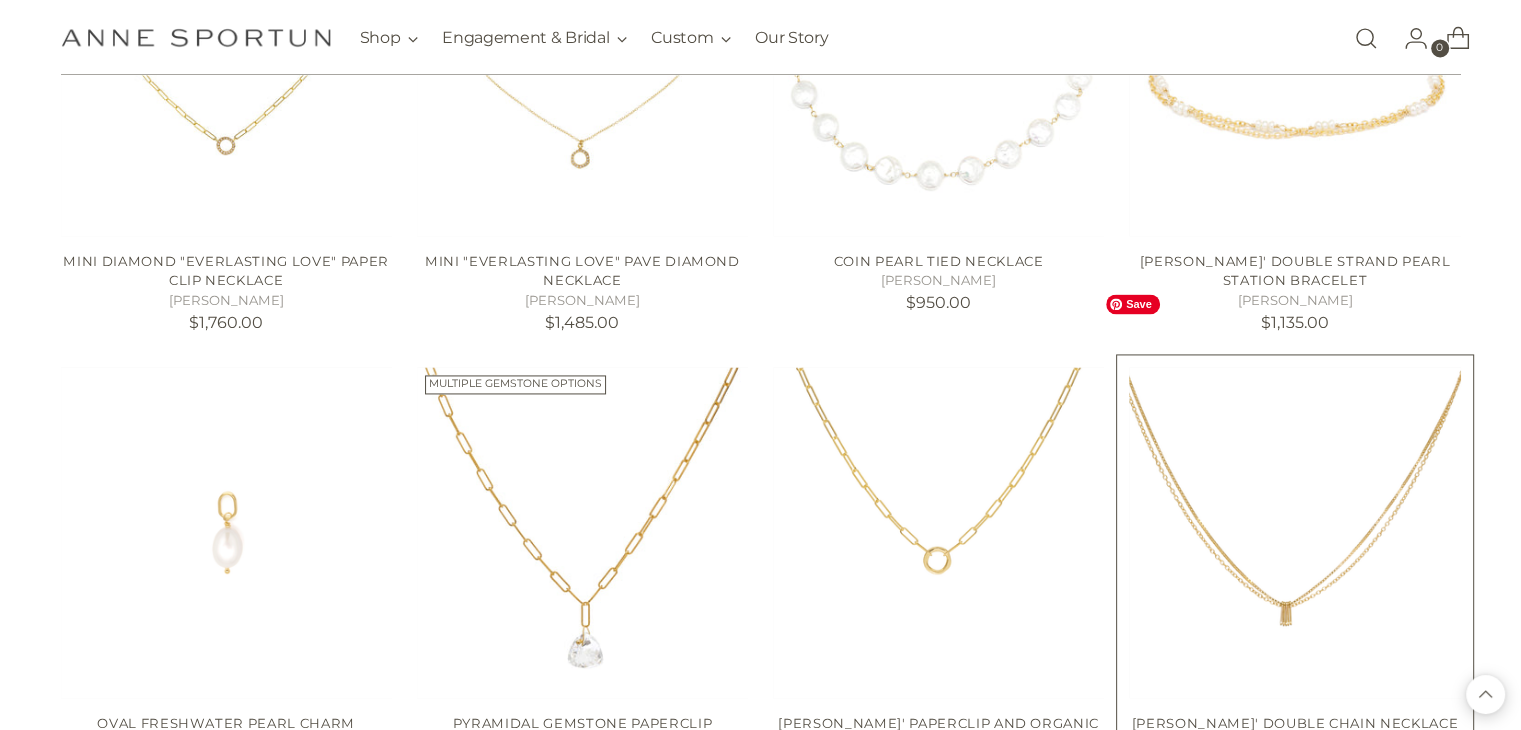 click at bounding box center [0, 0] 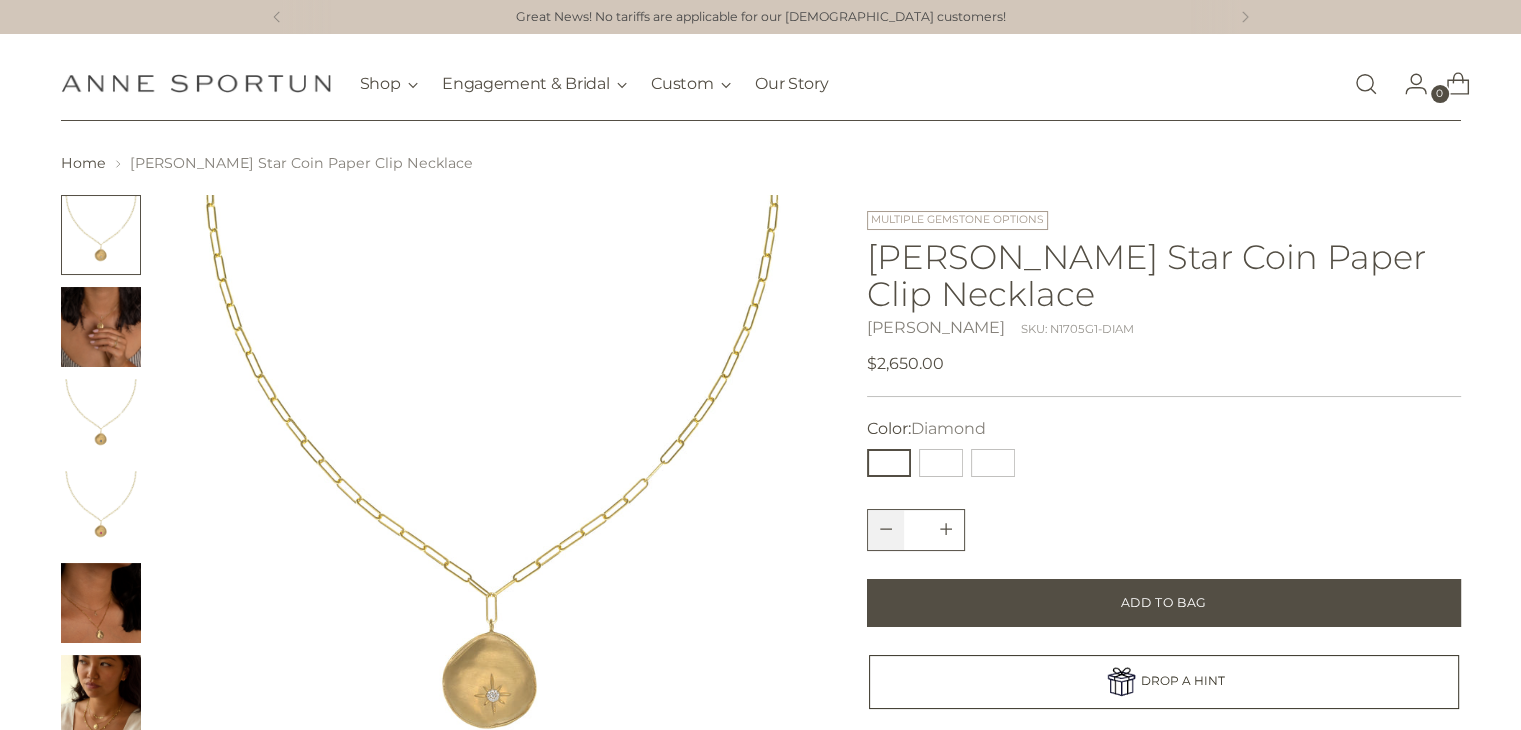 scroll, scrollTop: 100, scrollLeft: 0, axis: vertical 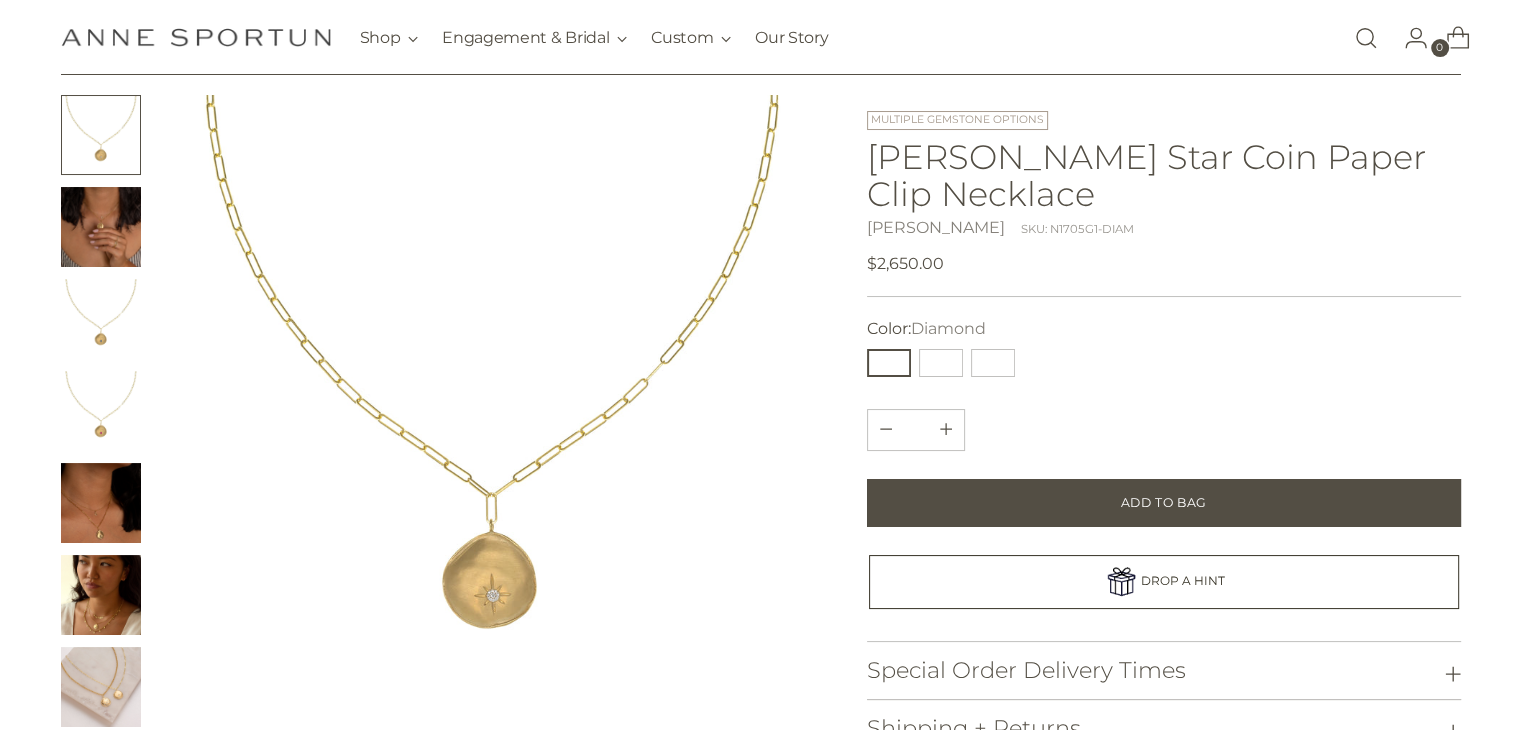 click at bounding box center [101, 227] 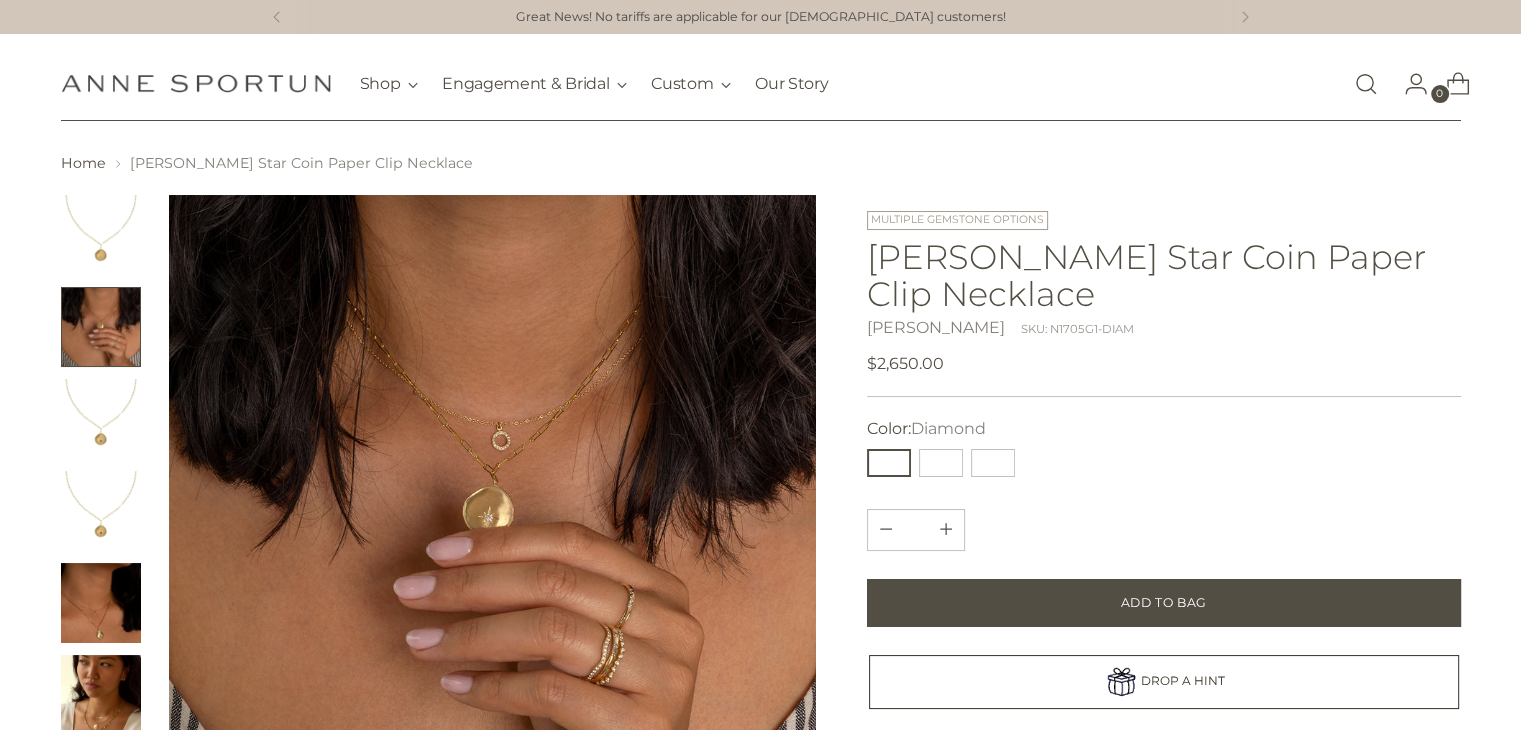 scroll, scrollTop: 300, scrollLeft: 0, axis: vertical 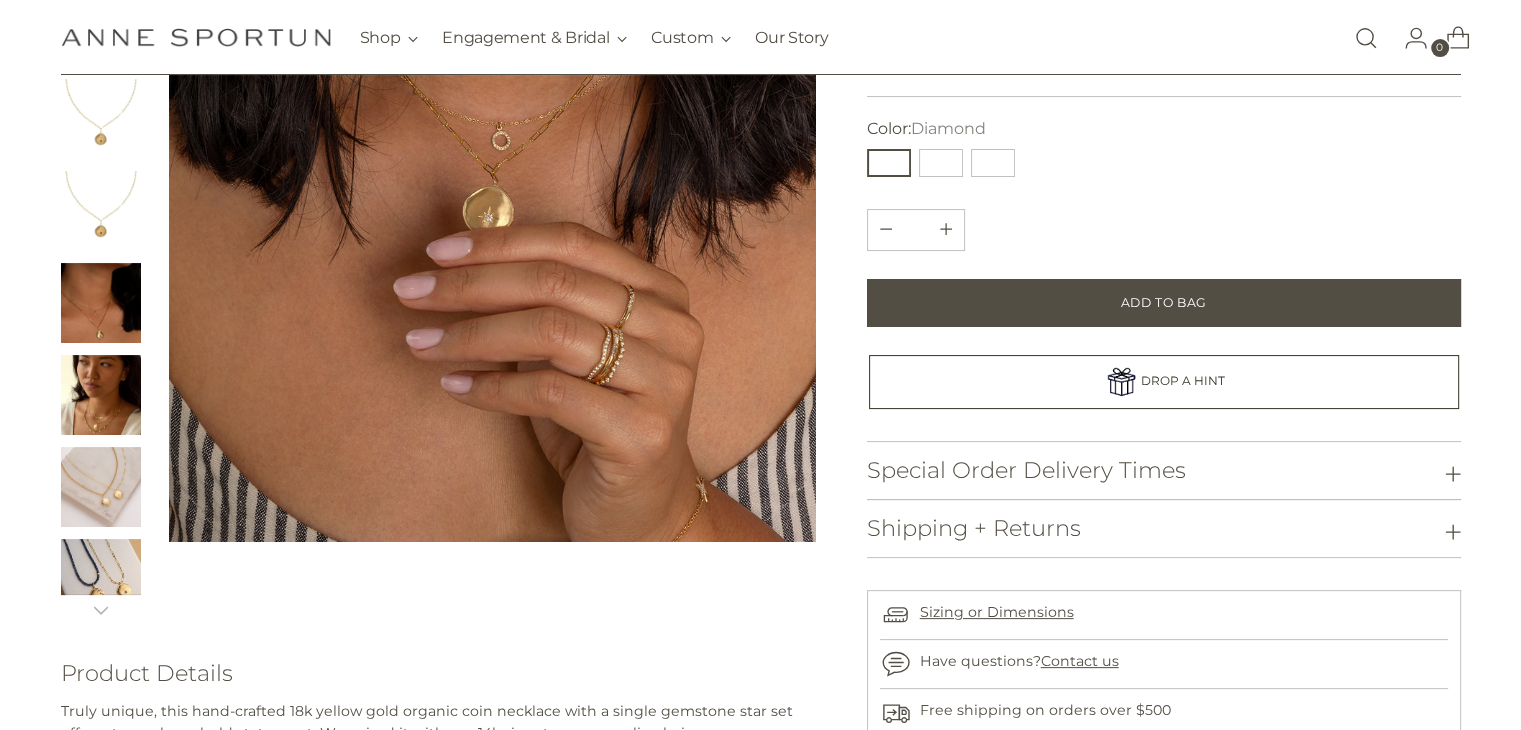 click at bounding box center (101, 395) 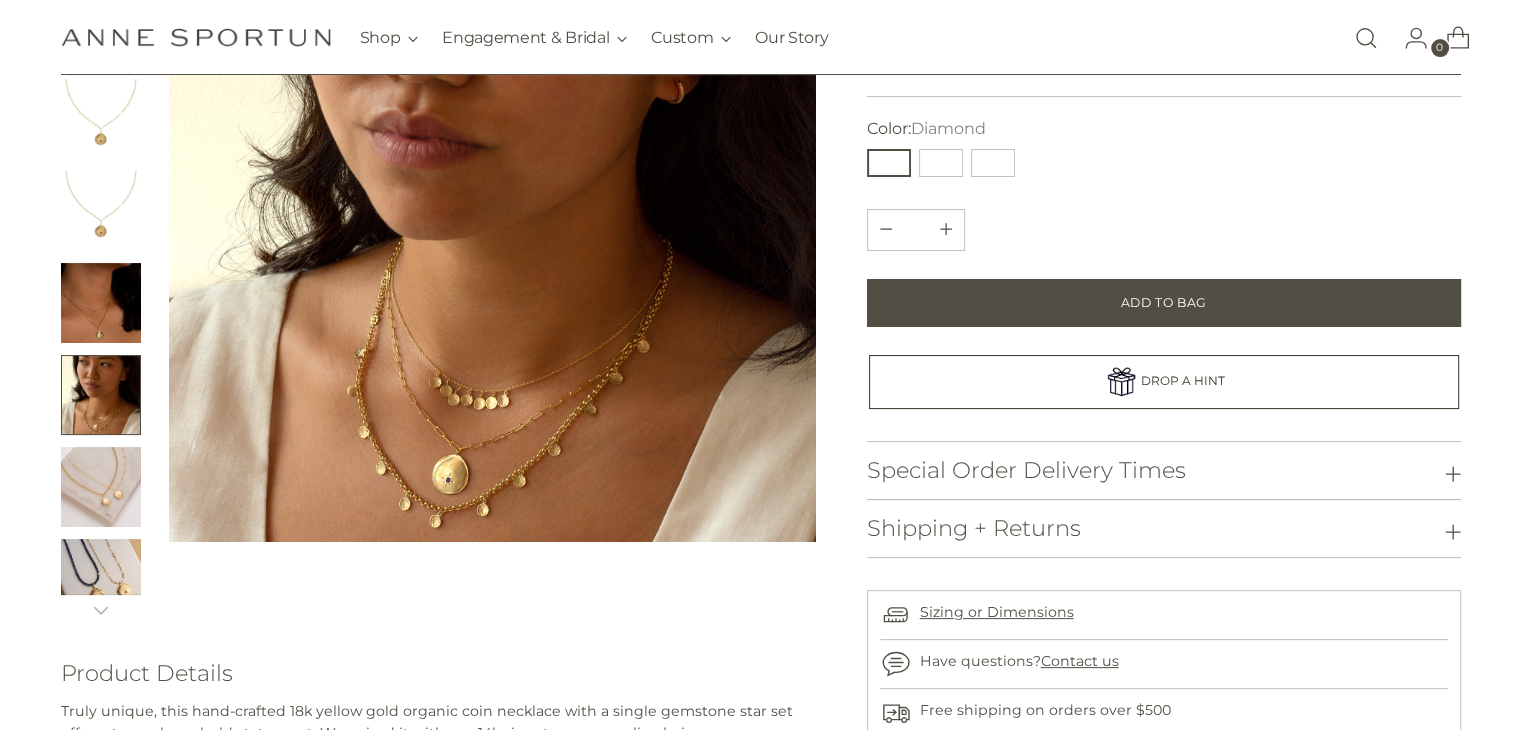 click at bounding box center [101, 487] 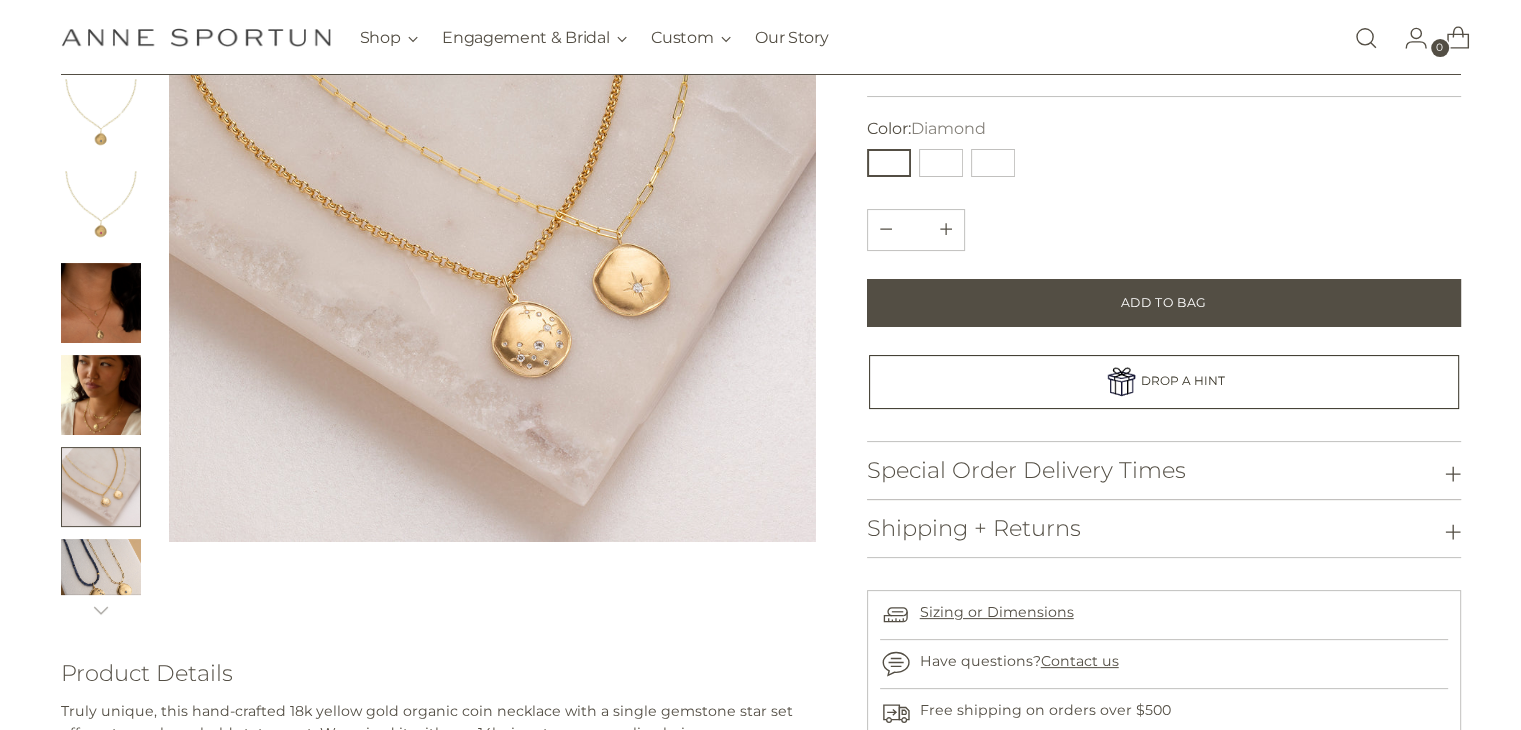 click at bounding box center [101, 579] 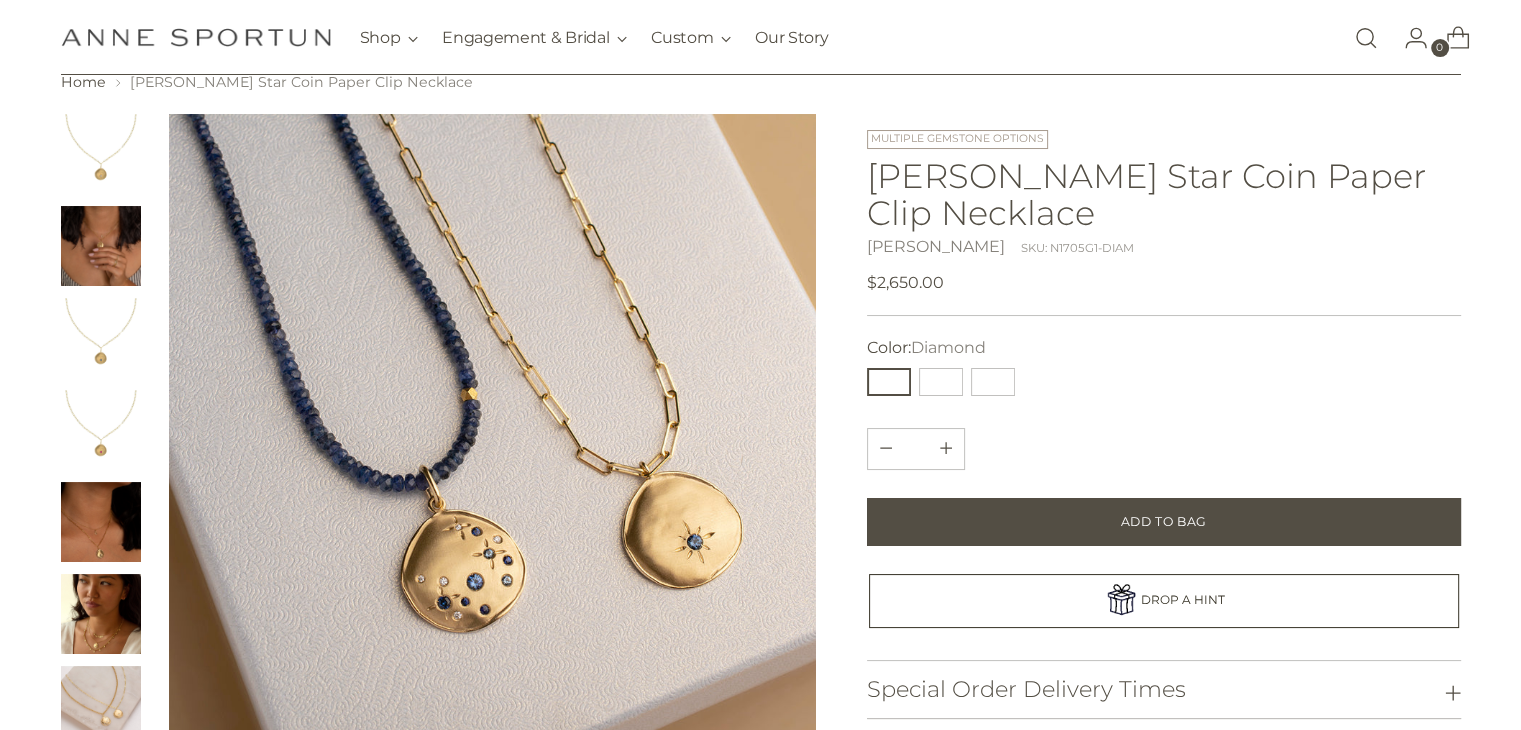 scroll, scrollTop: 0, scrollLeft: 0, axis: both 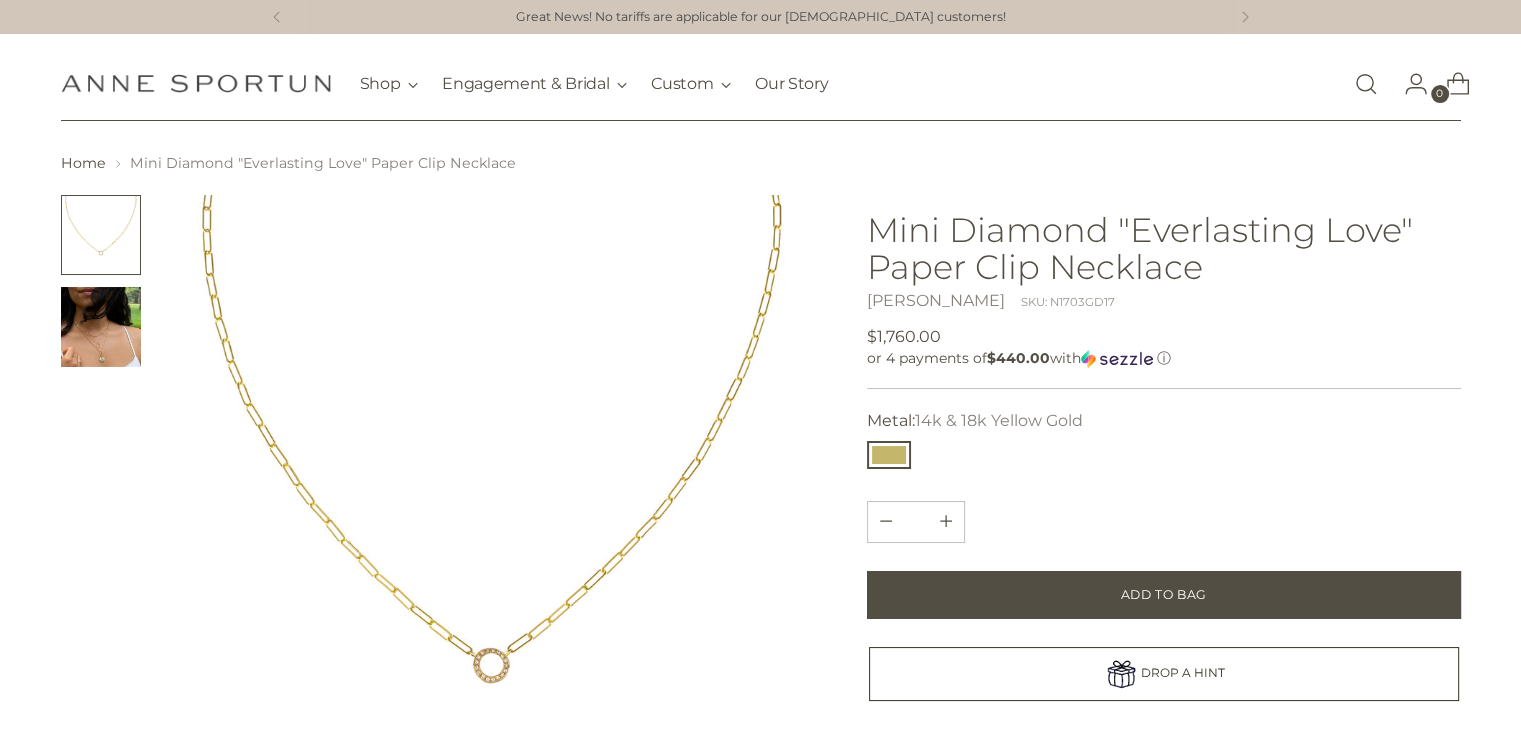 click at bounding box center [101, 327] 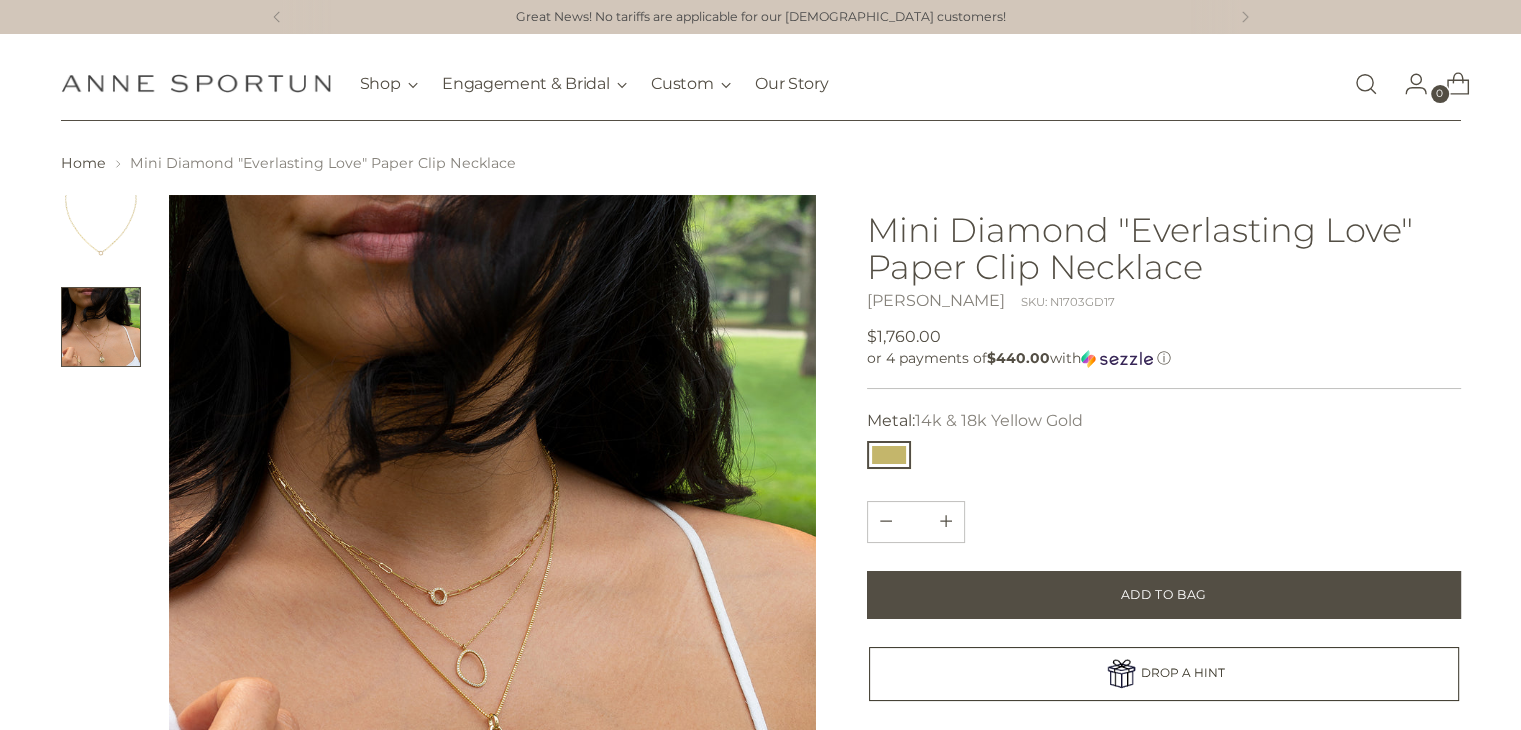 click at bounding box center [493, 519] 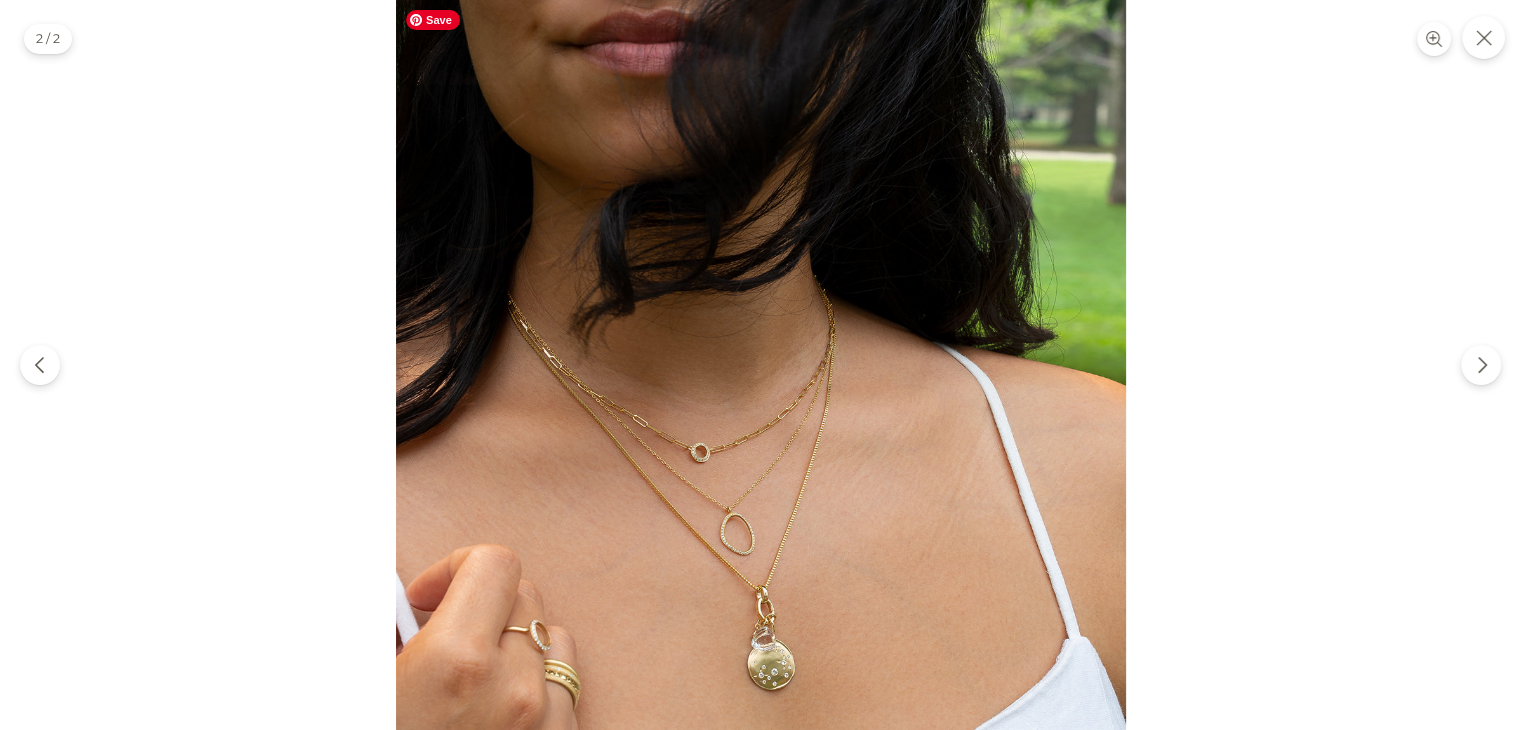 click at bounding box center [761, 365] 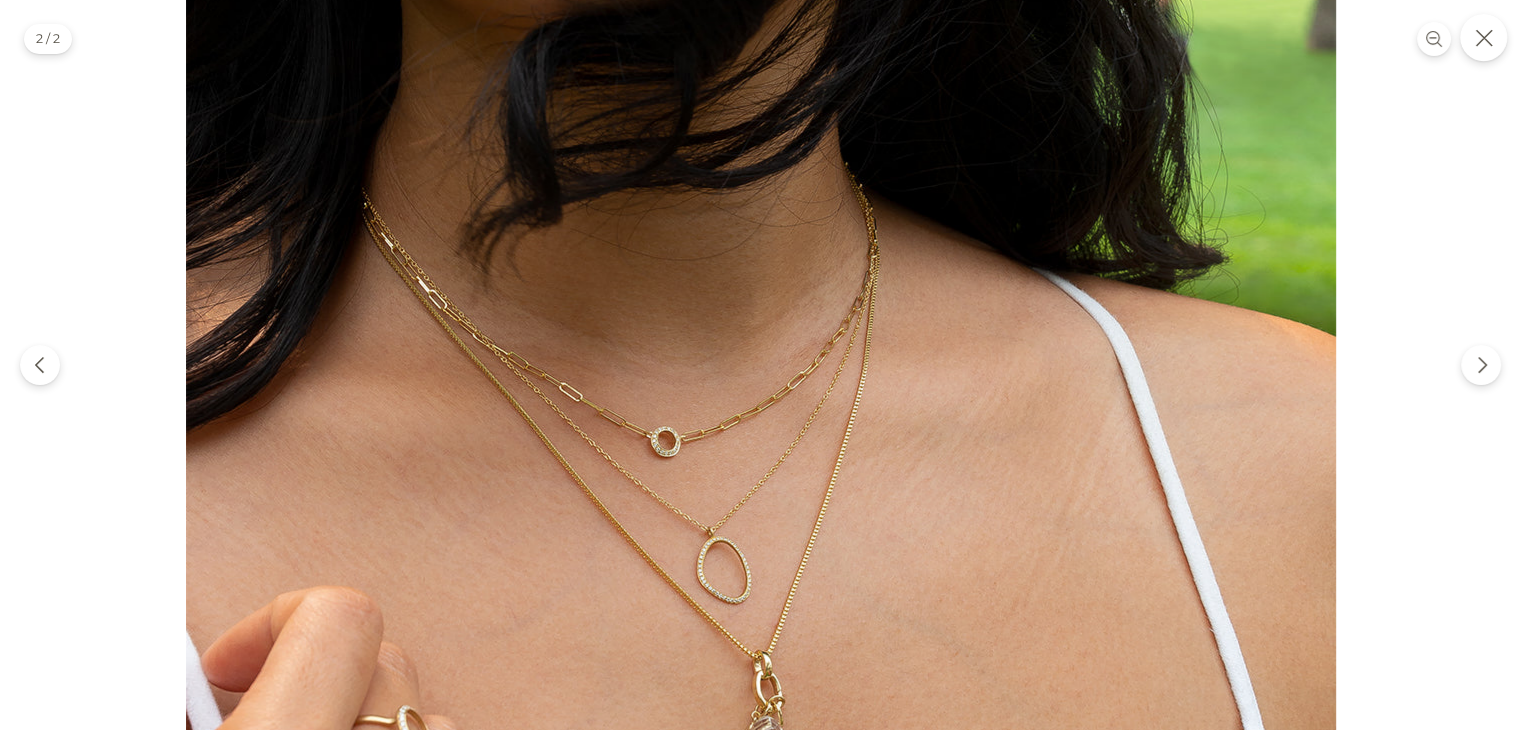 click at bounding box center [1483, 37] 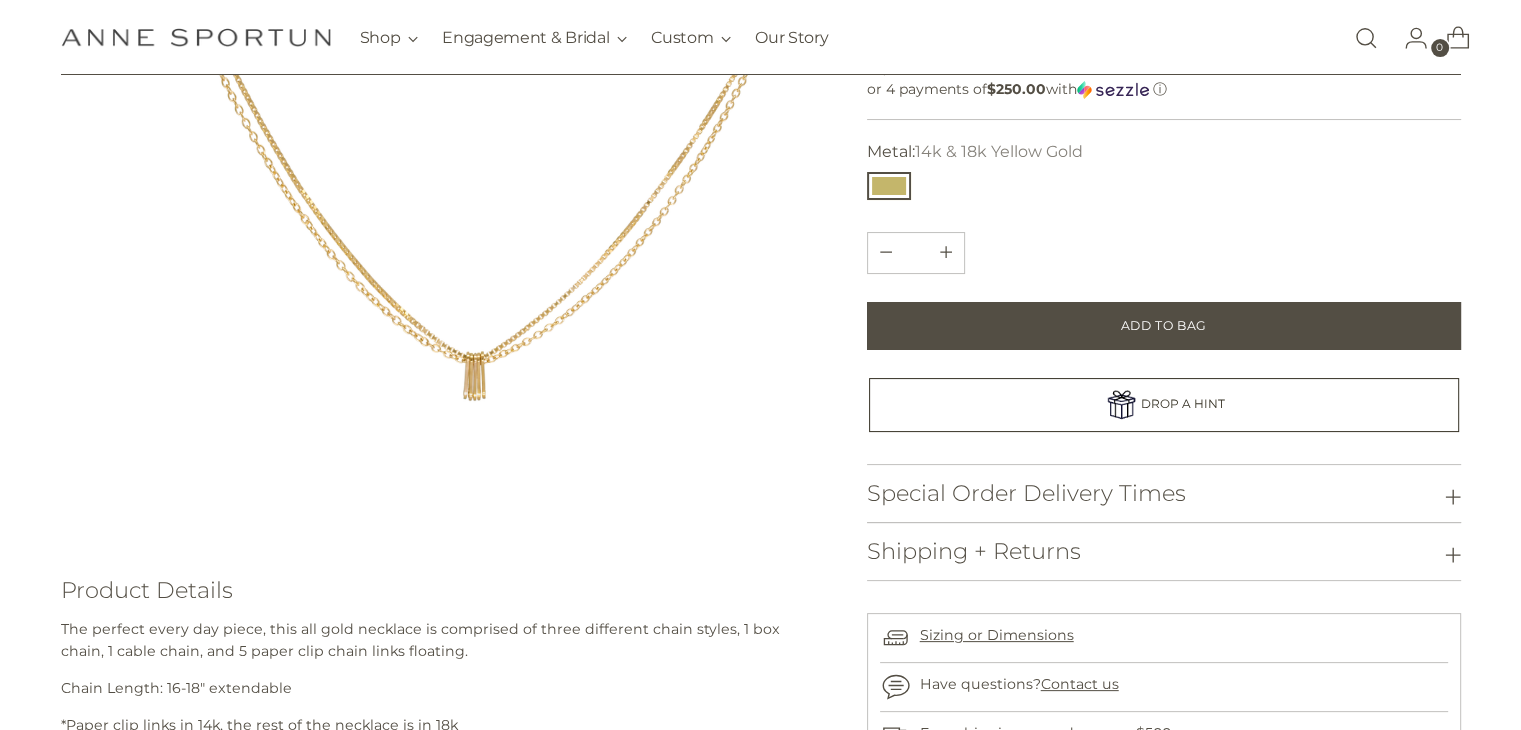 scroll, scrollTop: 0, scrollLeft: 0, axis: both 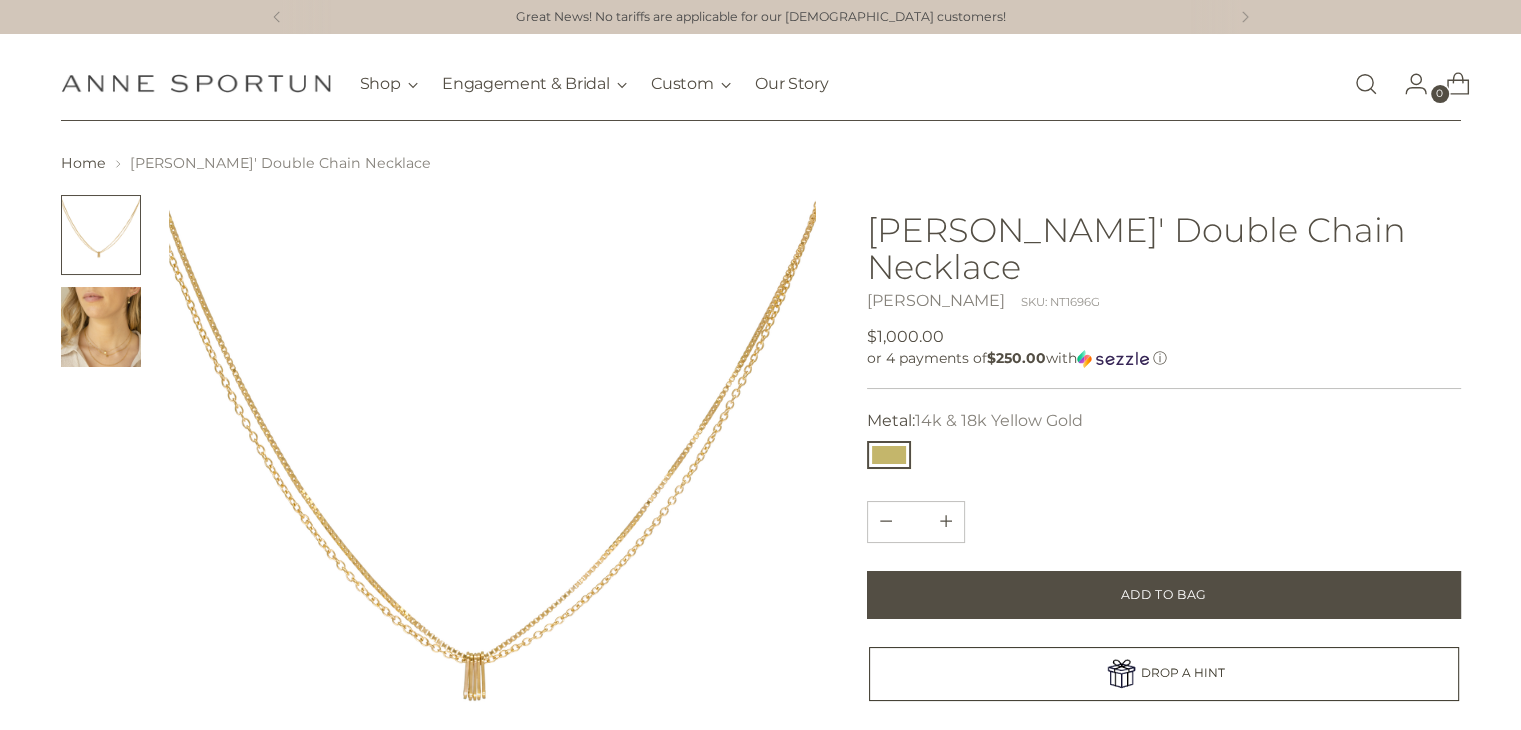 click at bounding box center (101, 327) 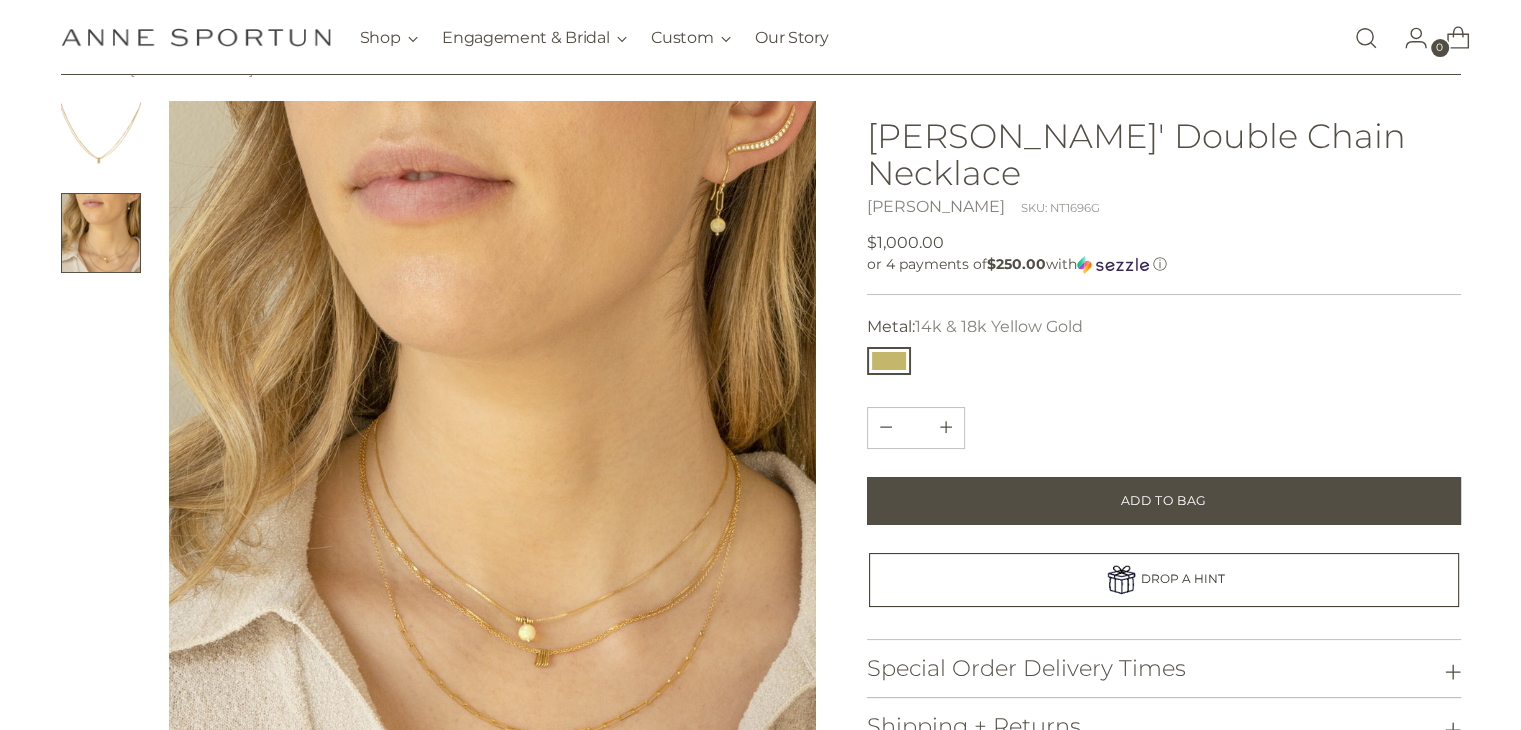 scroll, scrollTop: 200, scrollLeft: 0, axis: vertical 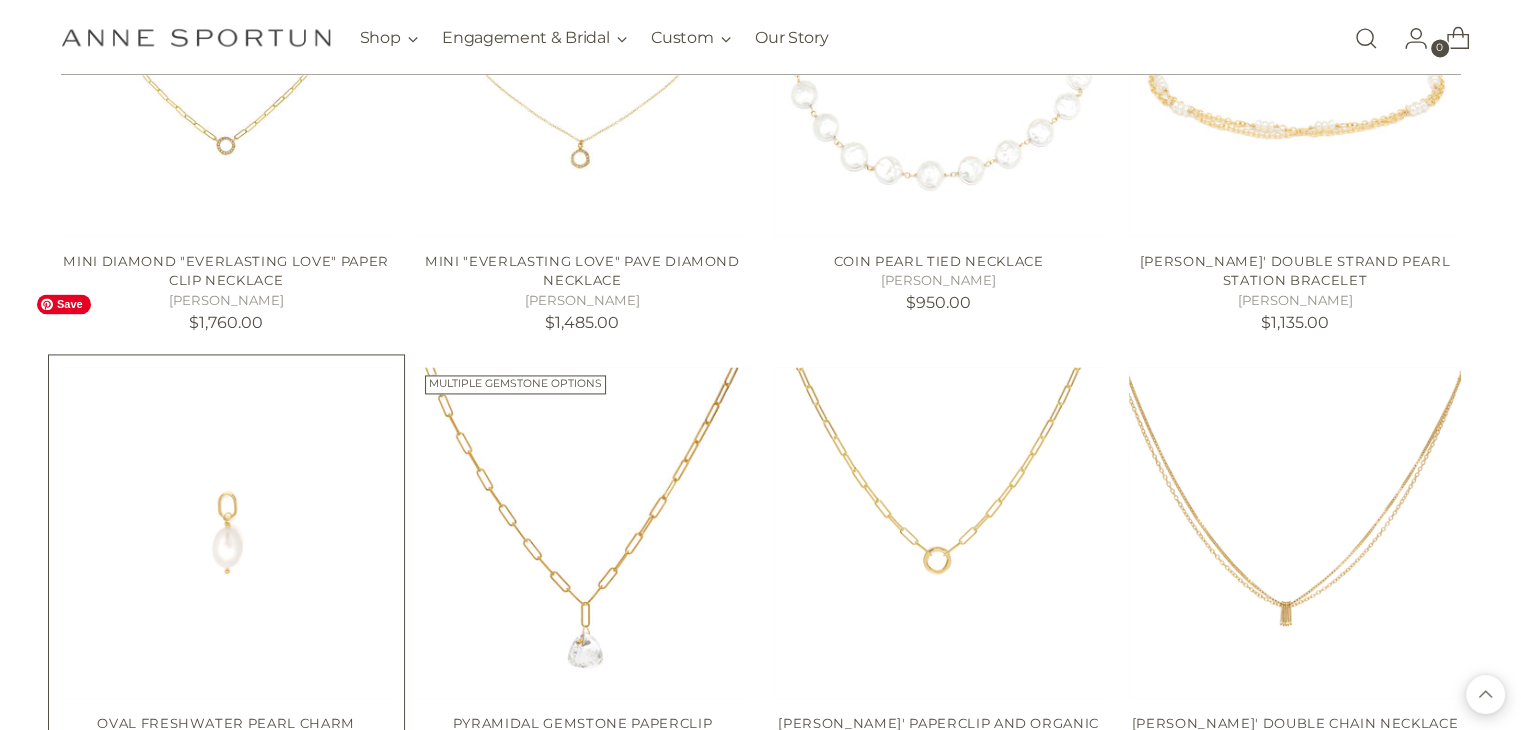 click at bounding box center [0, 0] 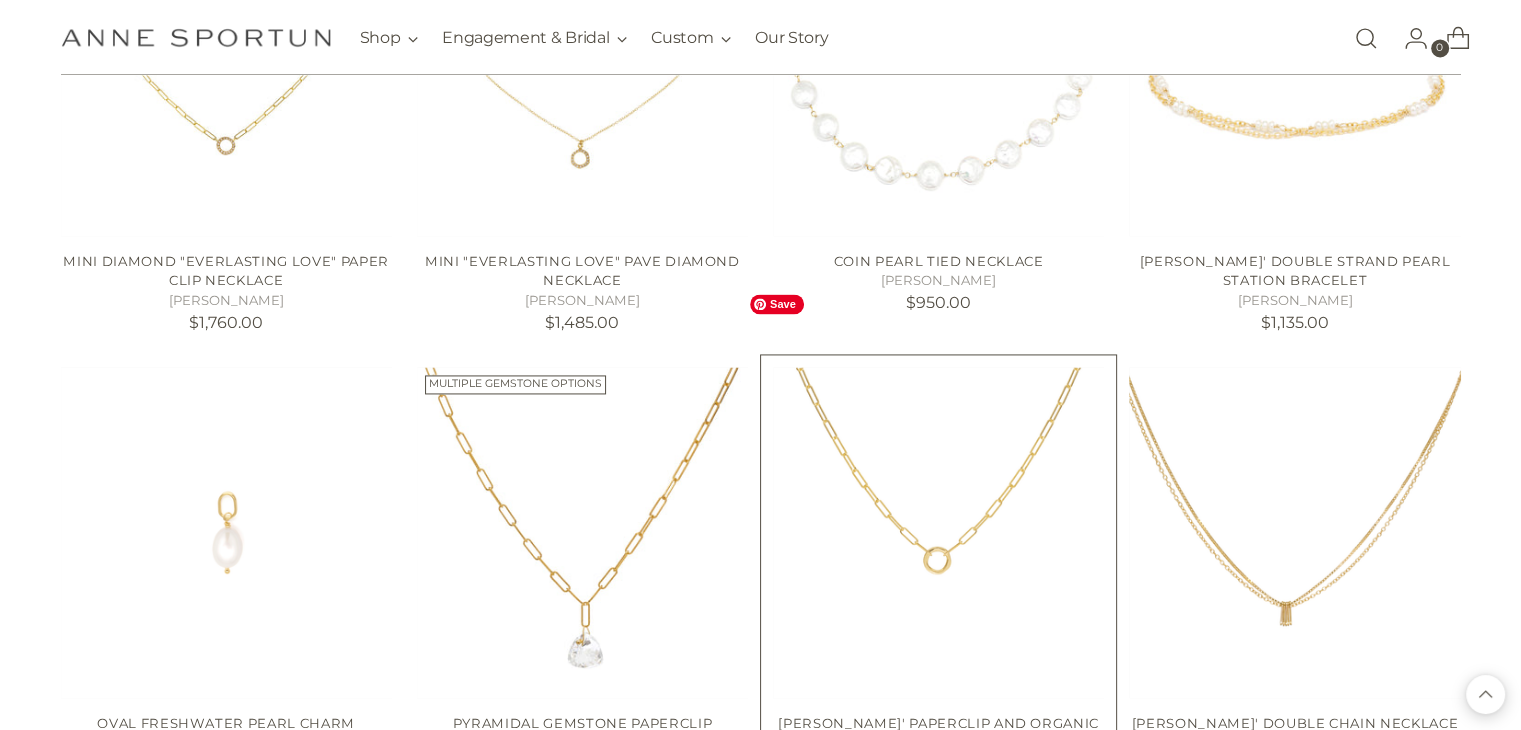 click at bounding box center (0, 0) 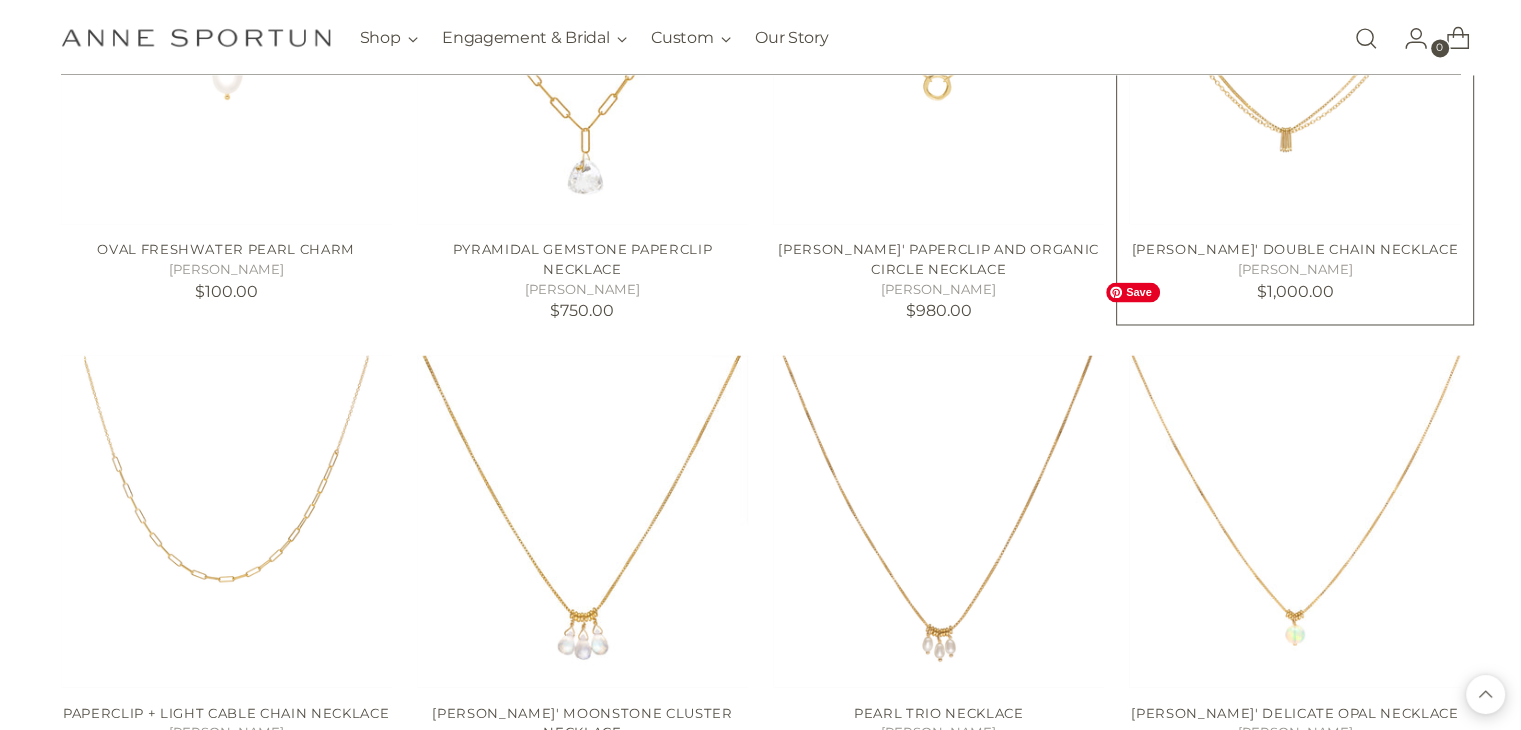 scroll, scrollTop: 3400, scrollLeft: 0, axis: vertical 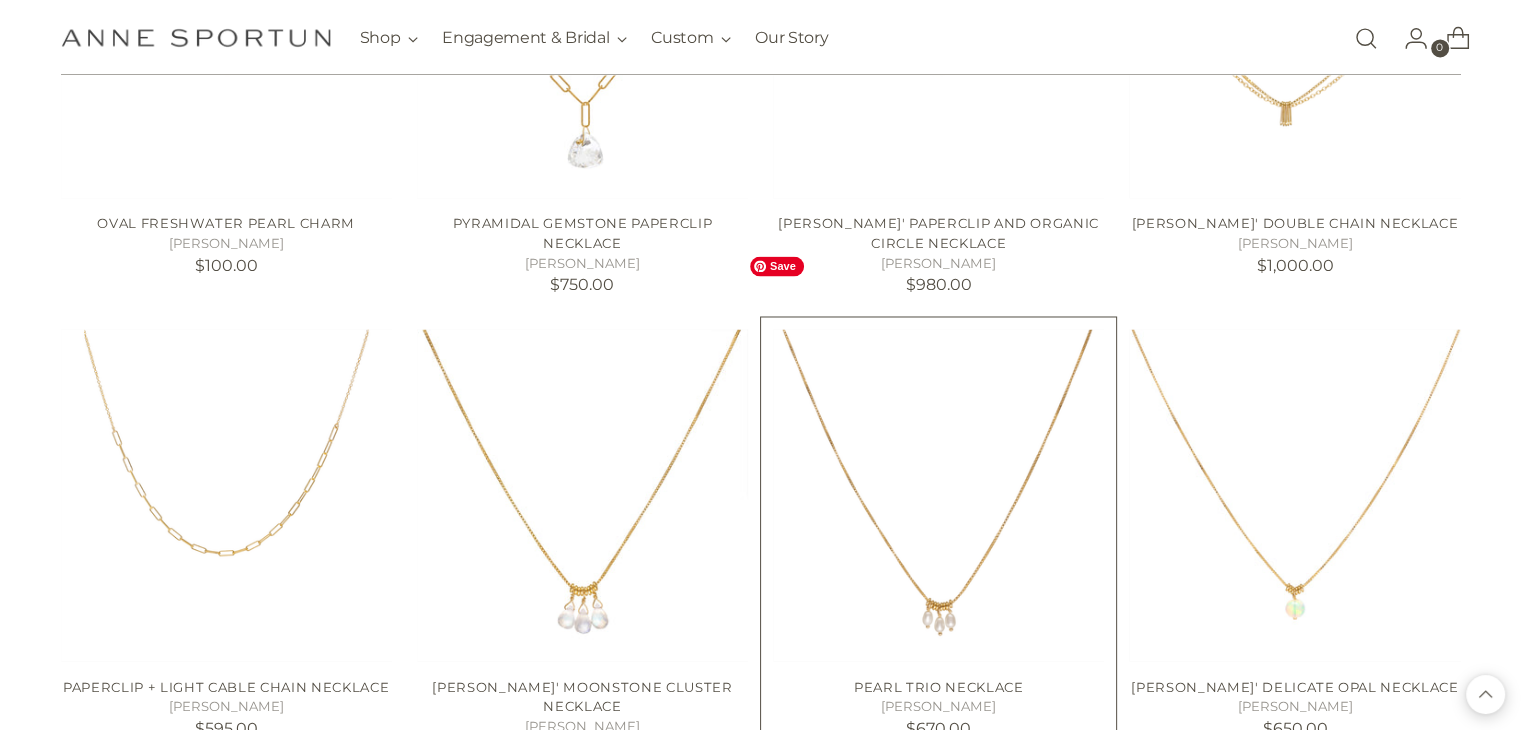 click at bounding box center [0, 0] 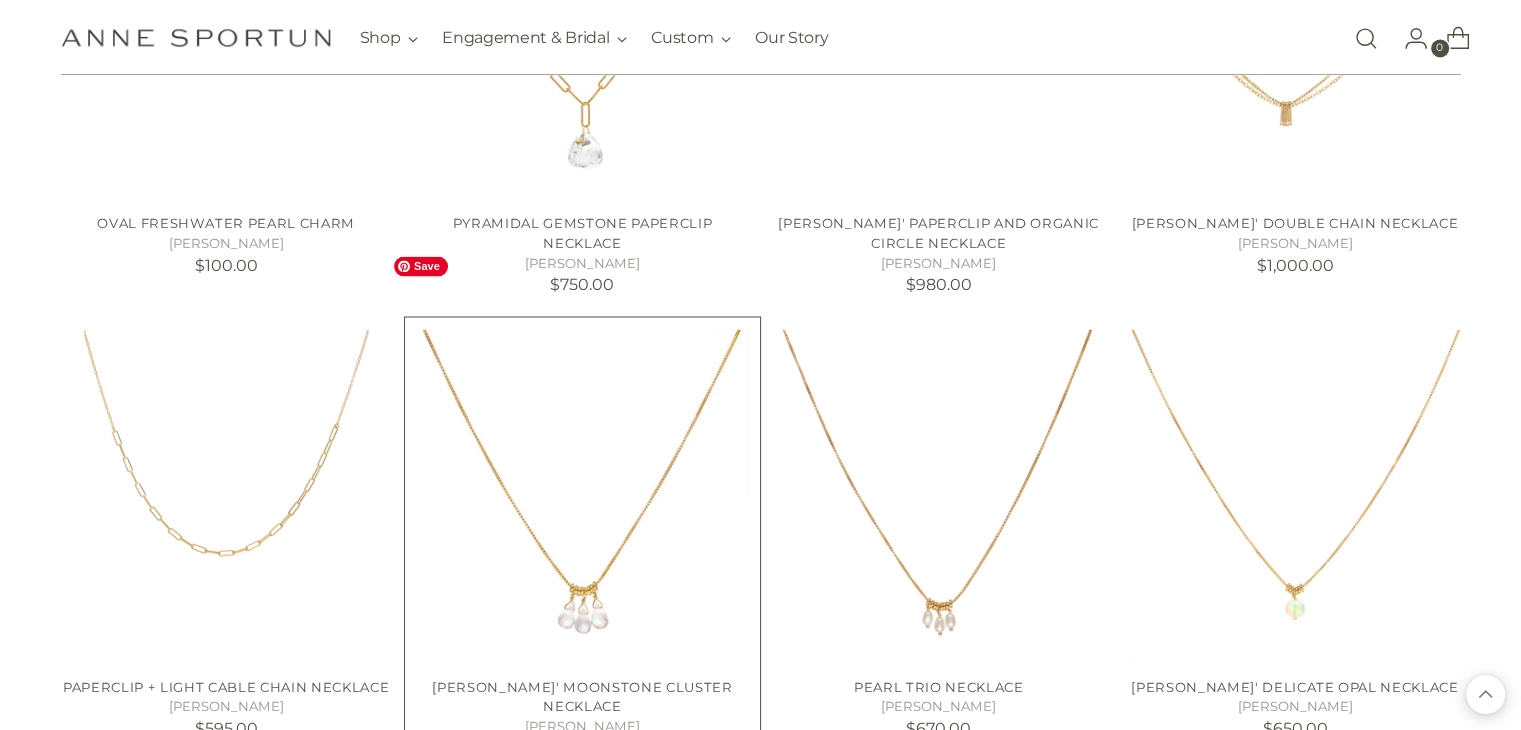 scroll, scrollTop: 3800, scrollLeft: 0, axis: vertical 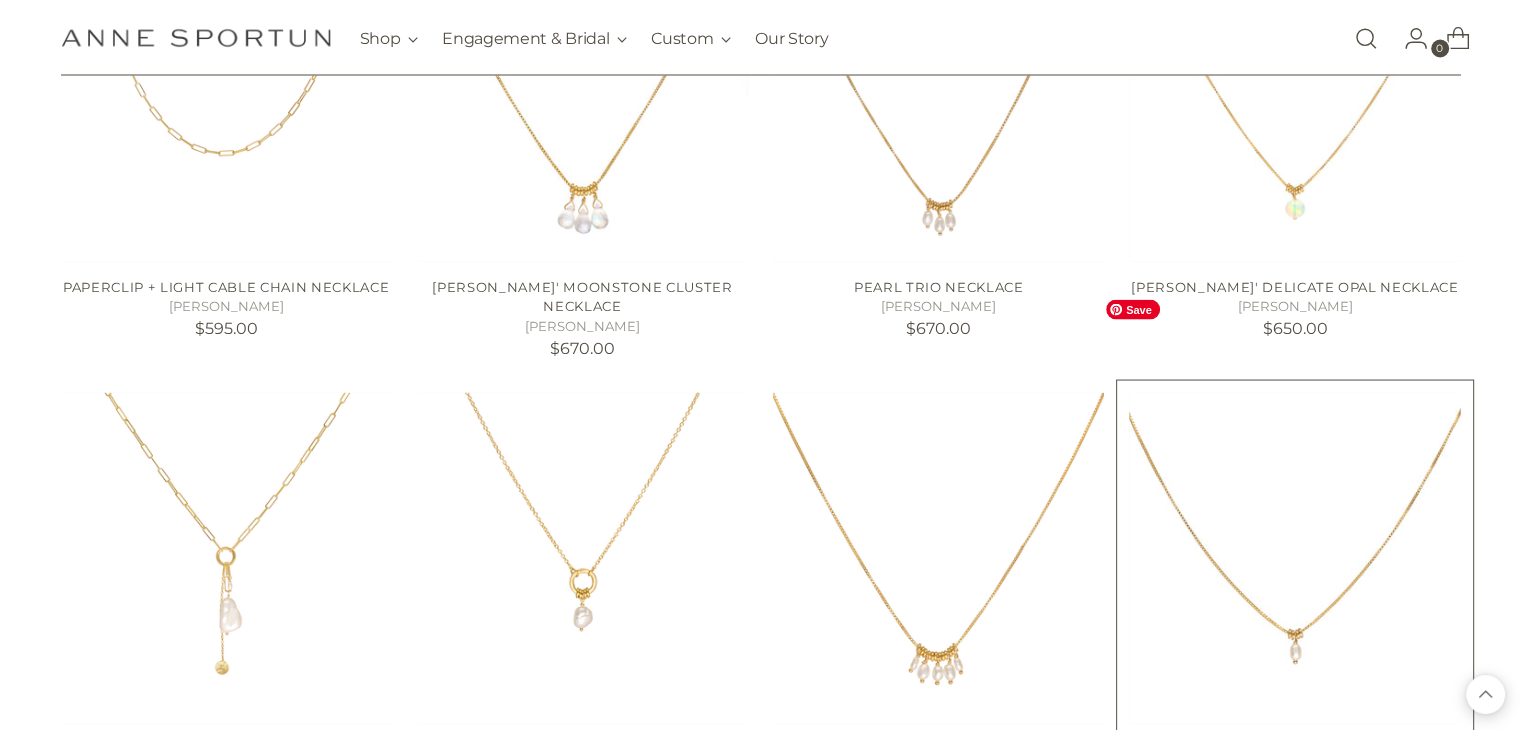 click at bounding box center [0, 0] 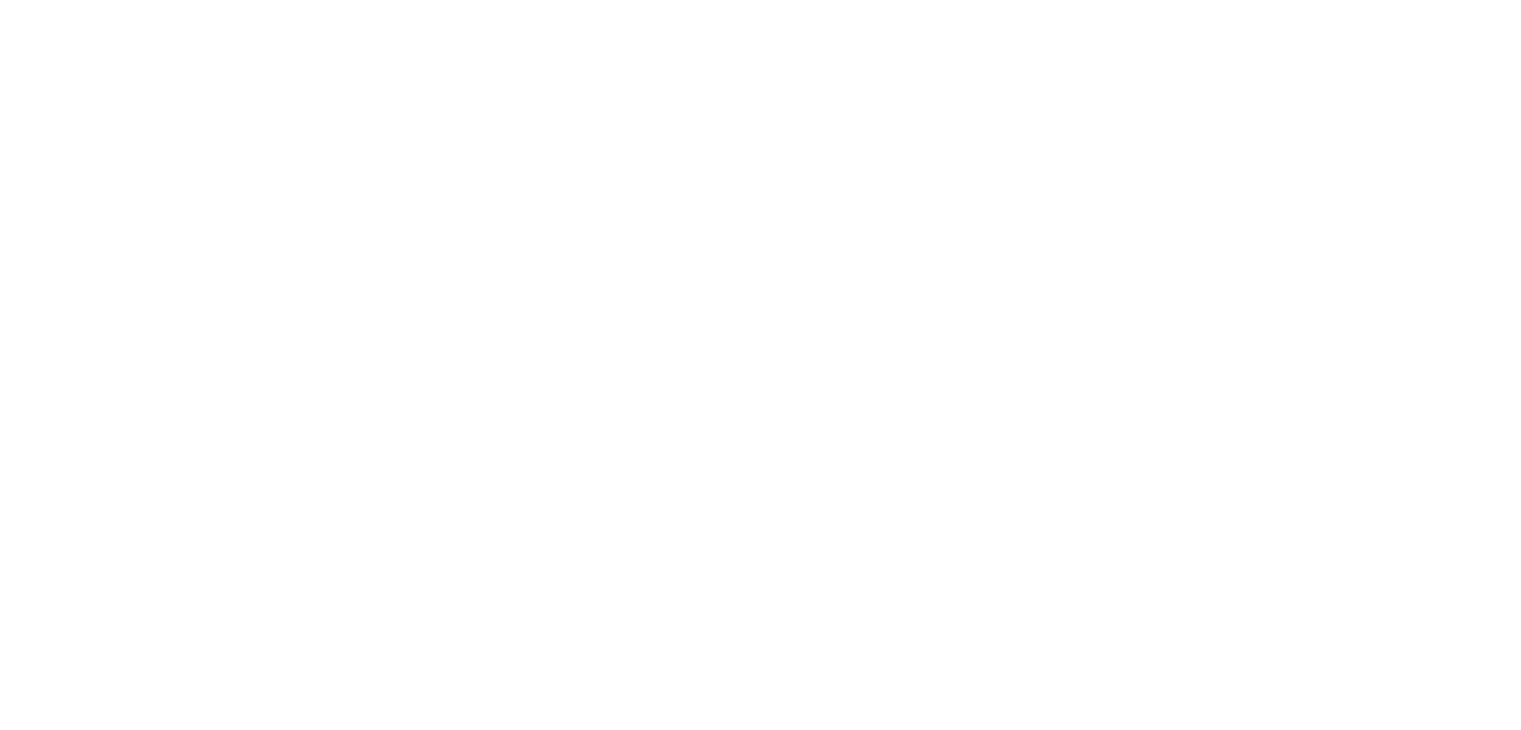 scroll, scrollTop: 0, scrollLeft: 0, axis: both 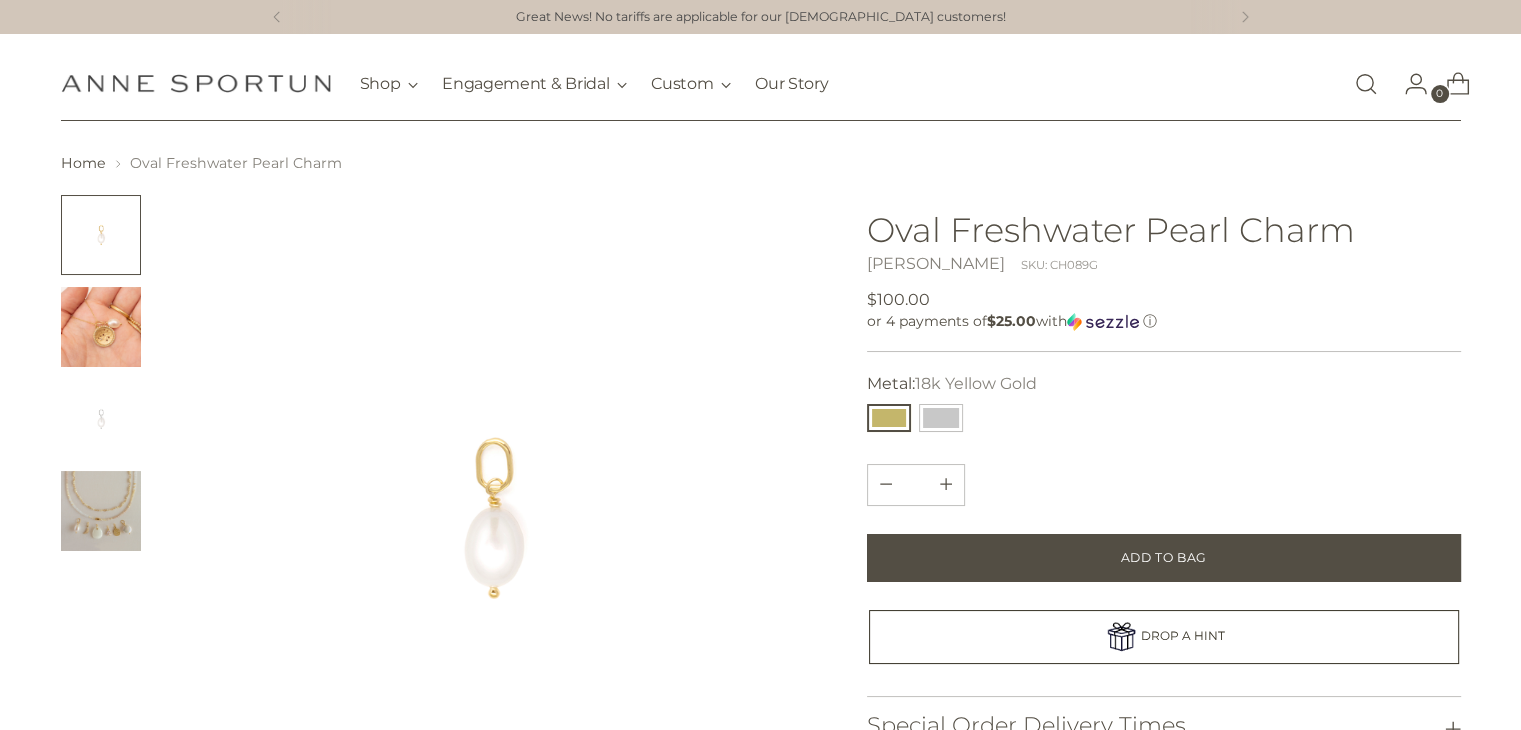 click at bounding box center [101, 511] 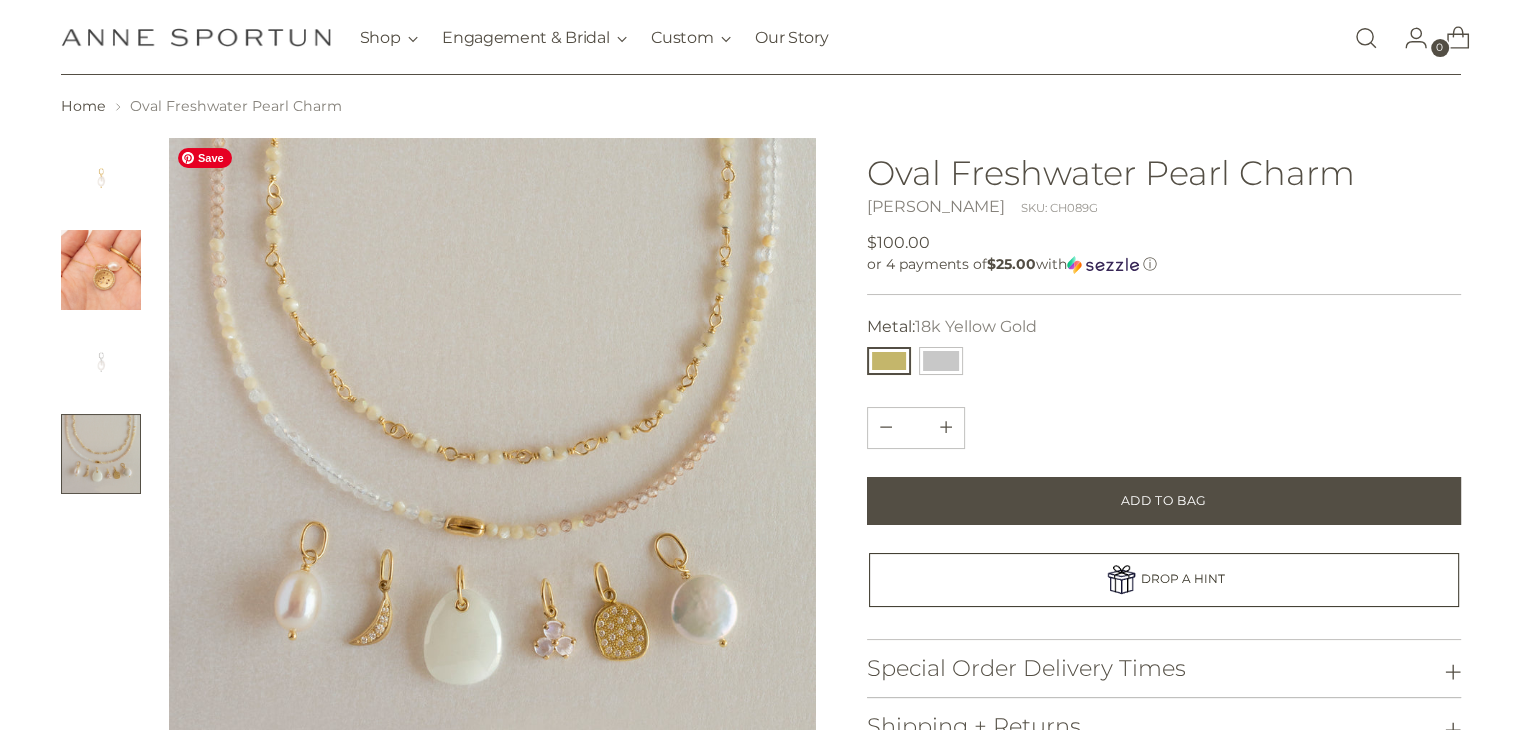 scroll, scrollTop: 100, scrollLeft: 0, axis: vertical 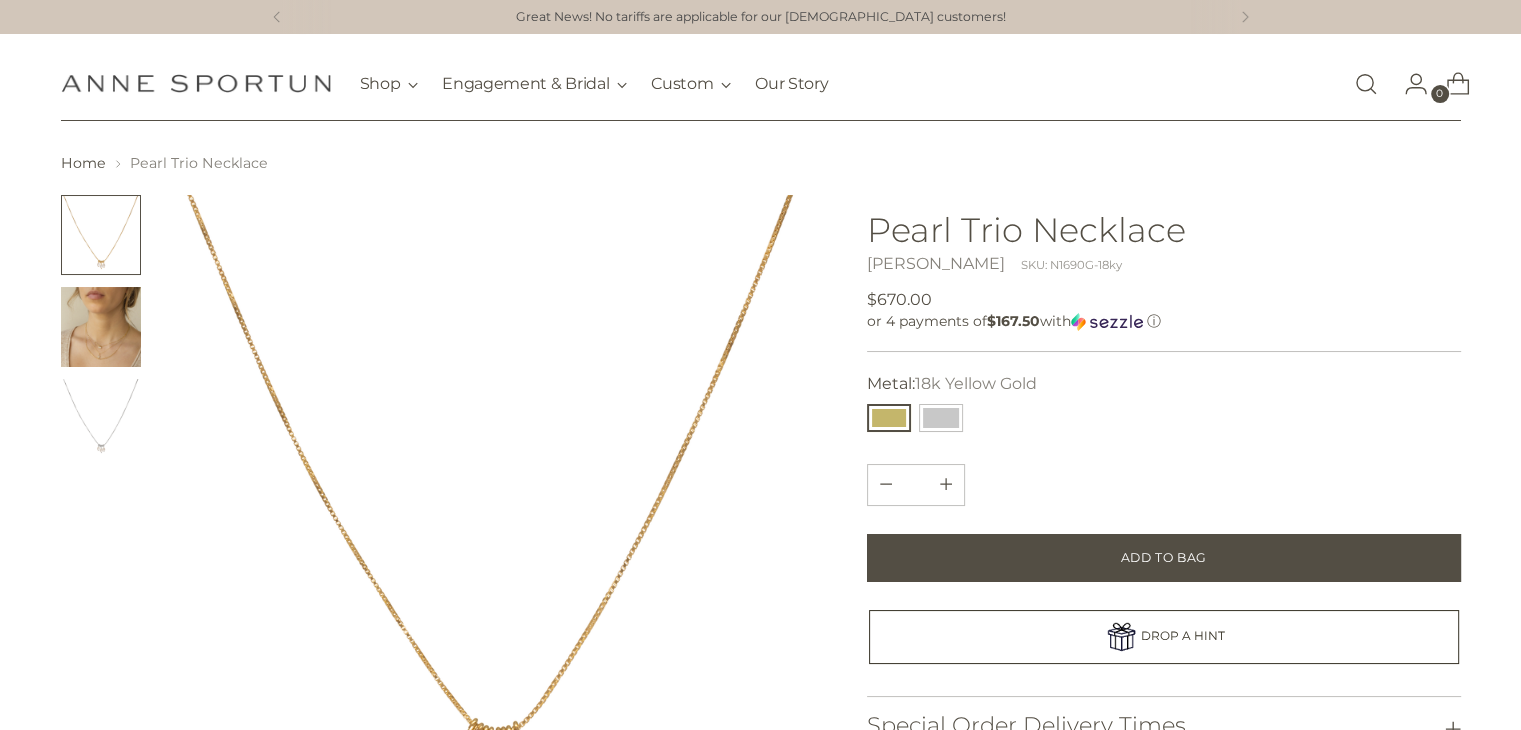 click at bounding box center (101, 327) 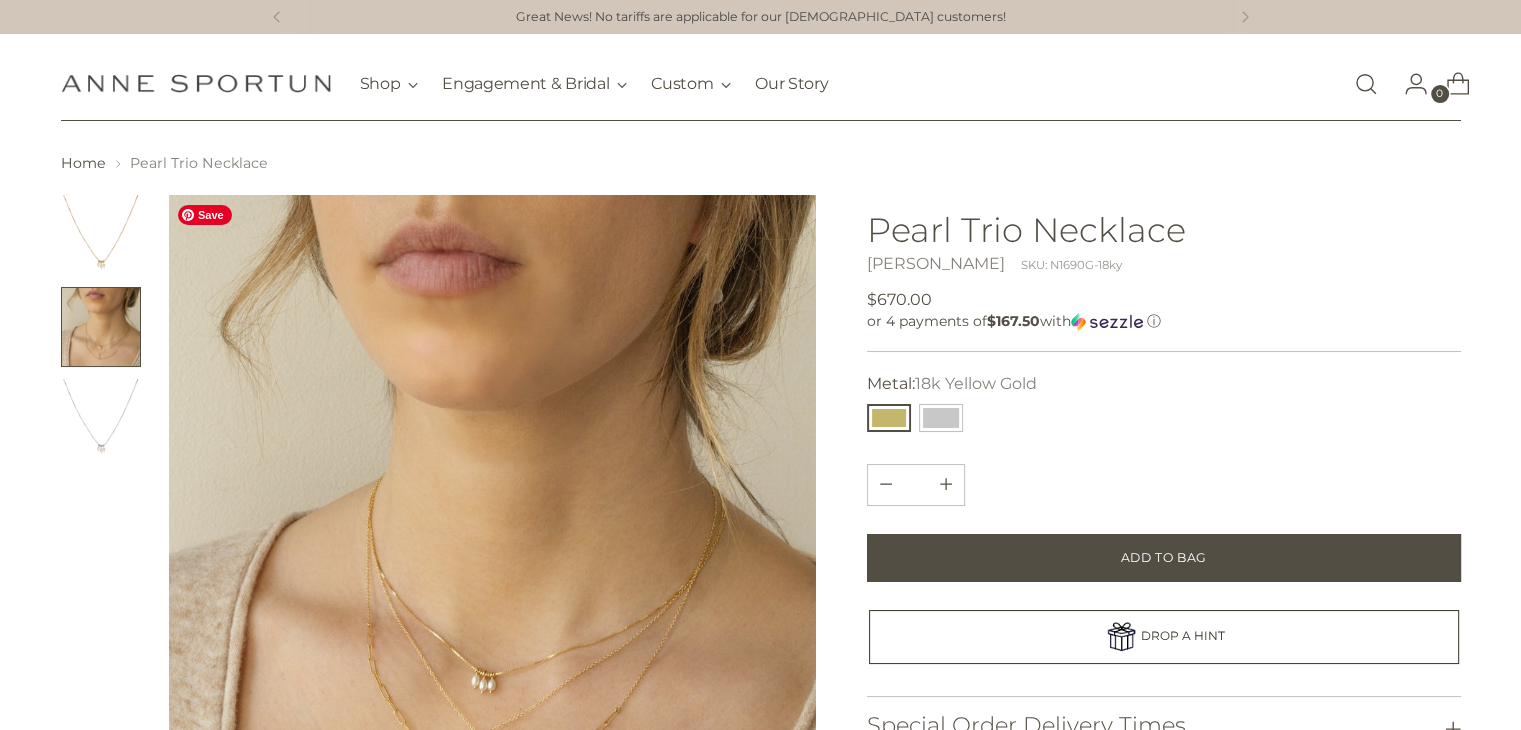 scroll, scrollTop: 200, scrollLeft: 0, axis: vertical 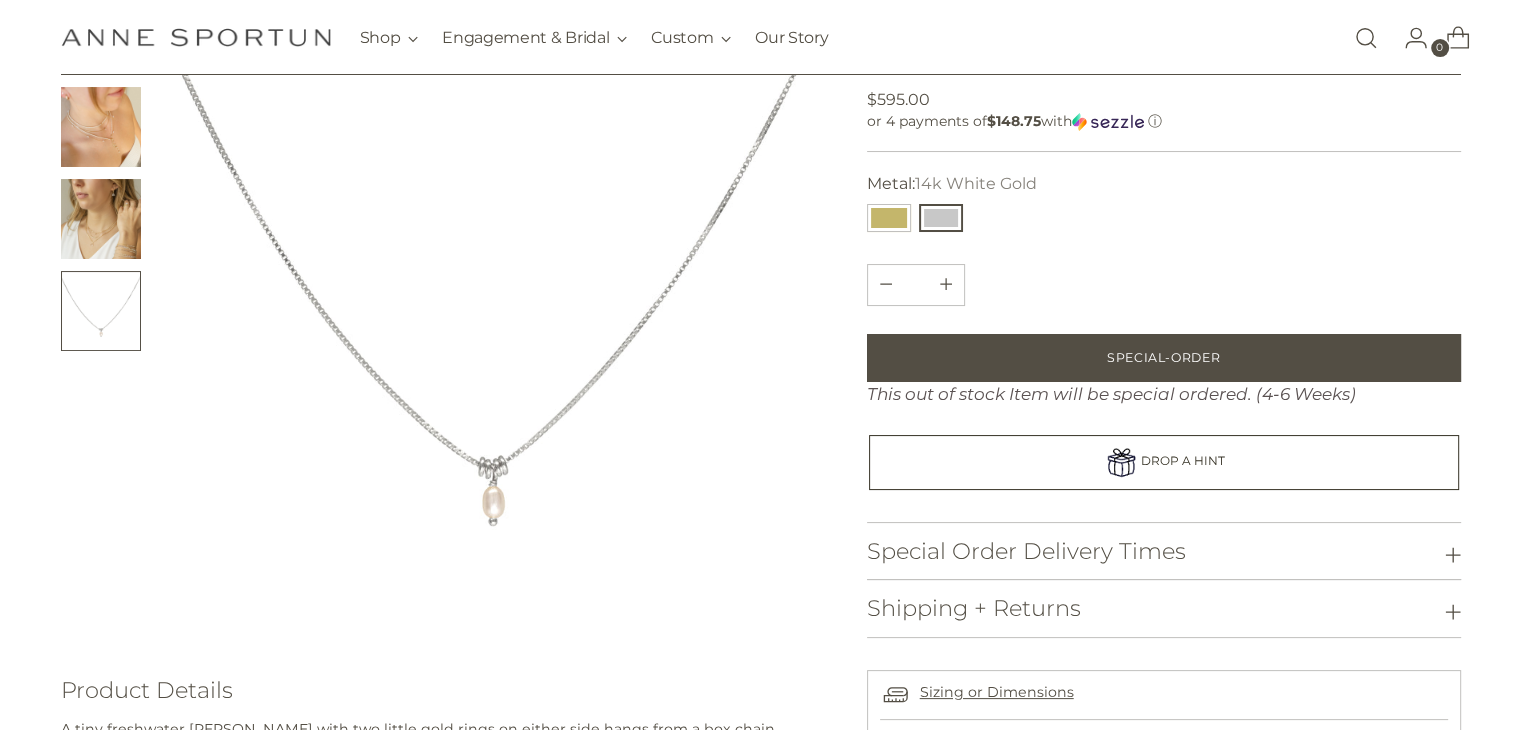click at bounding box center (101, 219) 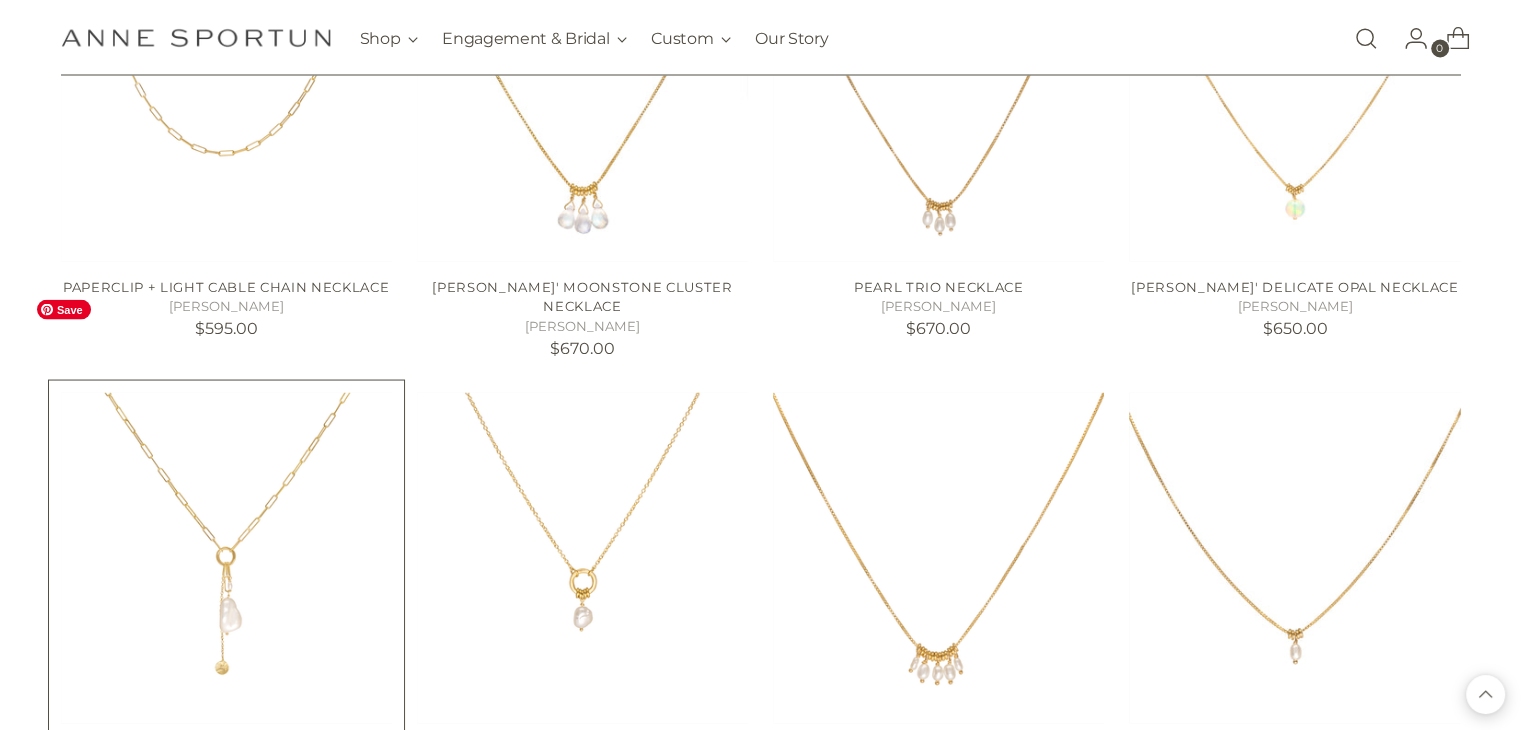 scroll, scrollTop: 3900, scrollLeft: 0, axis: vertical 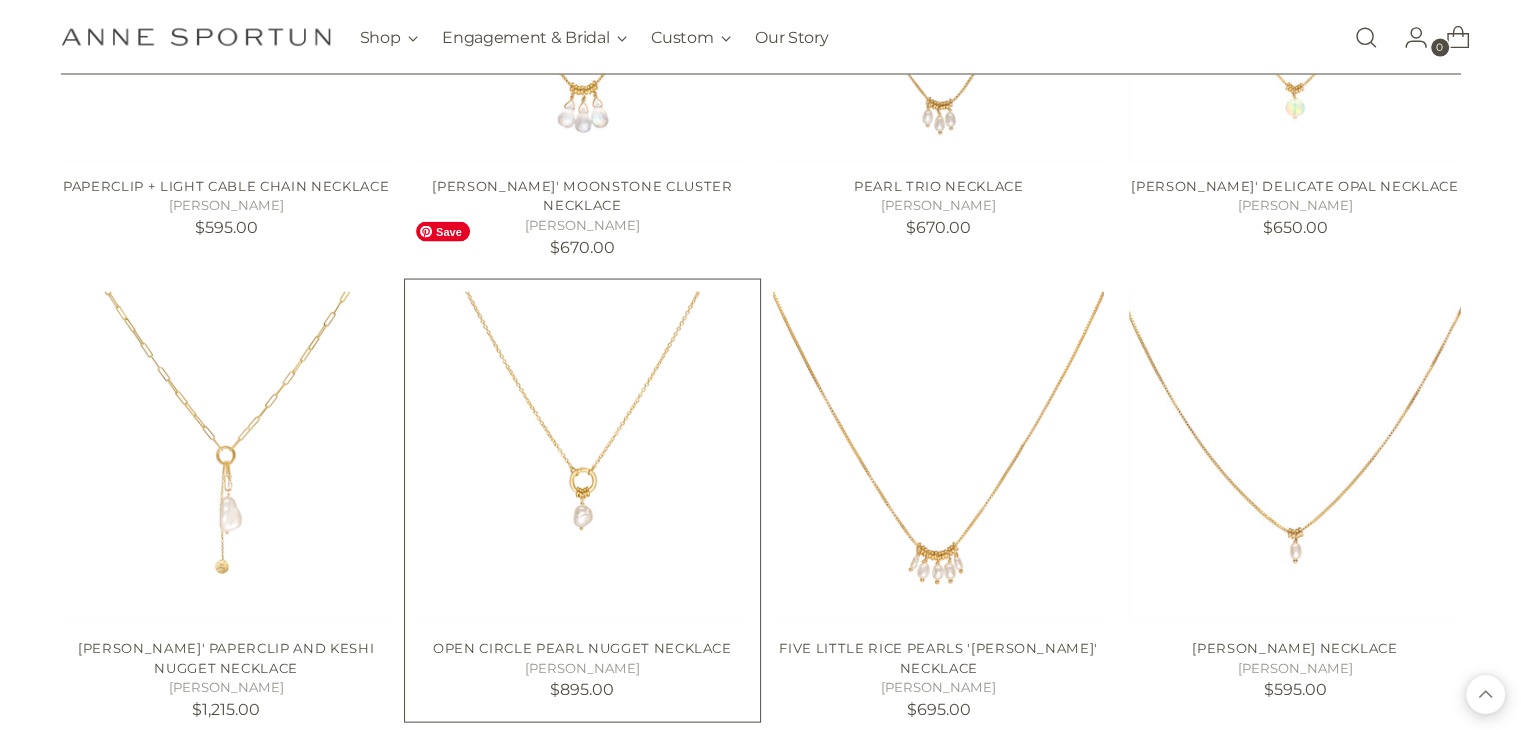 click at bounding box center [0, 0] 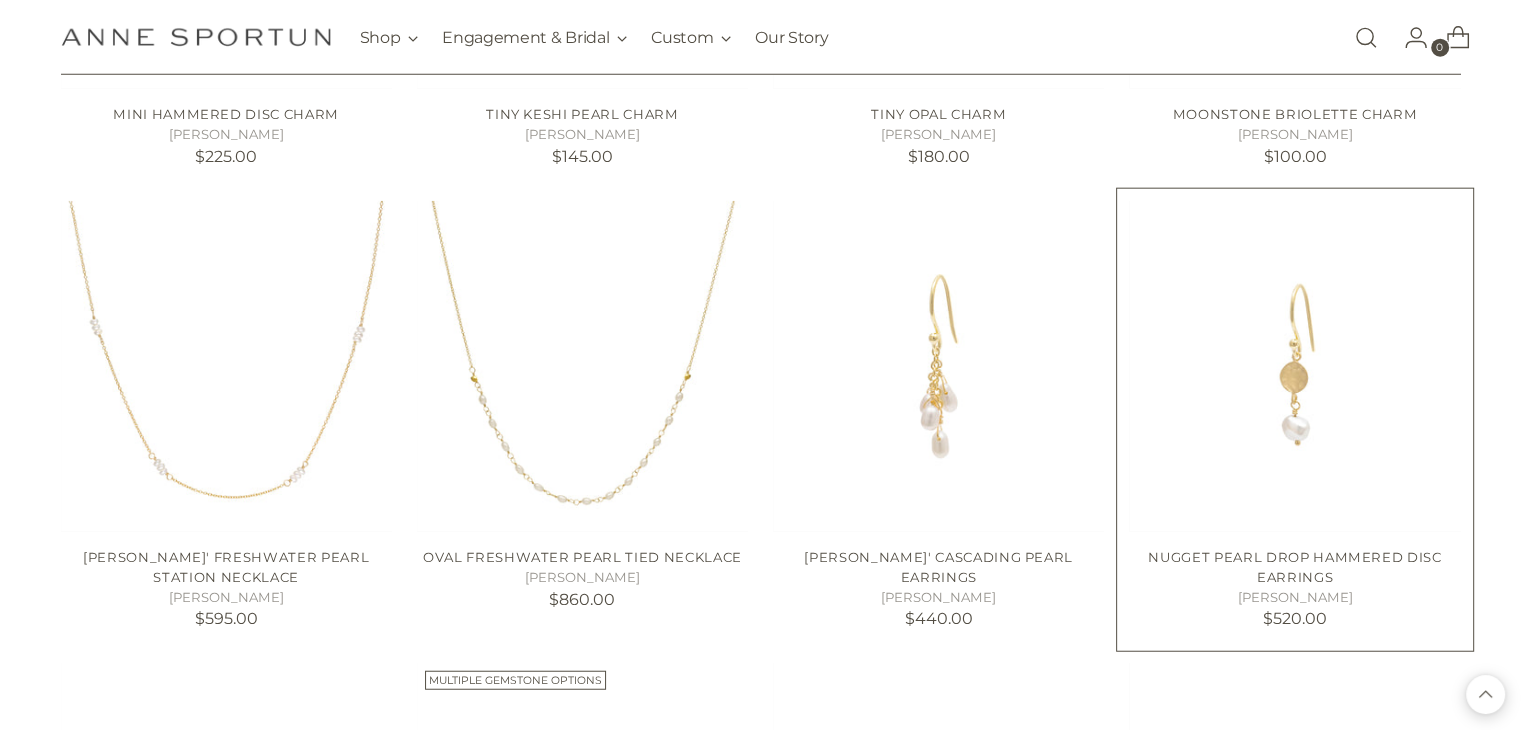 scroll, scrollTop: 4900, scrollLeft: 0, axis: vertical 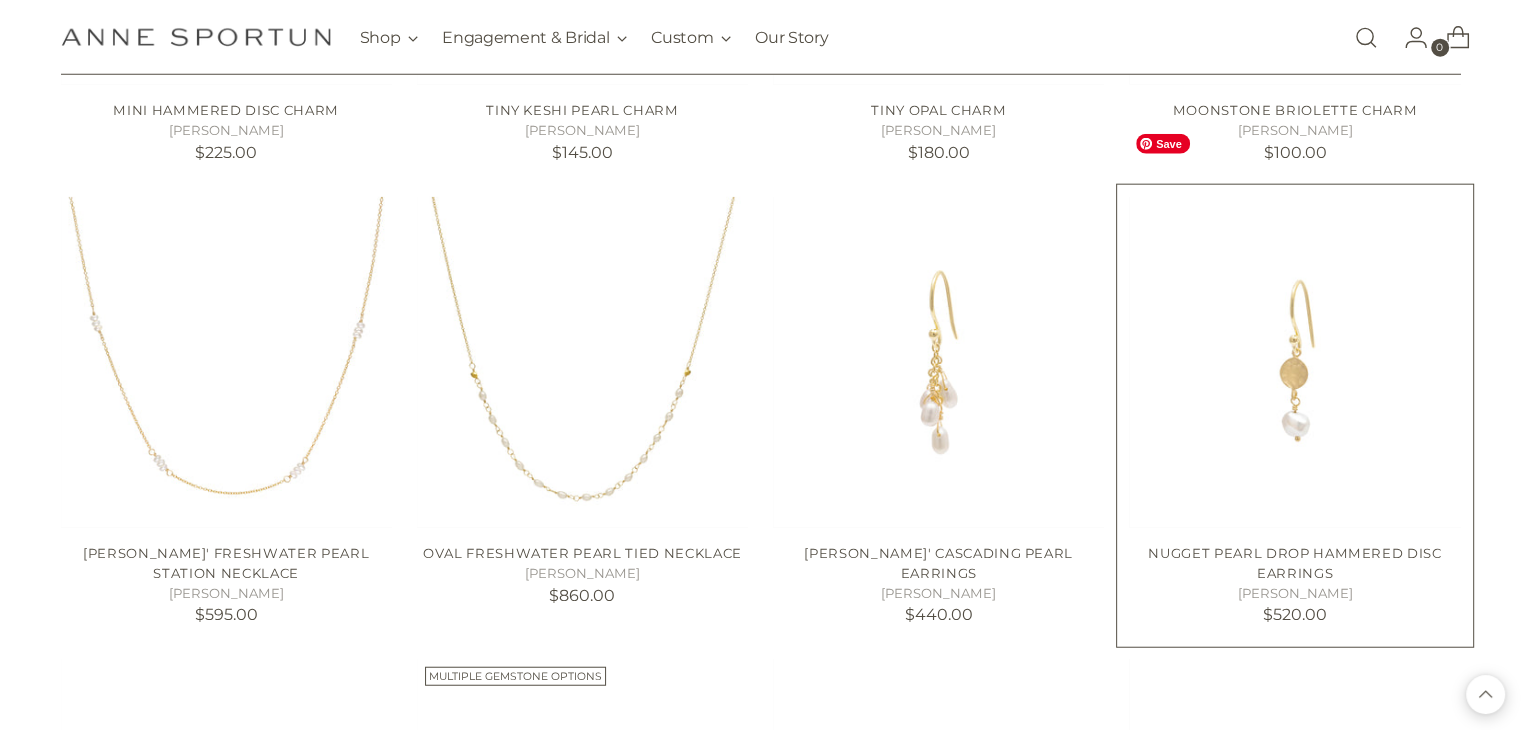 click at bounding box center (0, 0) 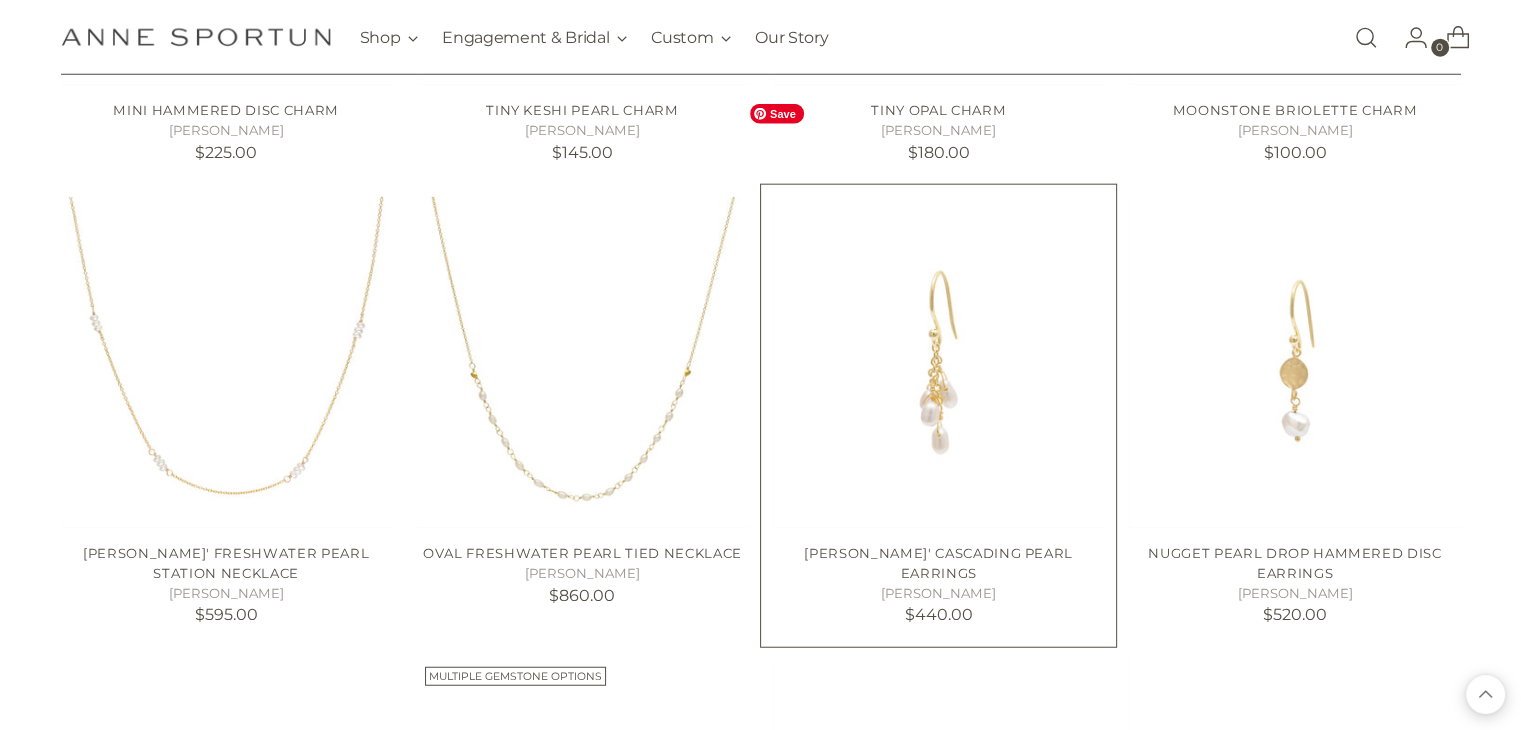 click at bounding box center (0, 0) 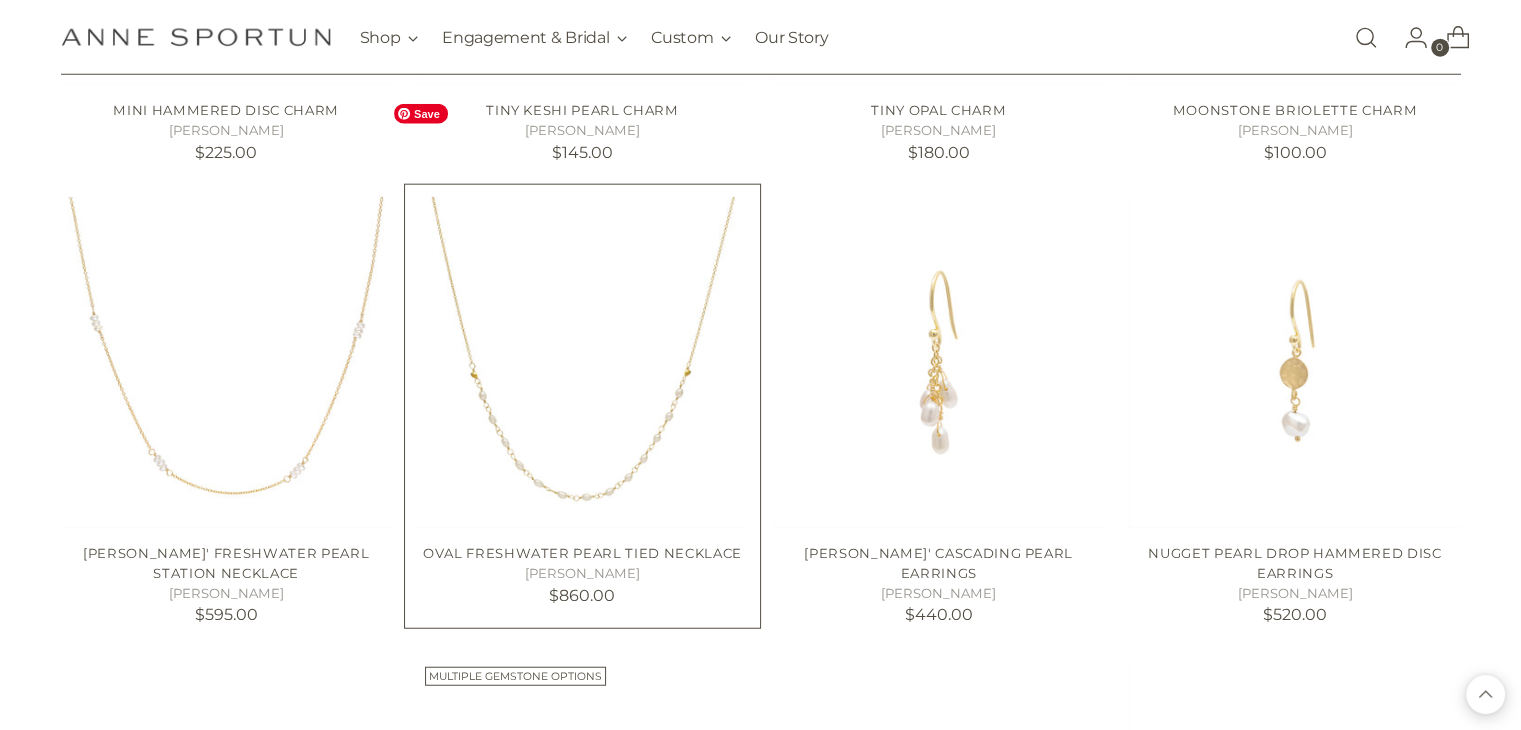 click at bounding box center (0, 0) 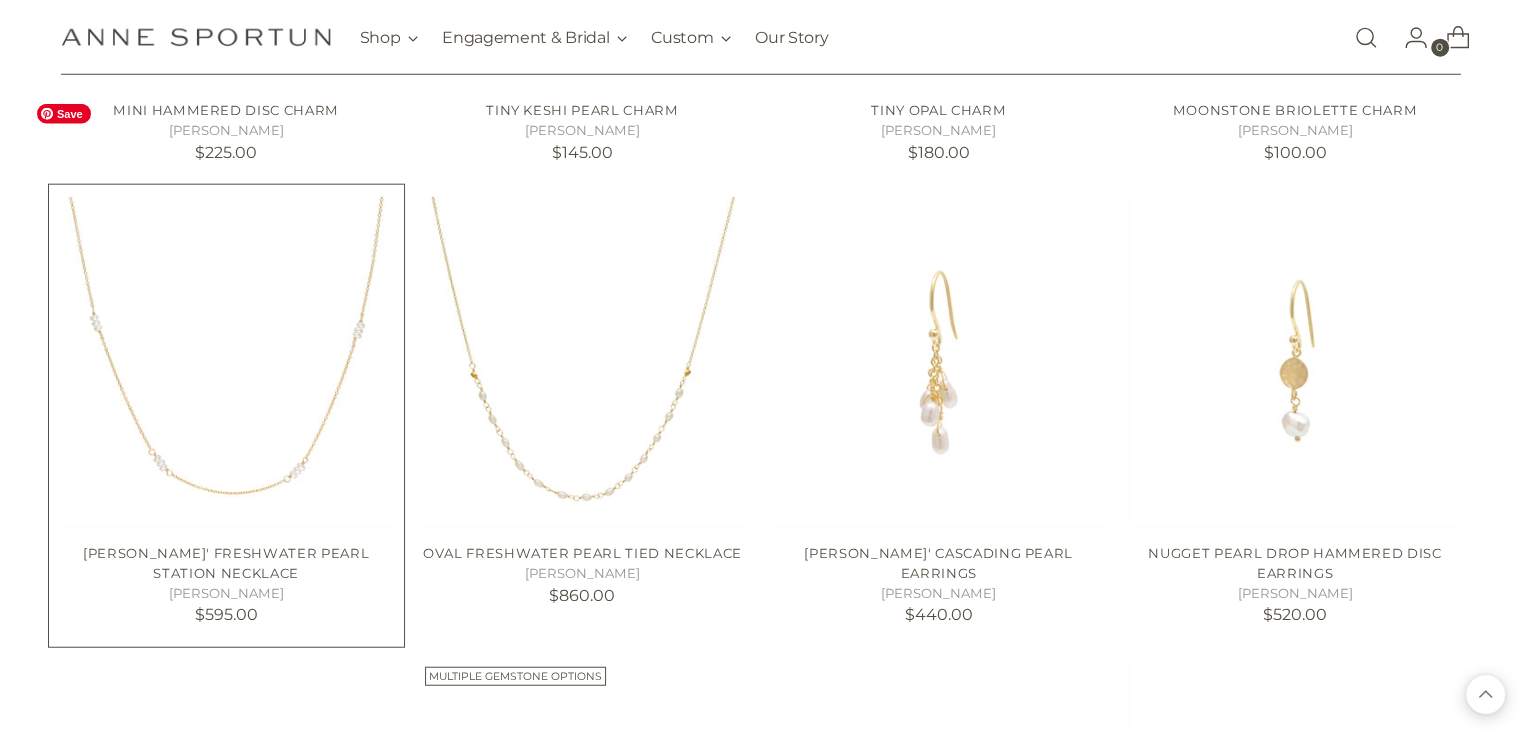 click at bounding box center (0, 0) 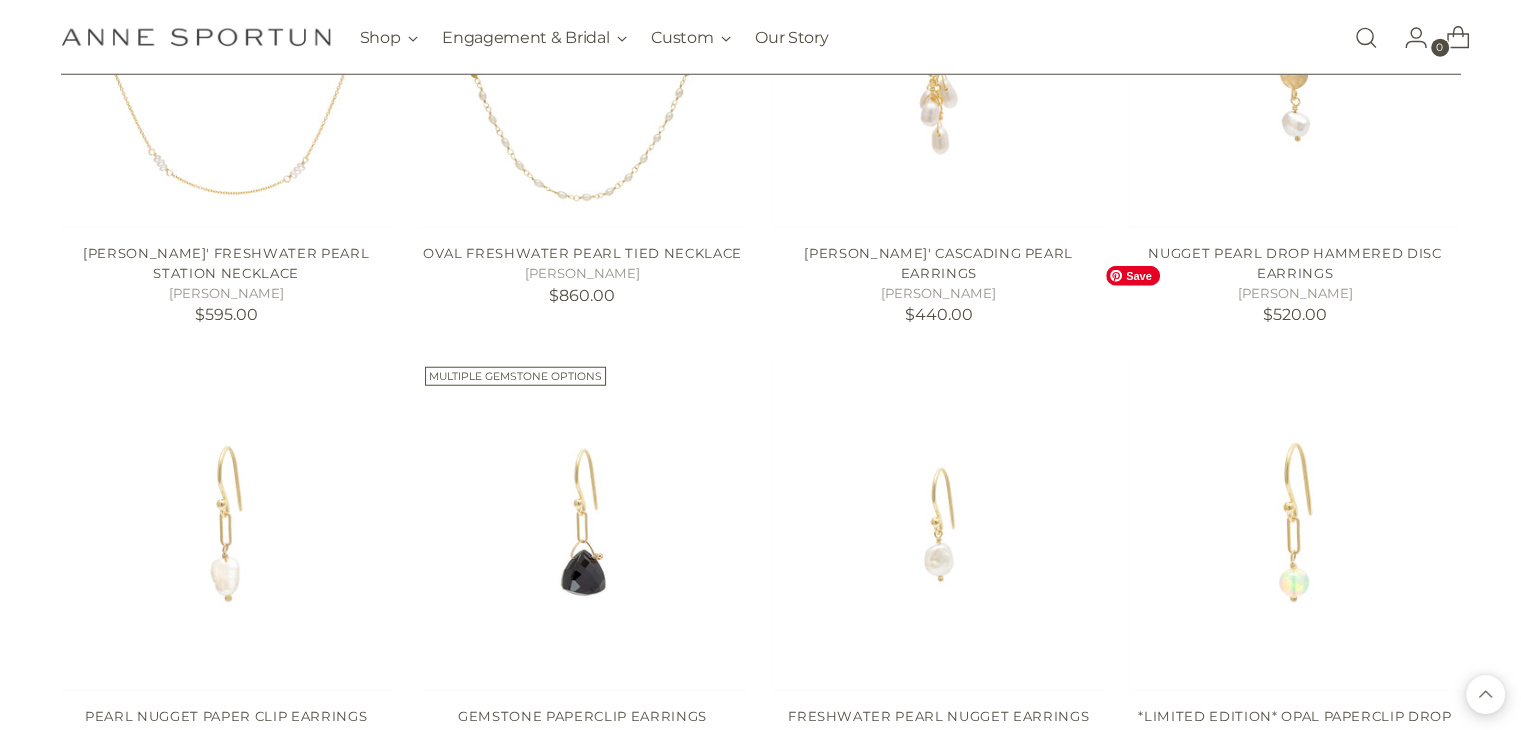 scroll, scrollTop: 5500, scrollLeft: 0, axis: vertical 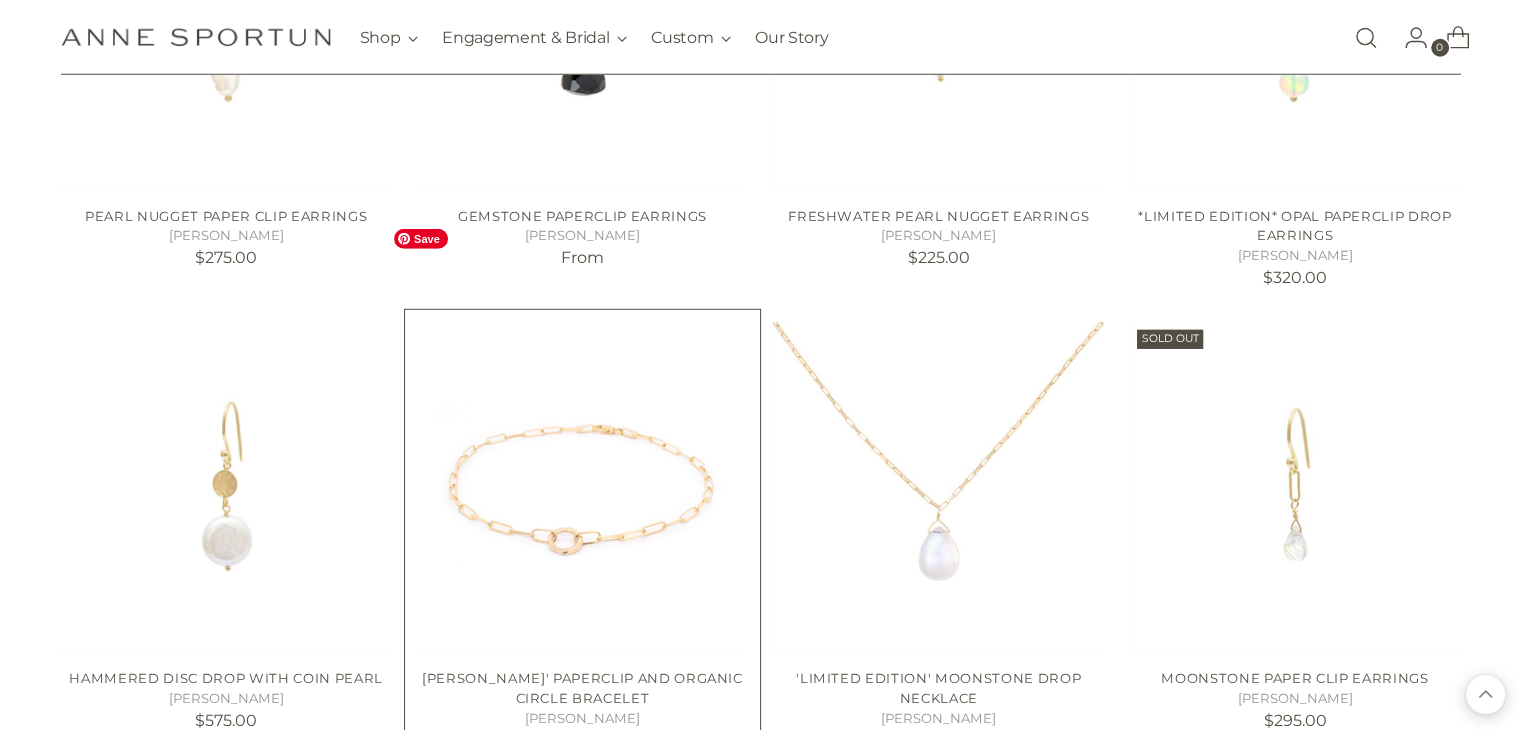 click at bounding box center (0, 0) 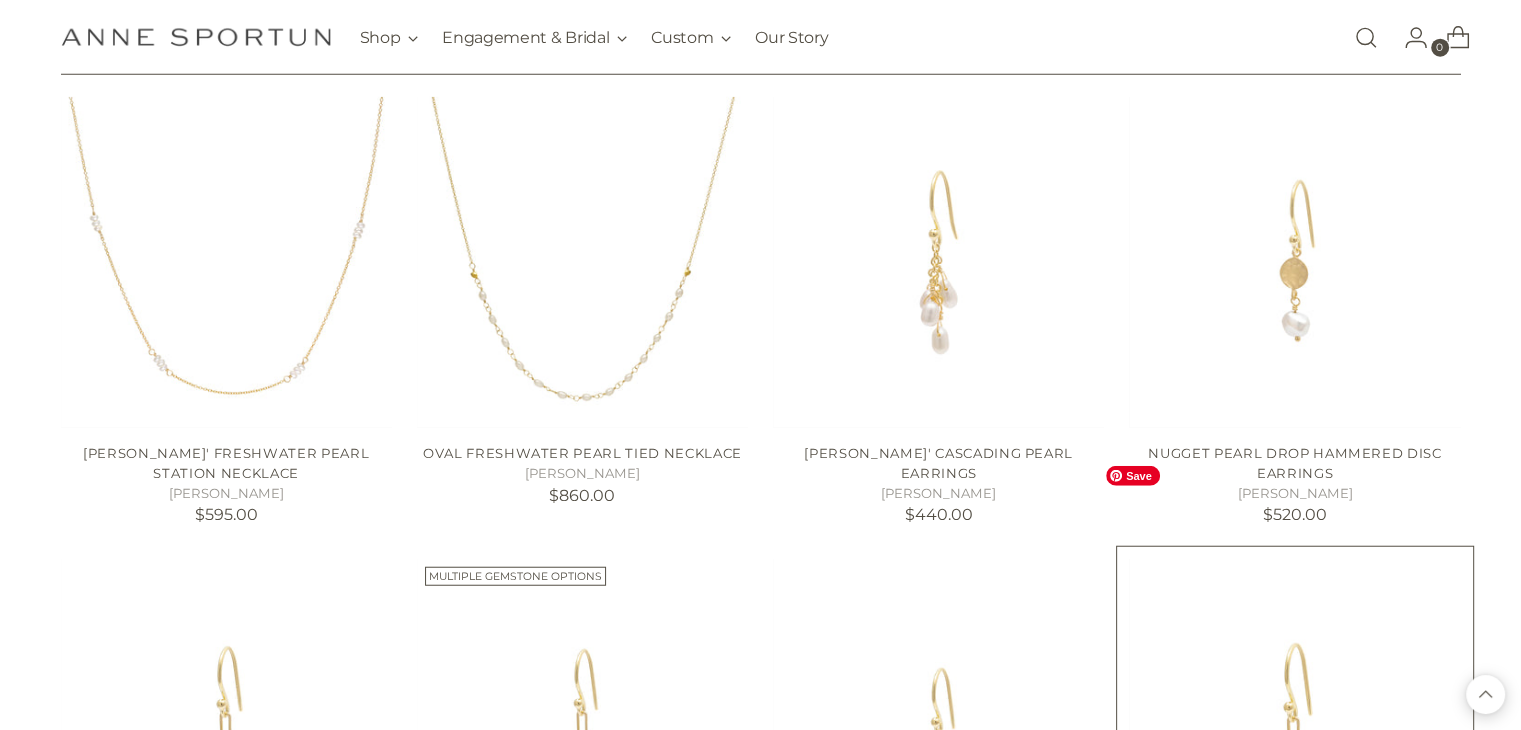 scroll, scrollTop: 4800, scrollLeft: 0, axis: vertical 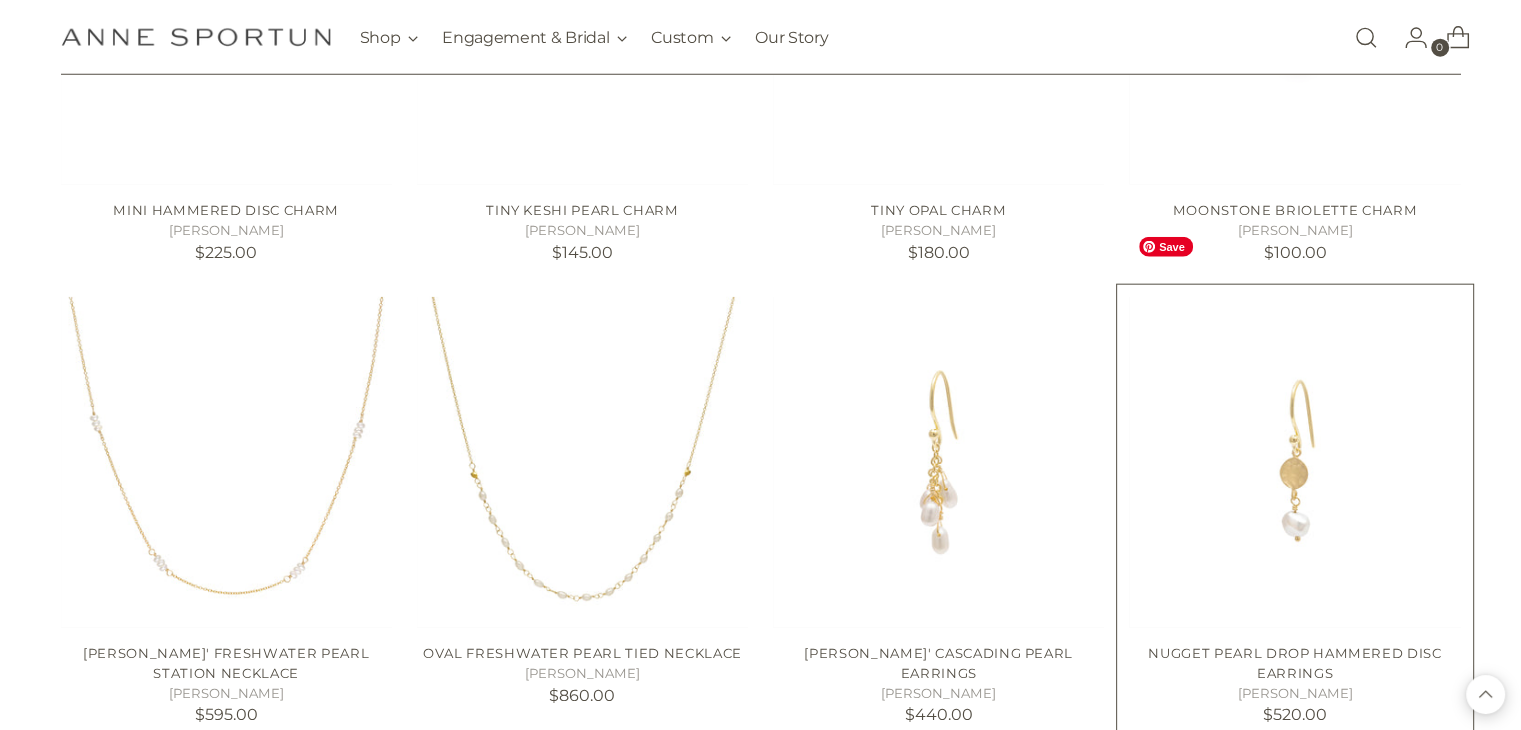 click at bounding box center [0, 0] 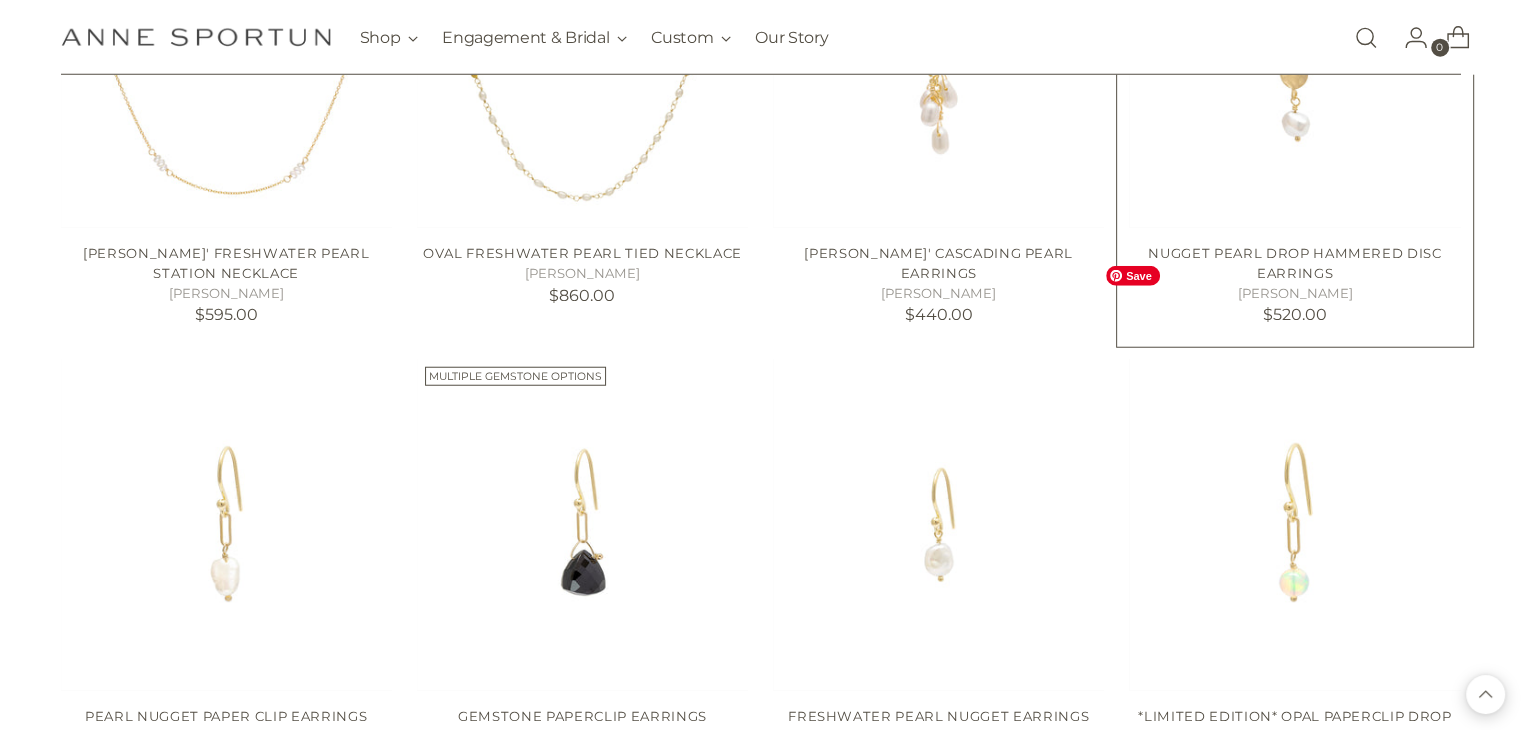 scroll, scrollTop: 5600, scrollLeft: 0, axis: vertical 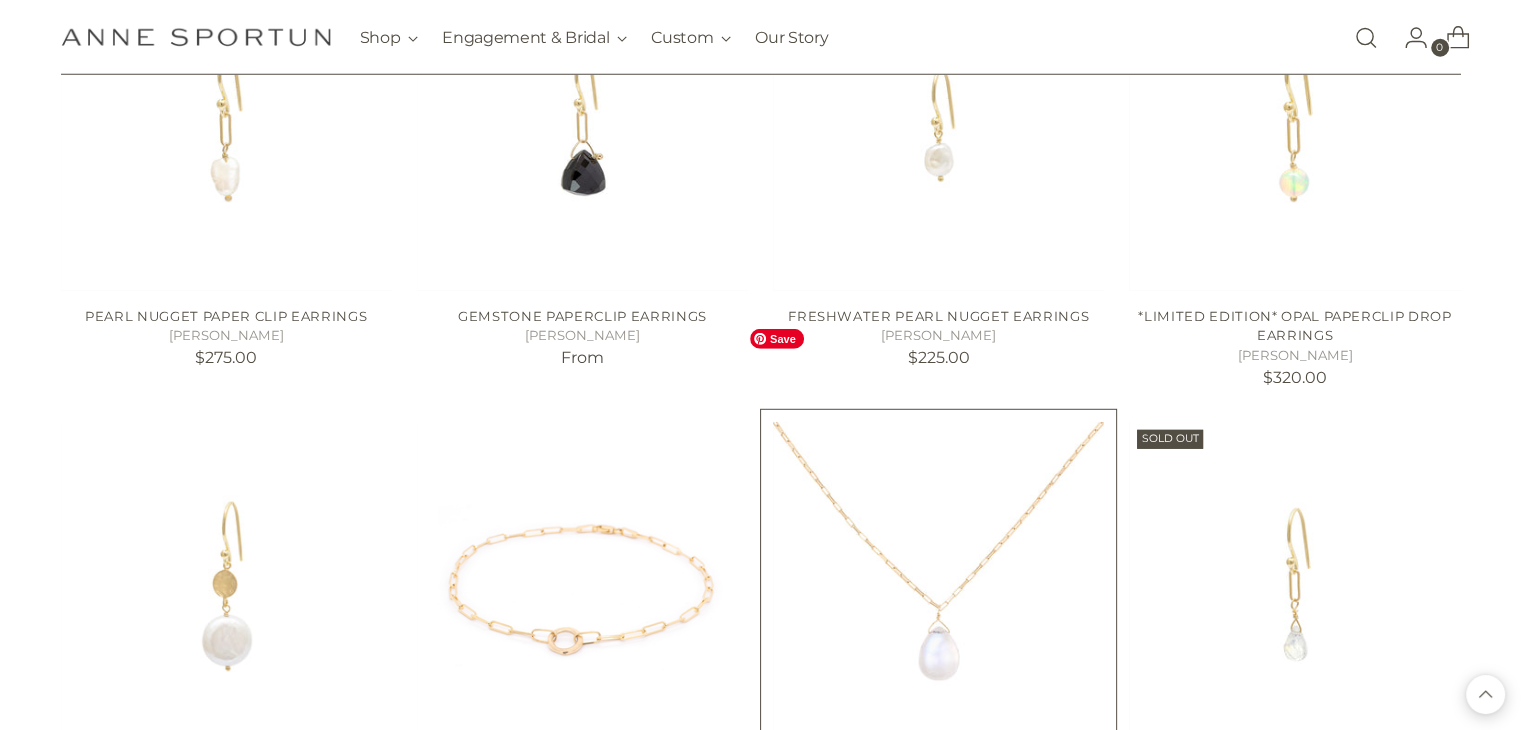 click at bounding box center [0, 0] 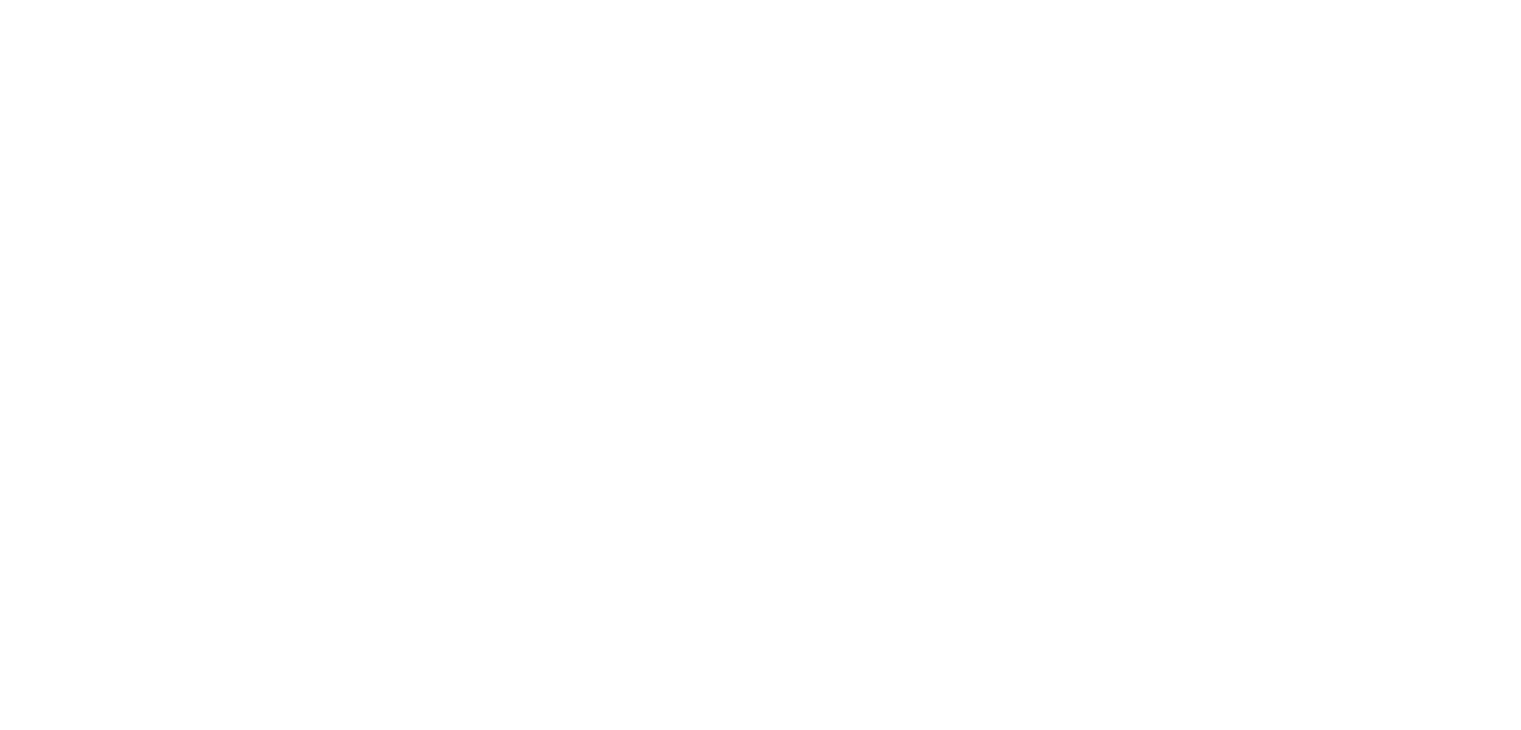 scroll, scrollTop: 0, scrollLeft: 0, axis: both 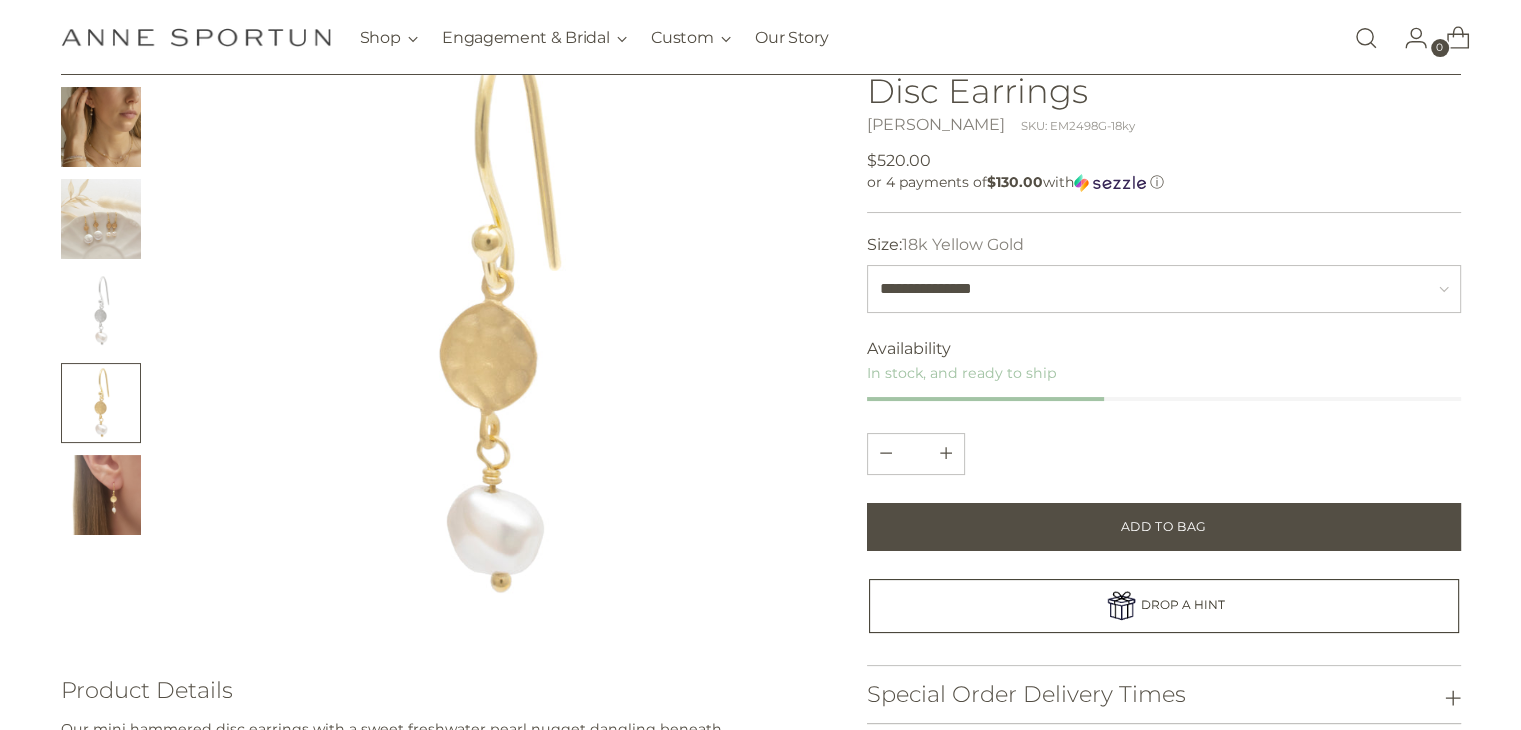click at bounding box center (101, 495) 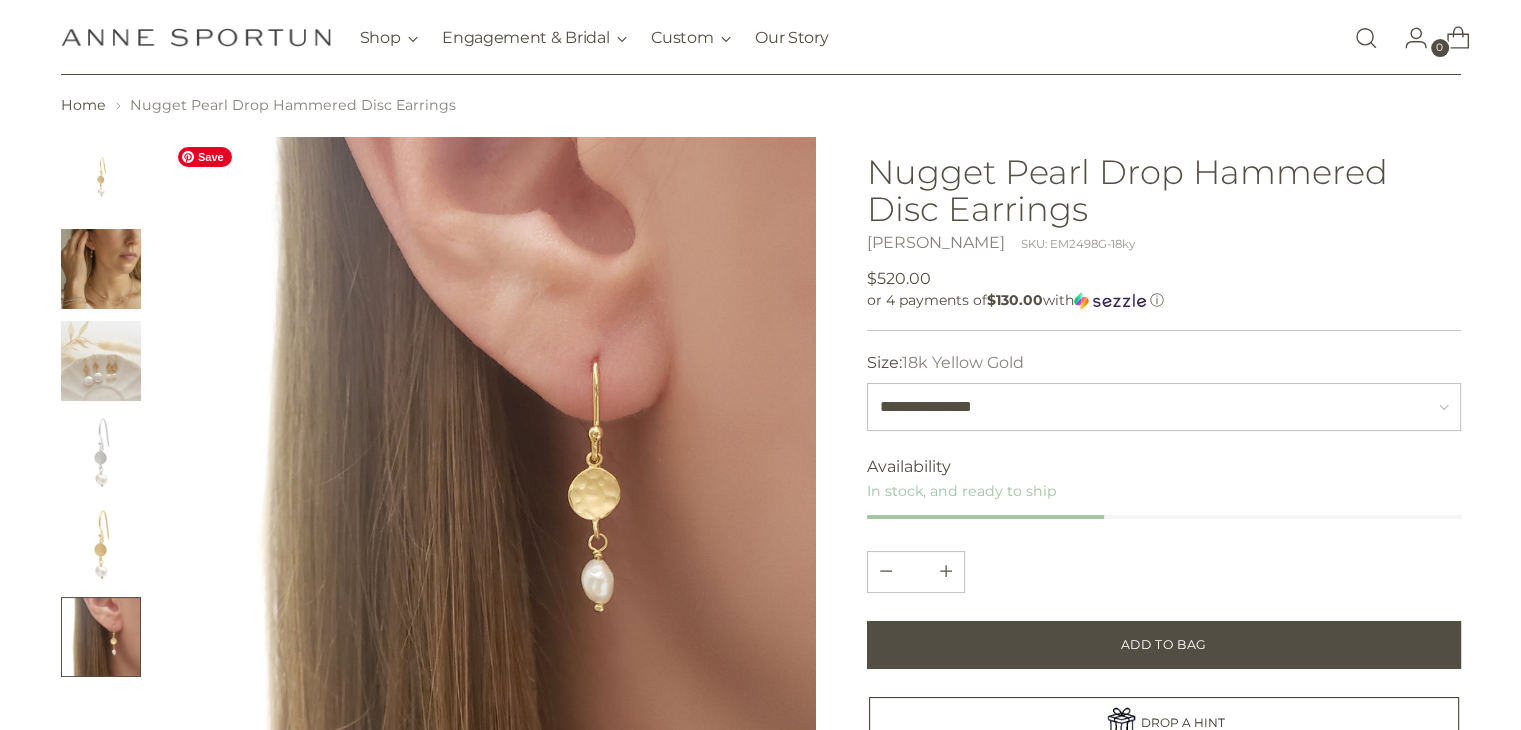 scroll, scrollTop: 0, scrollLeft: 0, axis: both 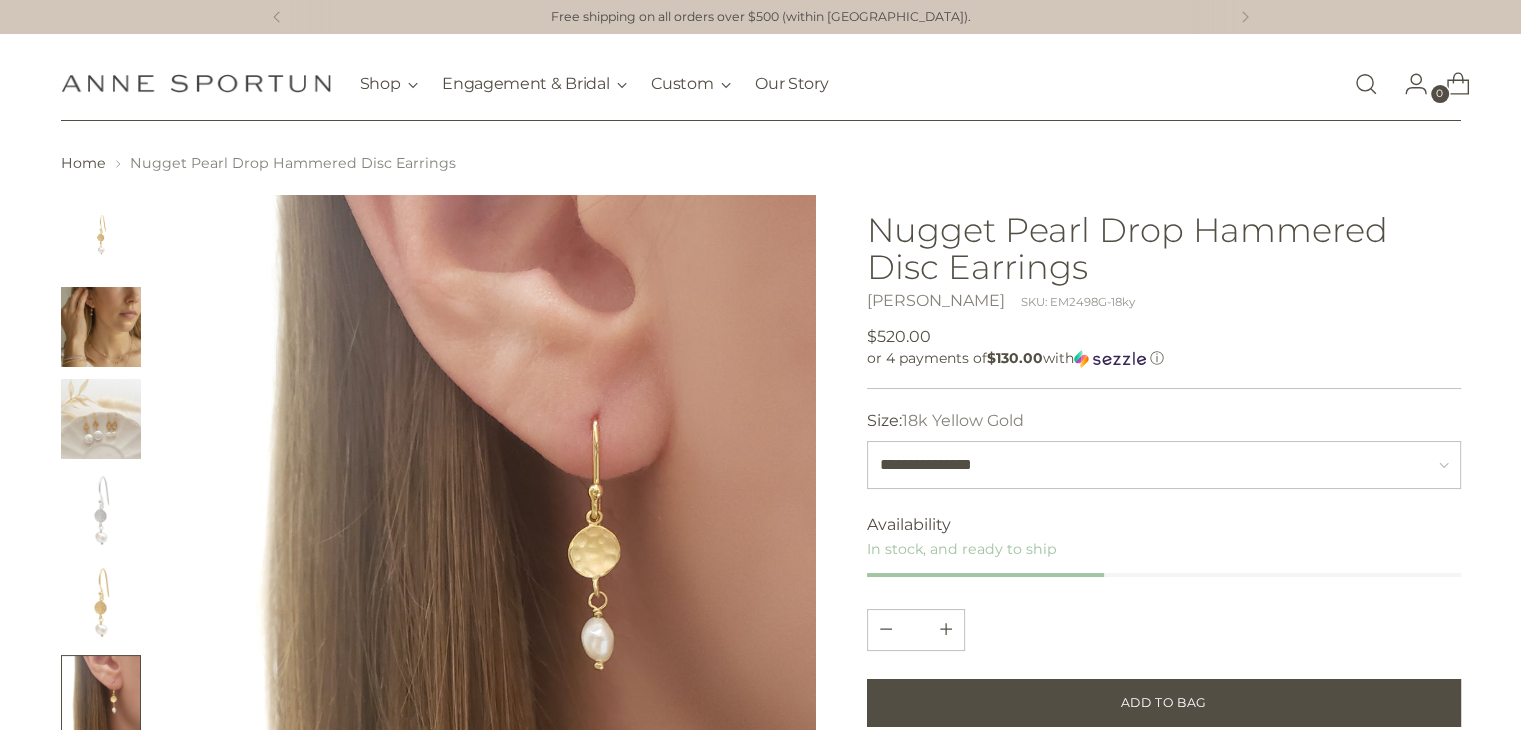 click at bounding box center [101, 327] 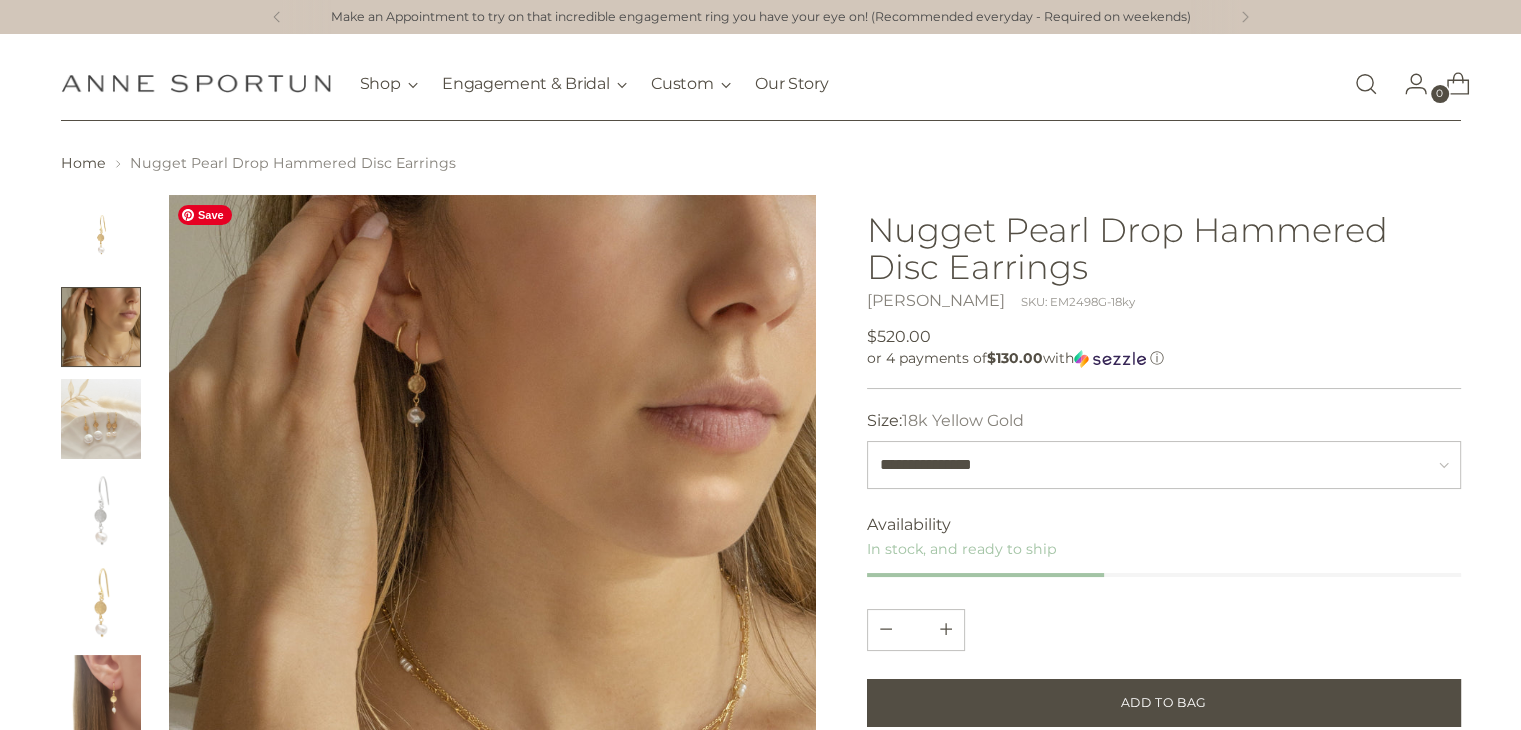 scroll, scrollTop: 400, scrollLeft: 0, axis: vertical 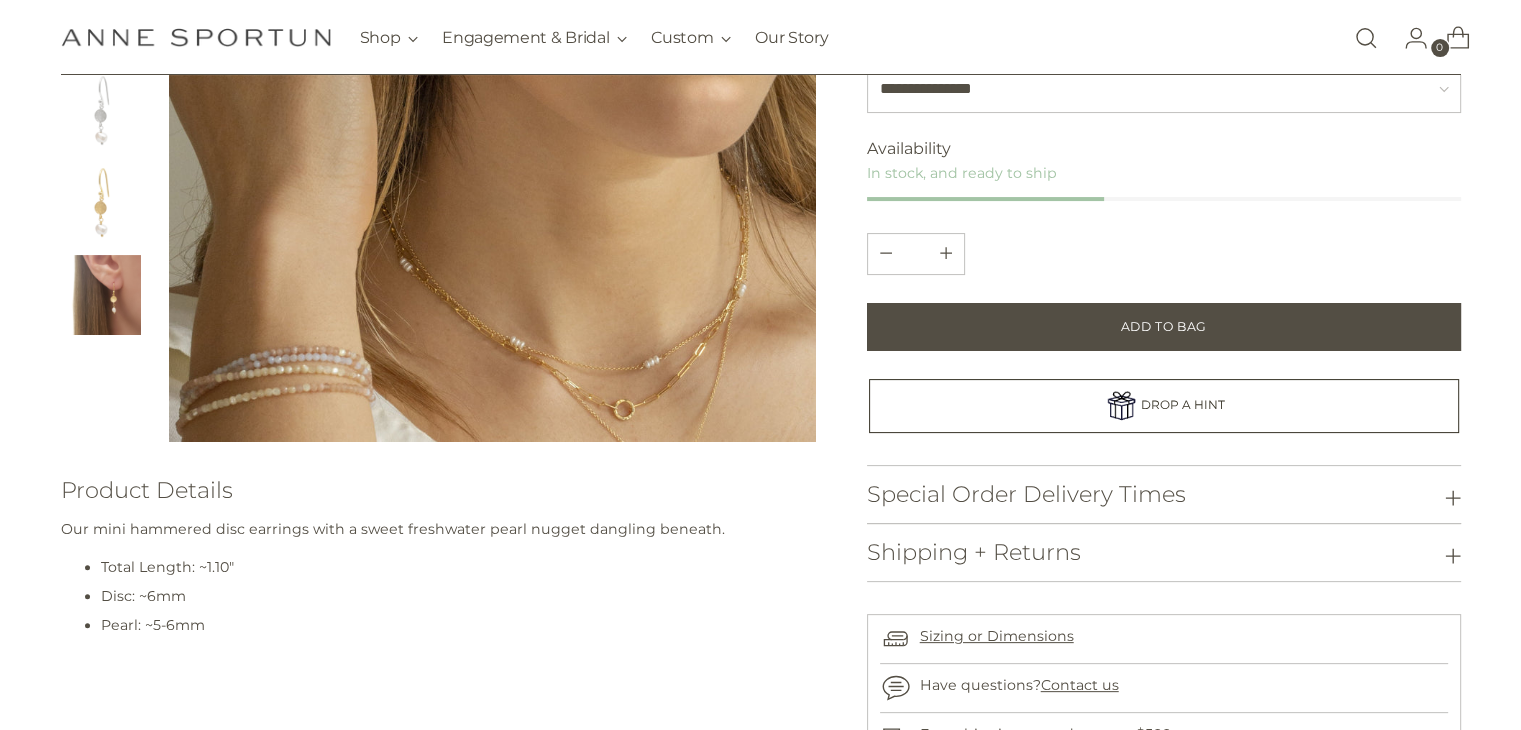 click at bounding box center [101, 203] 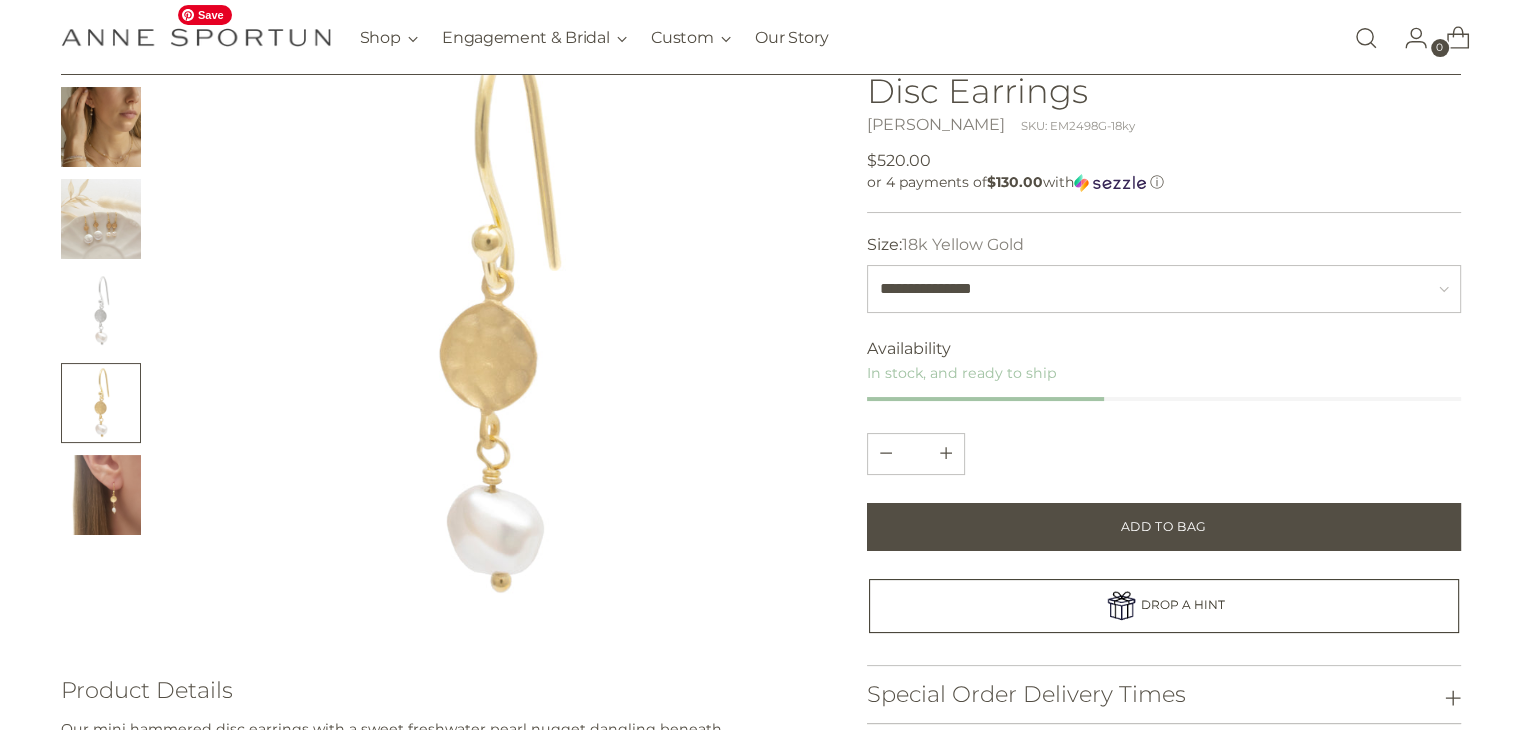 scroll, scrollTop: 0, scrollLeft: 0, axis: both 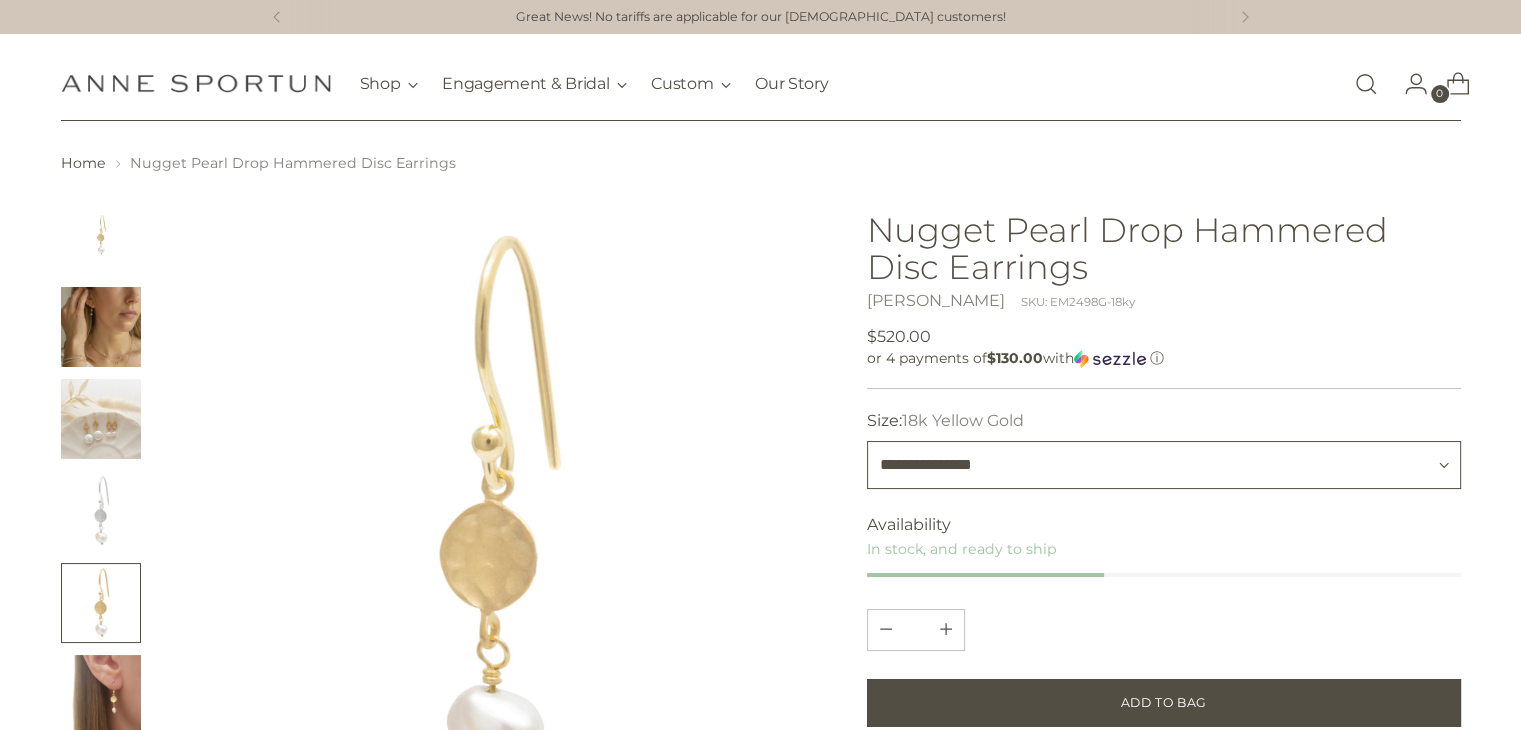 click on "**********" at bounding box center [1164, 465] 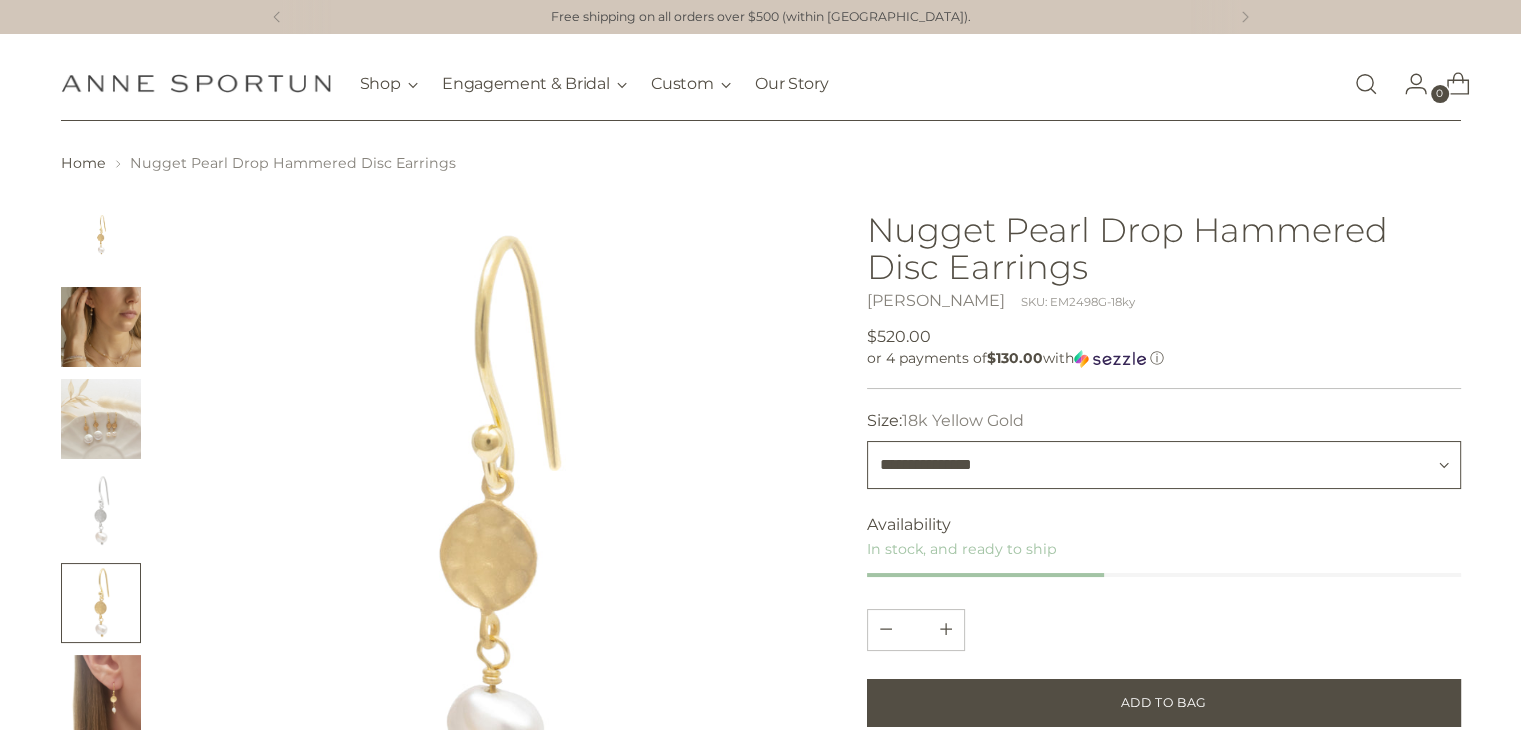 select on "**********" 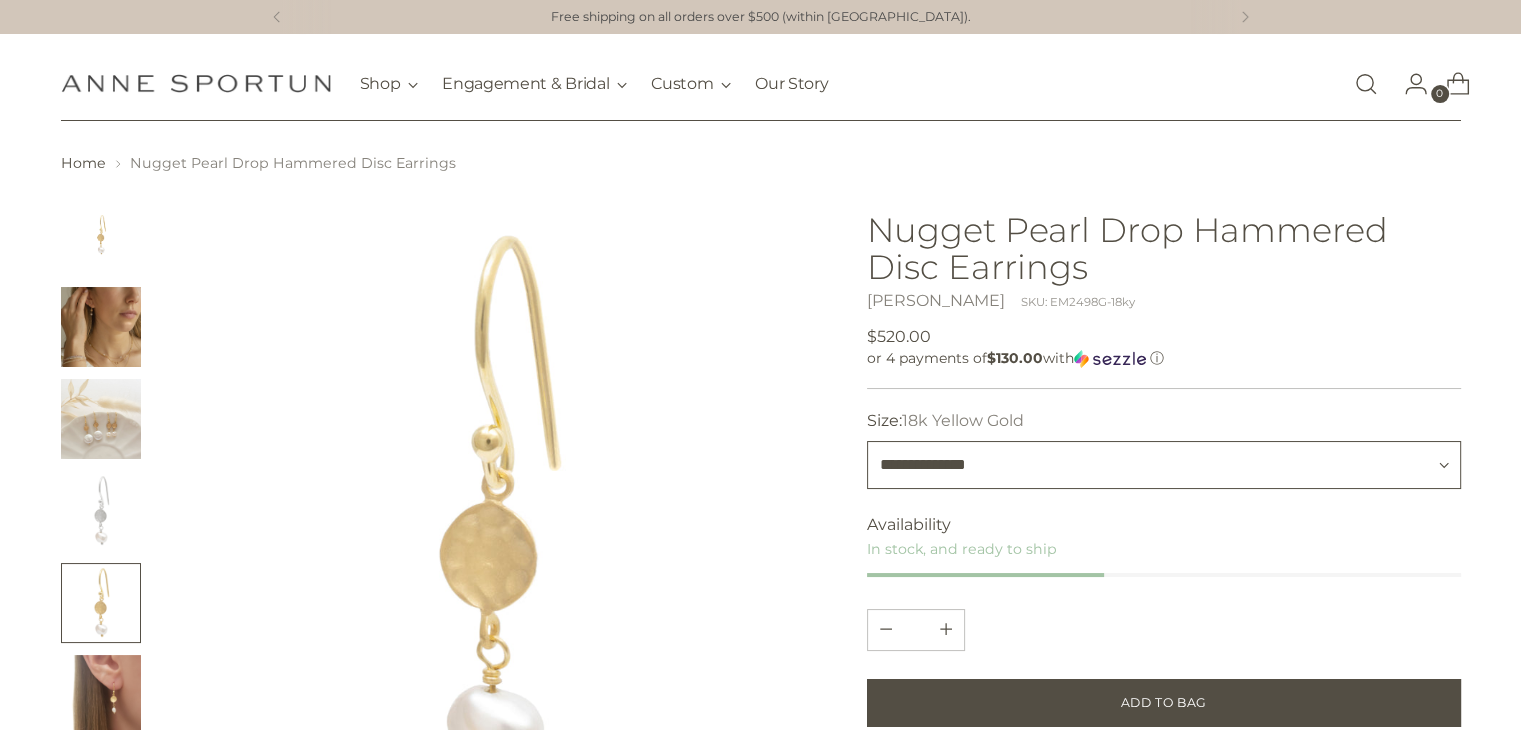 type 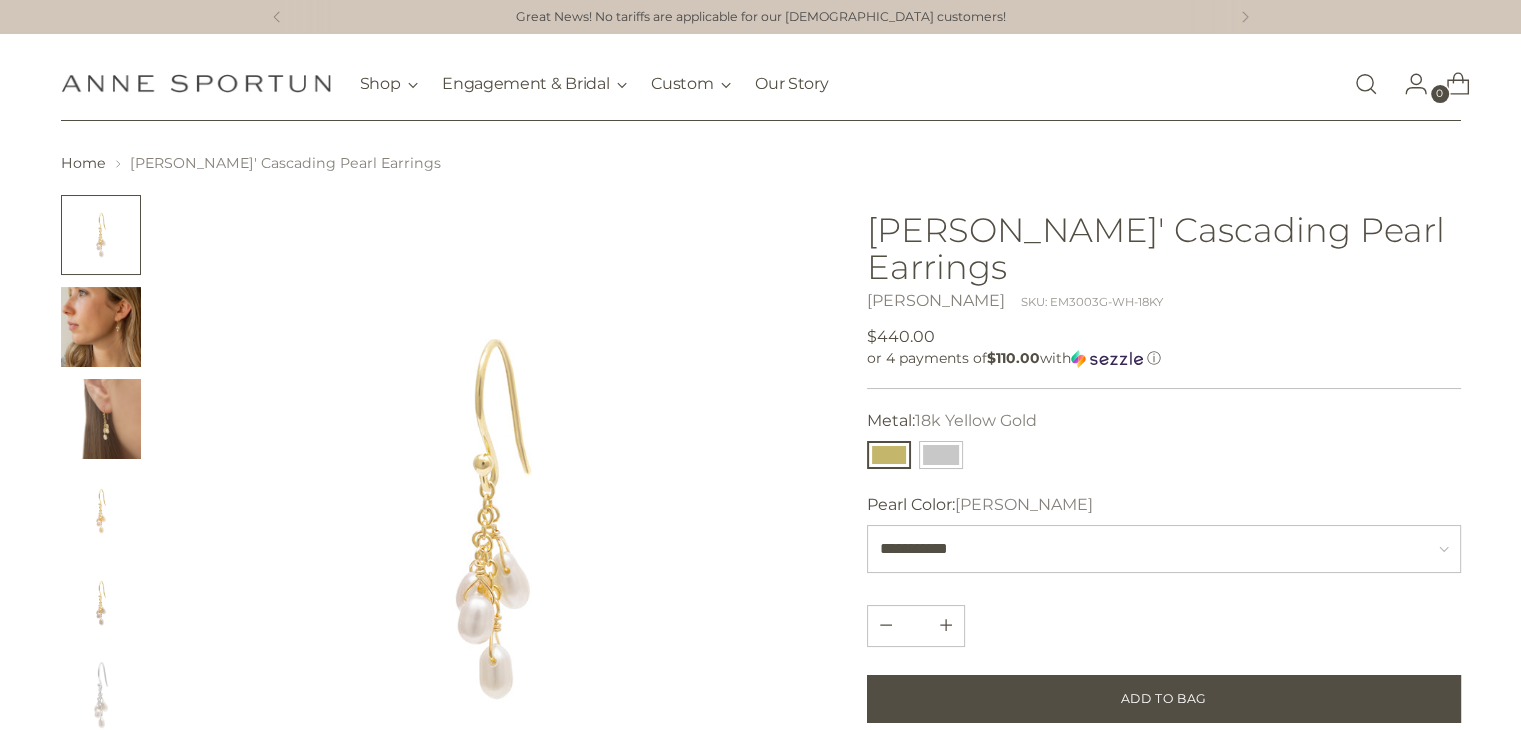 scroll, scrollTop: 200, scrollLeft: 0, axis: vertical 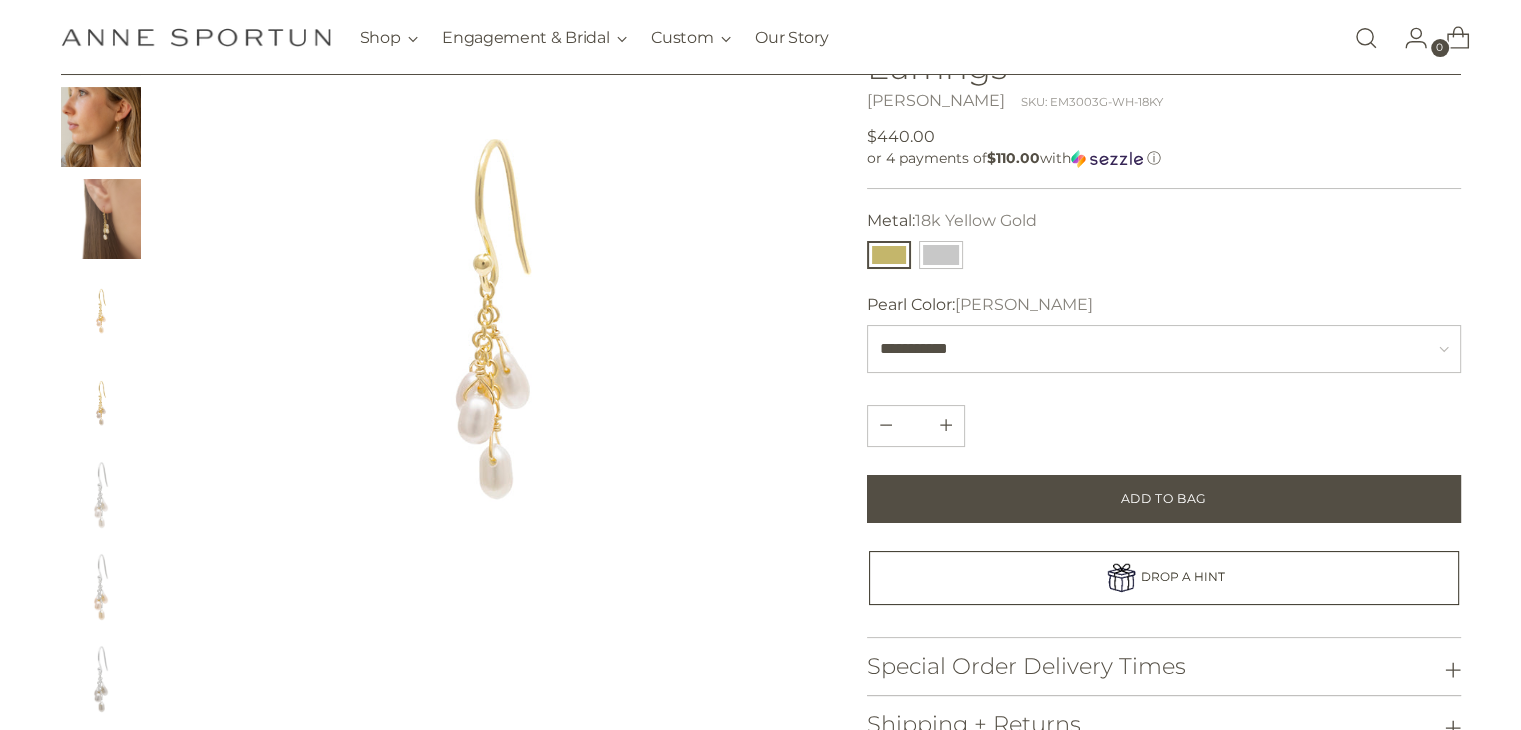 click at bounding box center (101, 219) 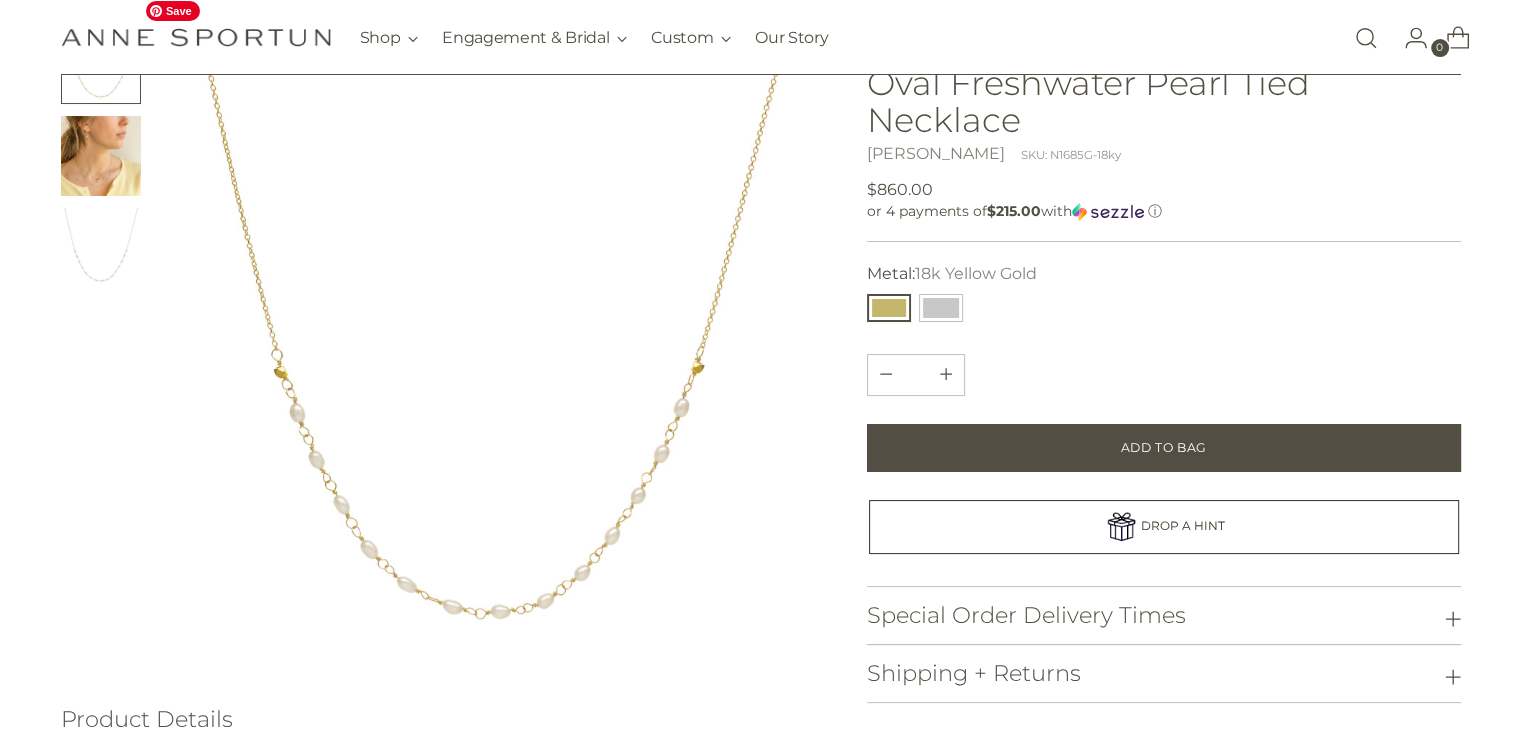 scroll, scrollTop: 200, scrollLeft: 0, axis: vertical 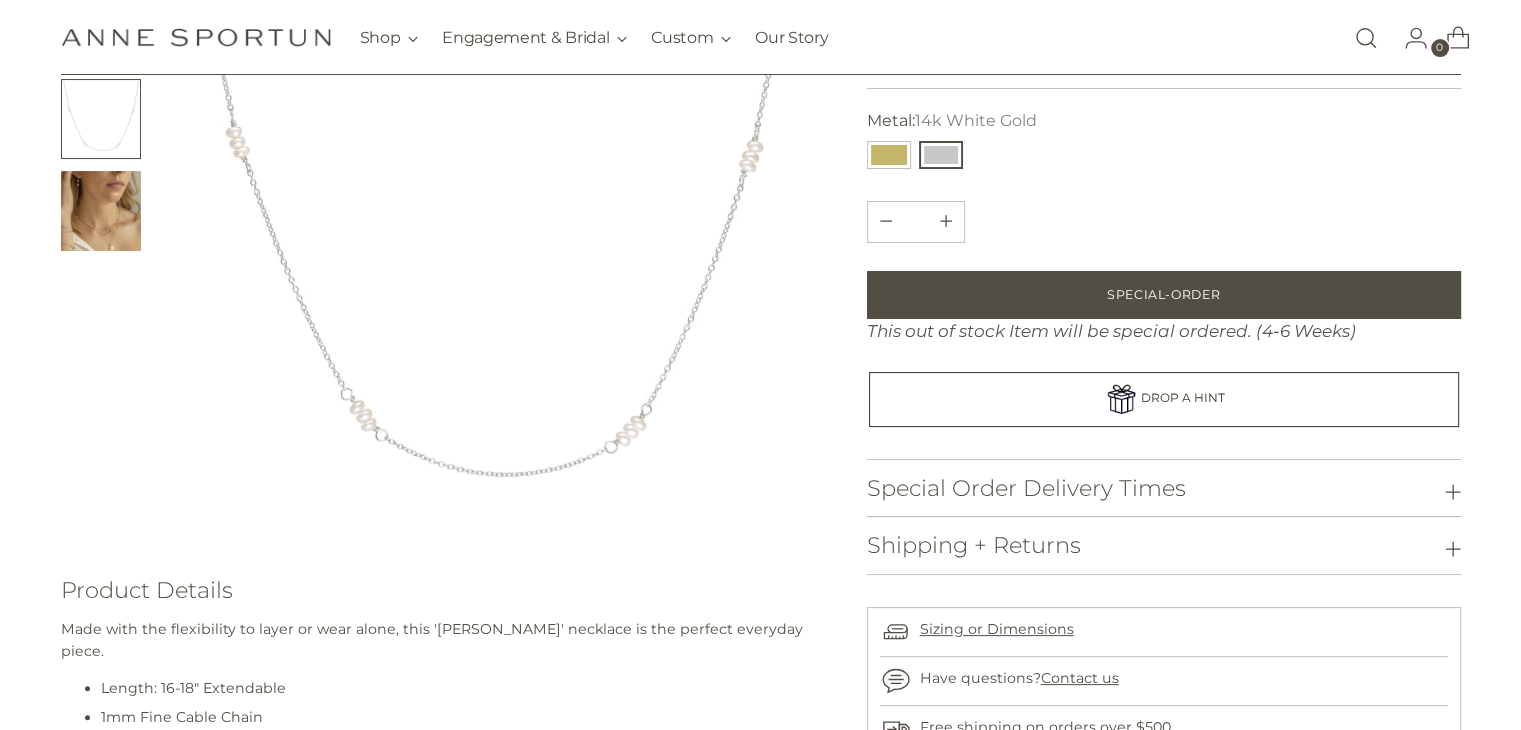 click at bounding box center (101, 211) 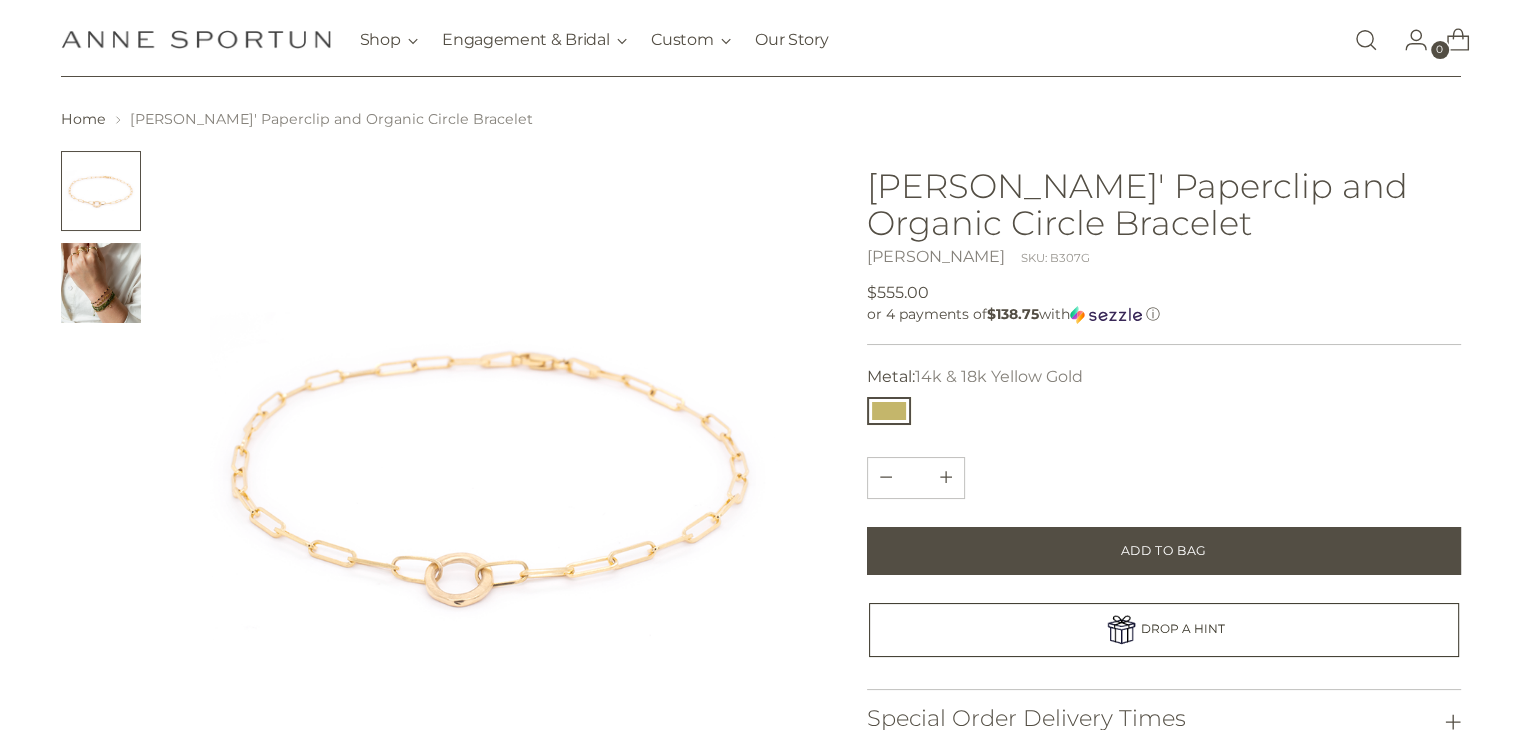 scroll, scrollTop: 0, scrollLeft: 0, axis: both 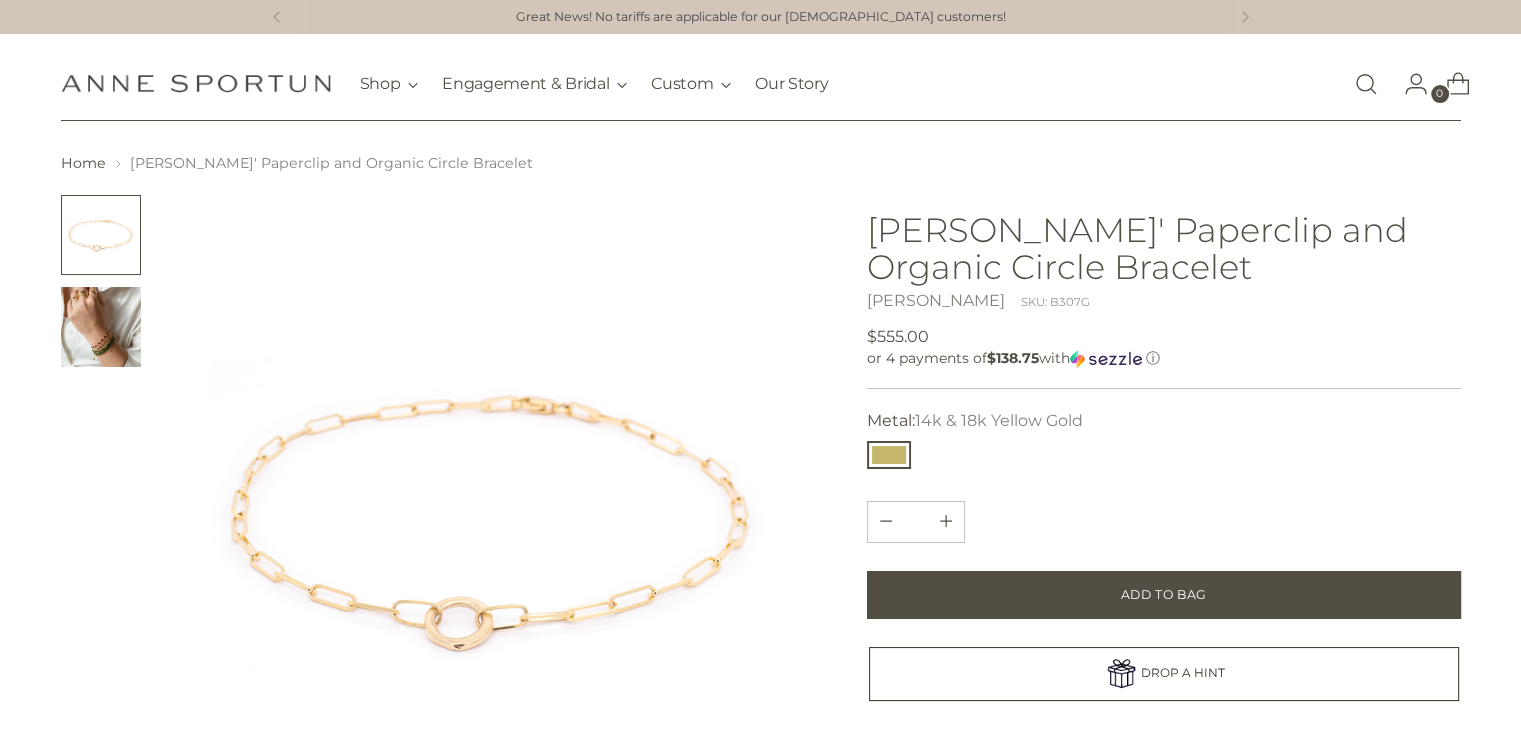 click at bounding box center (101, 327) 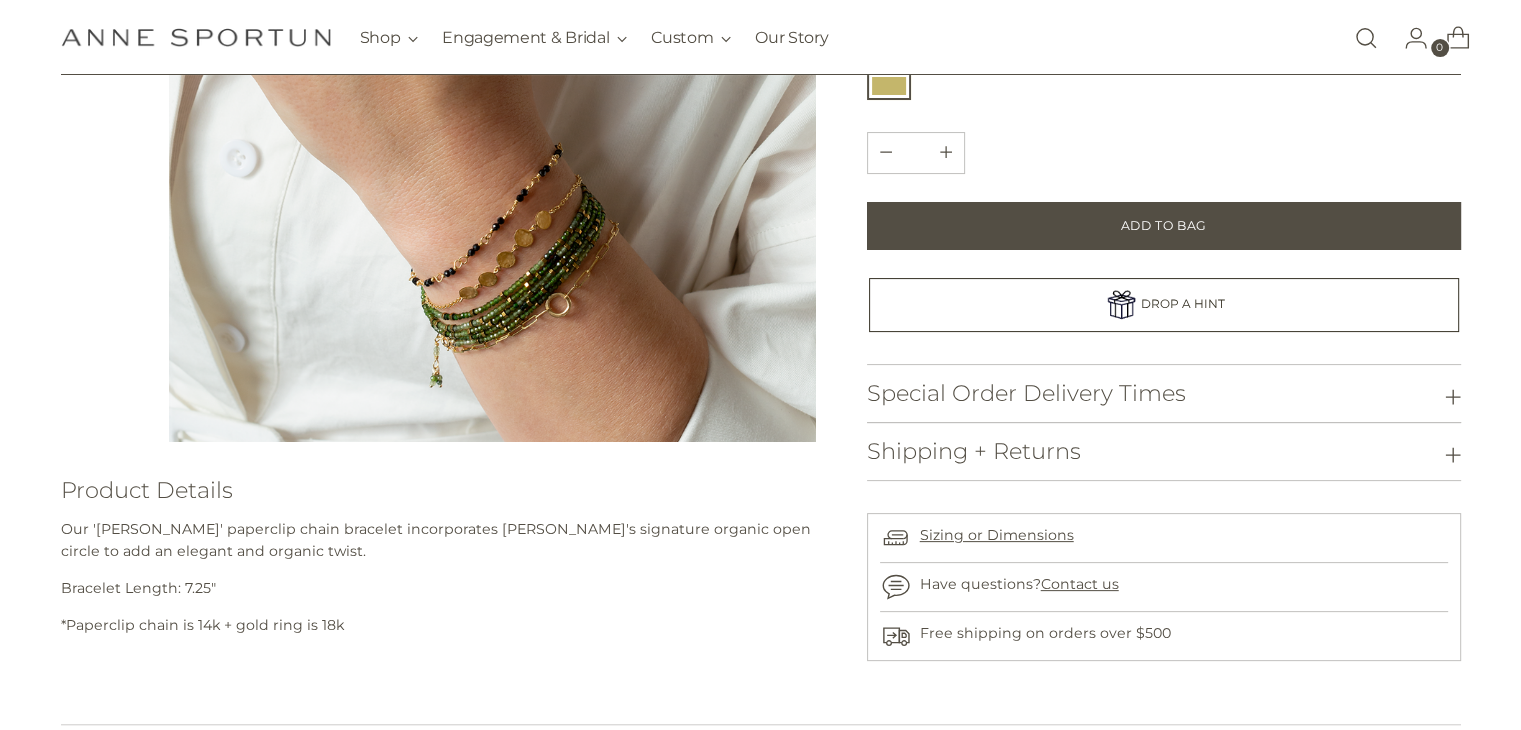 scroll, scrollTop: 0, scrollLeft: 0, axis: both 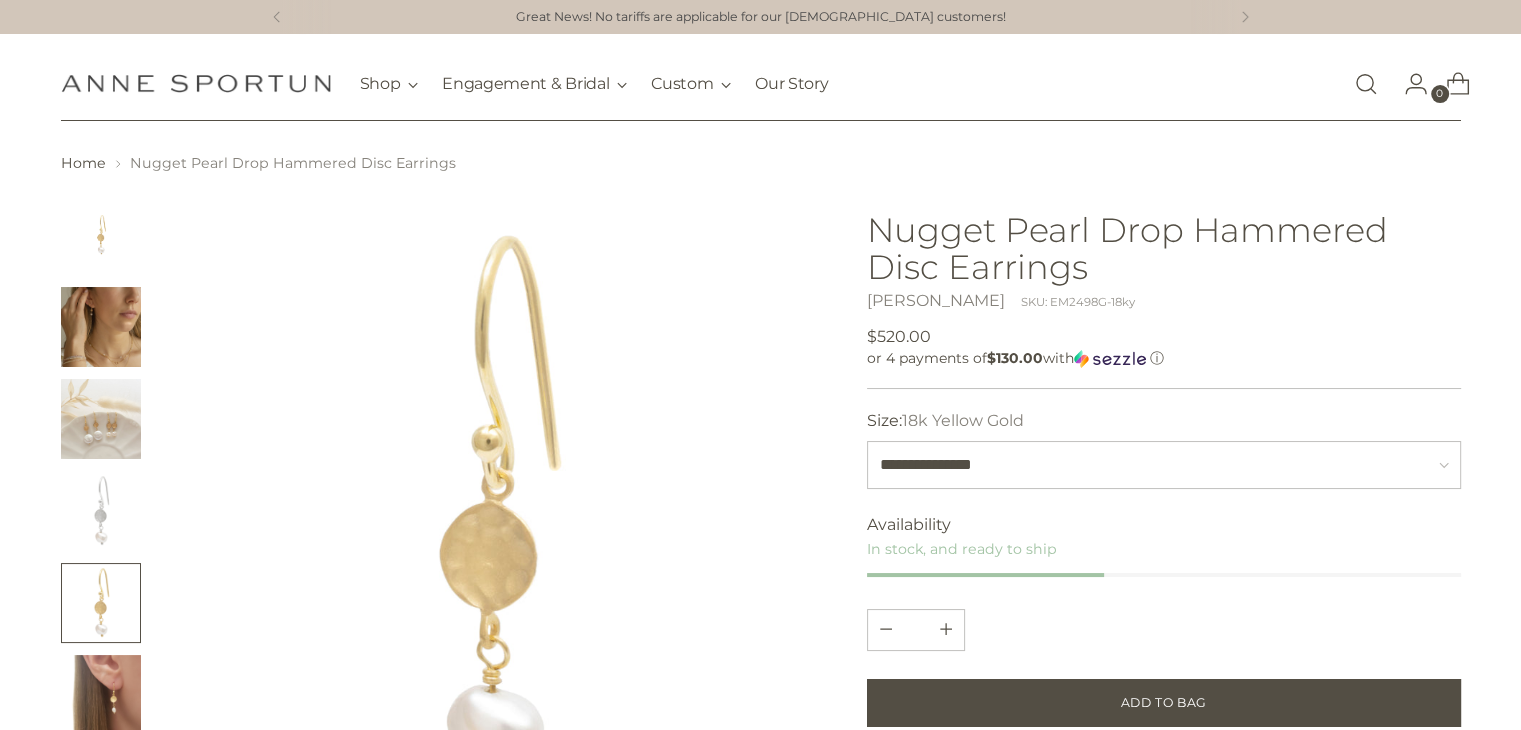 click at bounding box center (101, 419) 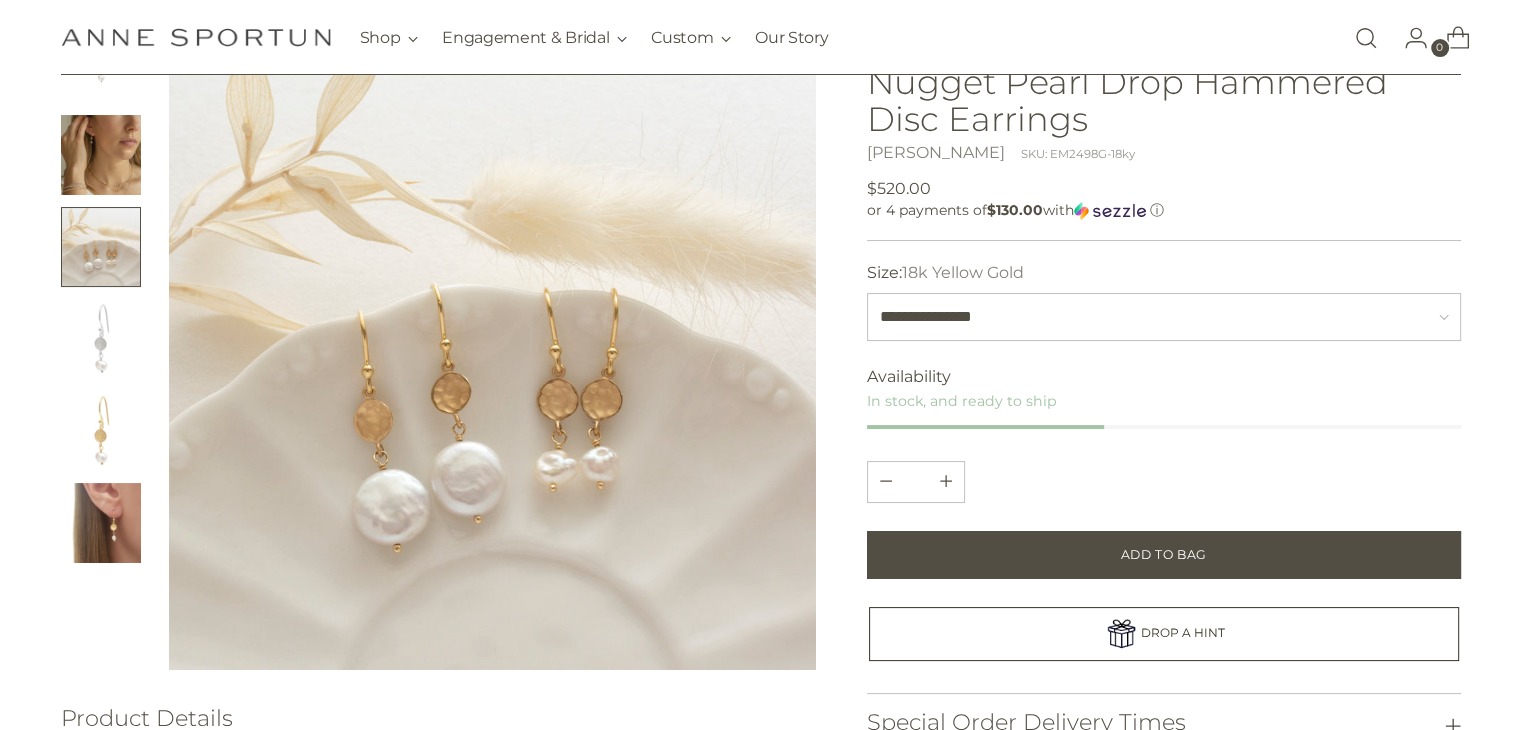 scroll, scrollTop: 300, scrollLeft: 0, axis: vertical 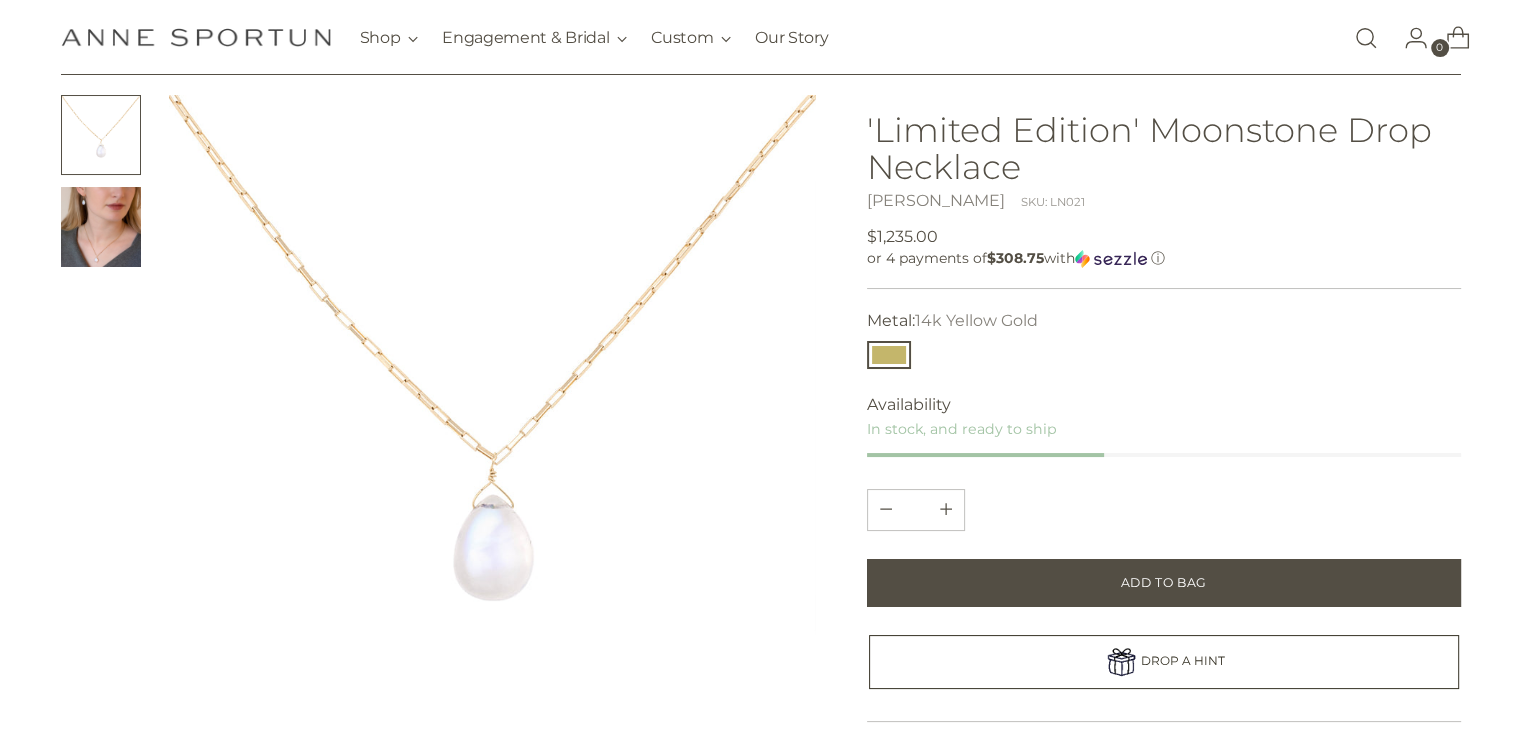 click at bounding box center (101, 227) 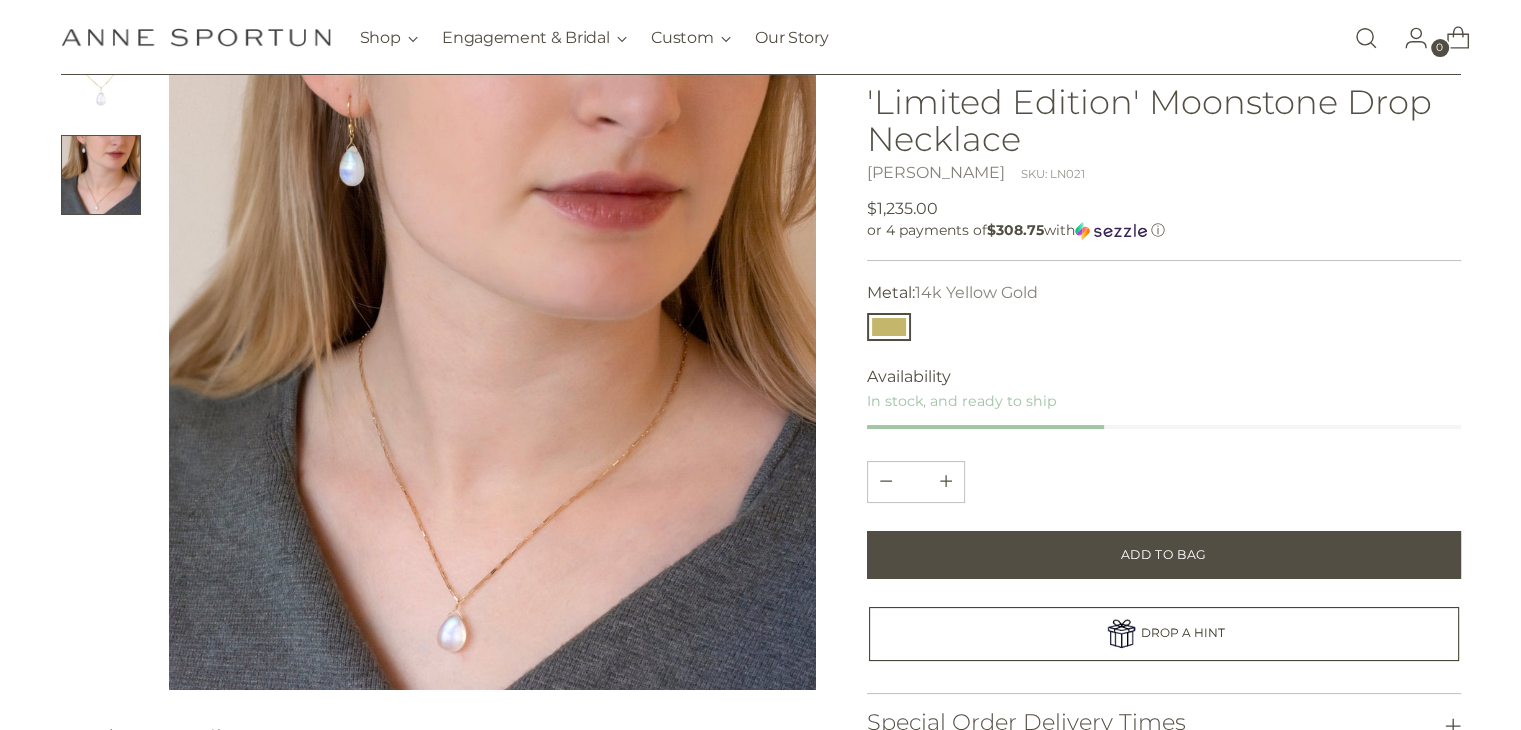 scroll, scrollTop: 100, scrollLeft: 0, axis: vertical 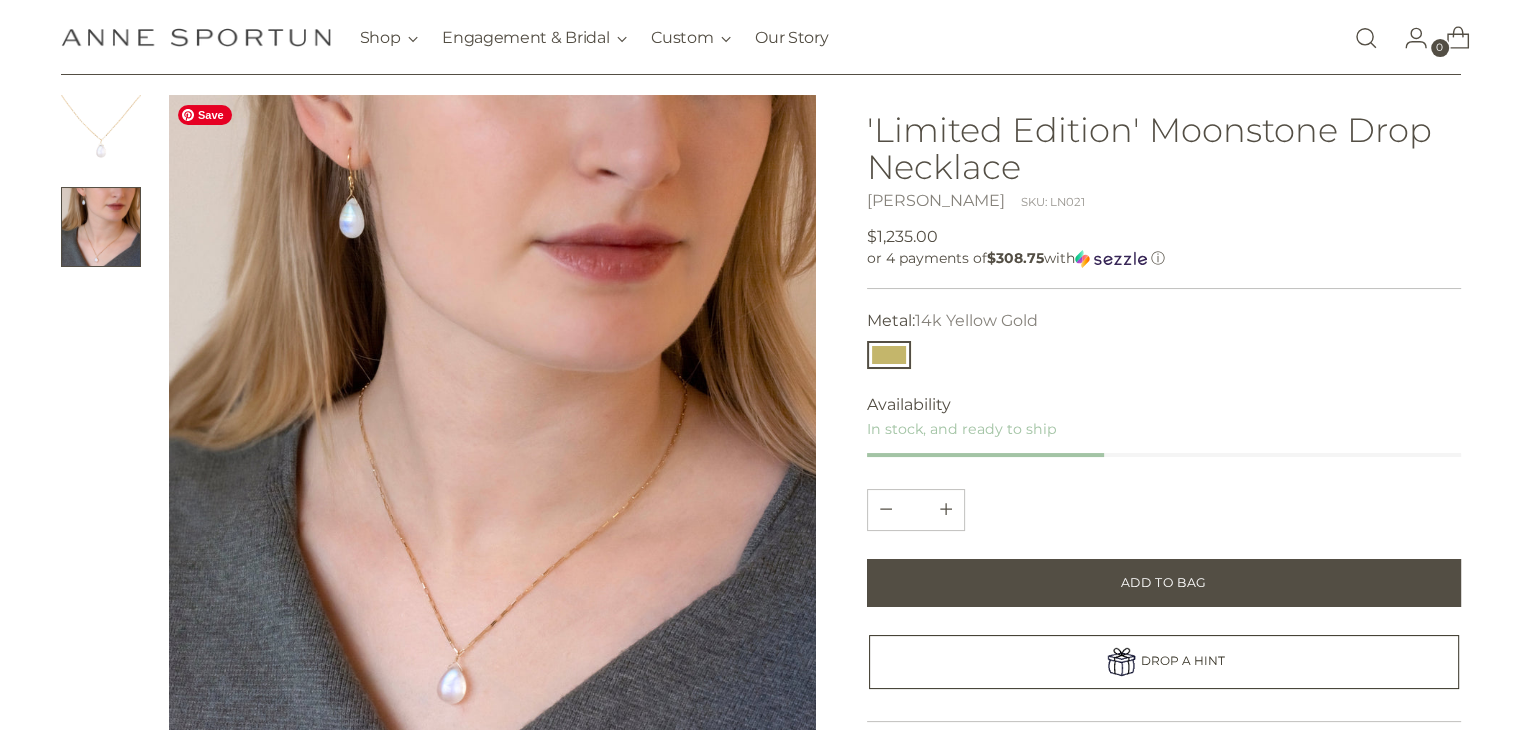 click at bounding box center [493, 419] 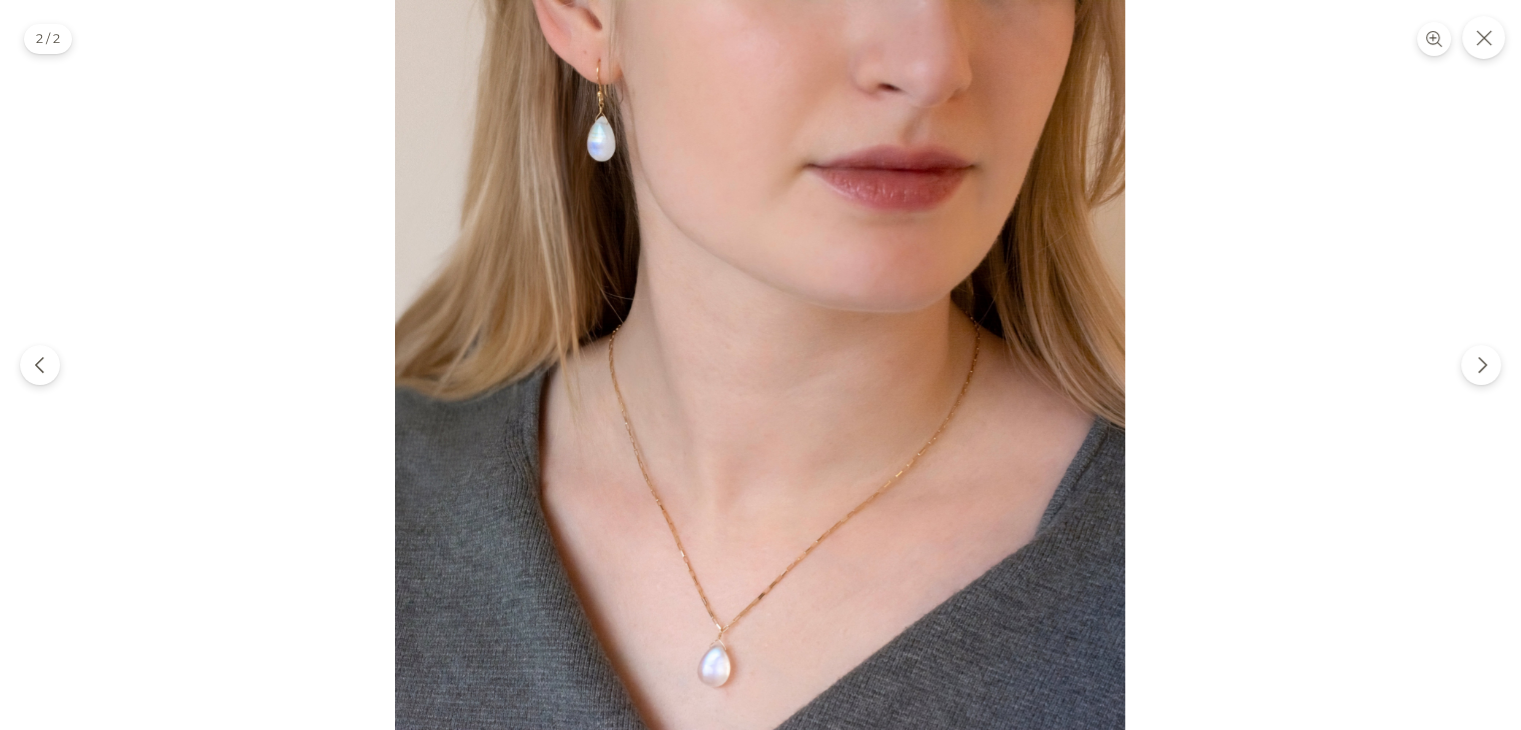 click at bounding box center [760, 365] 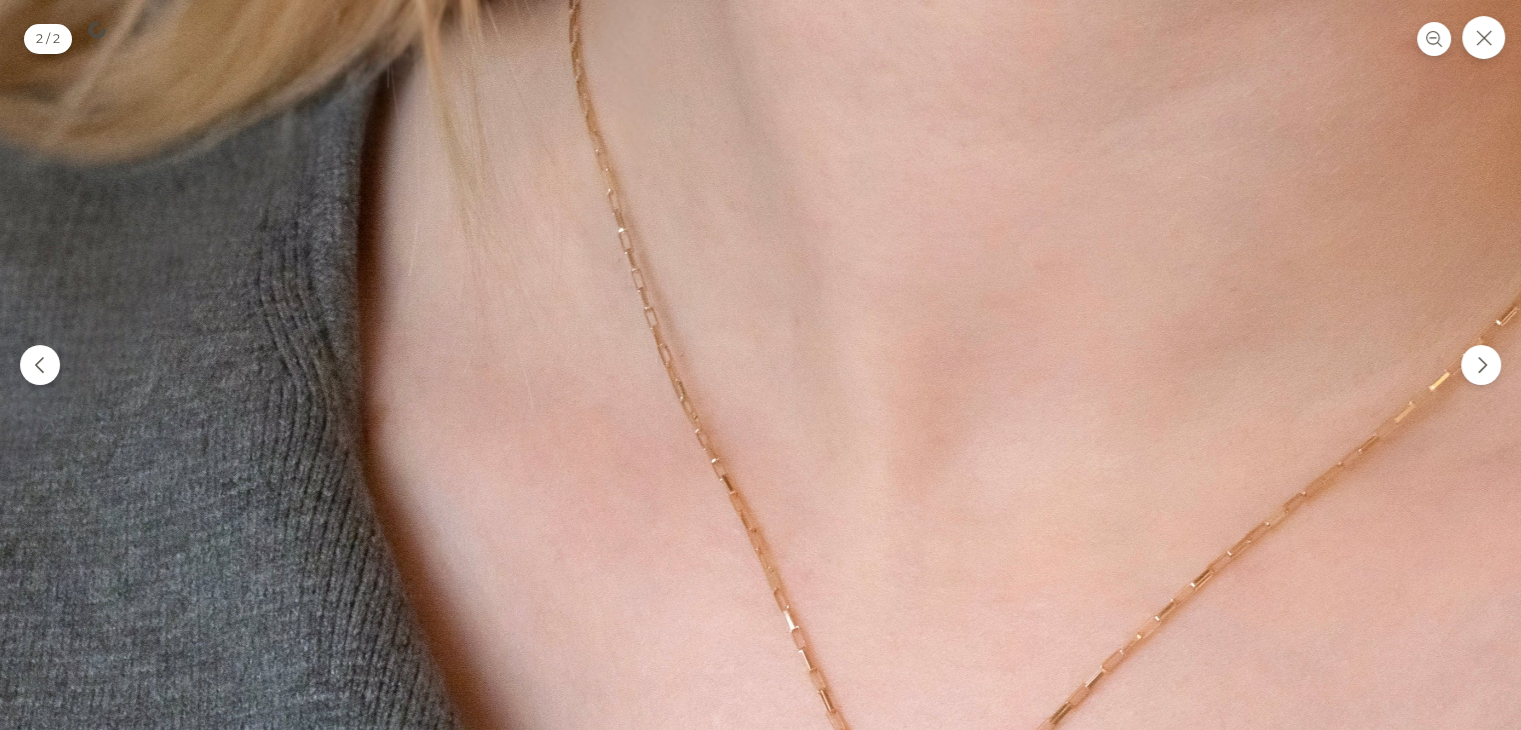 click at bounding box center (1022, 55) 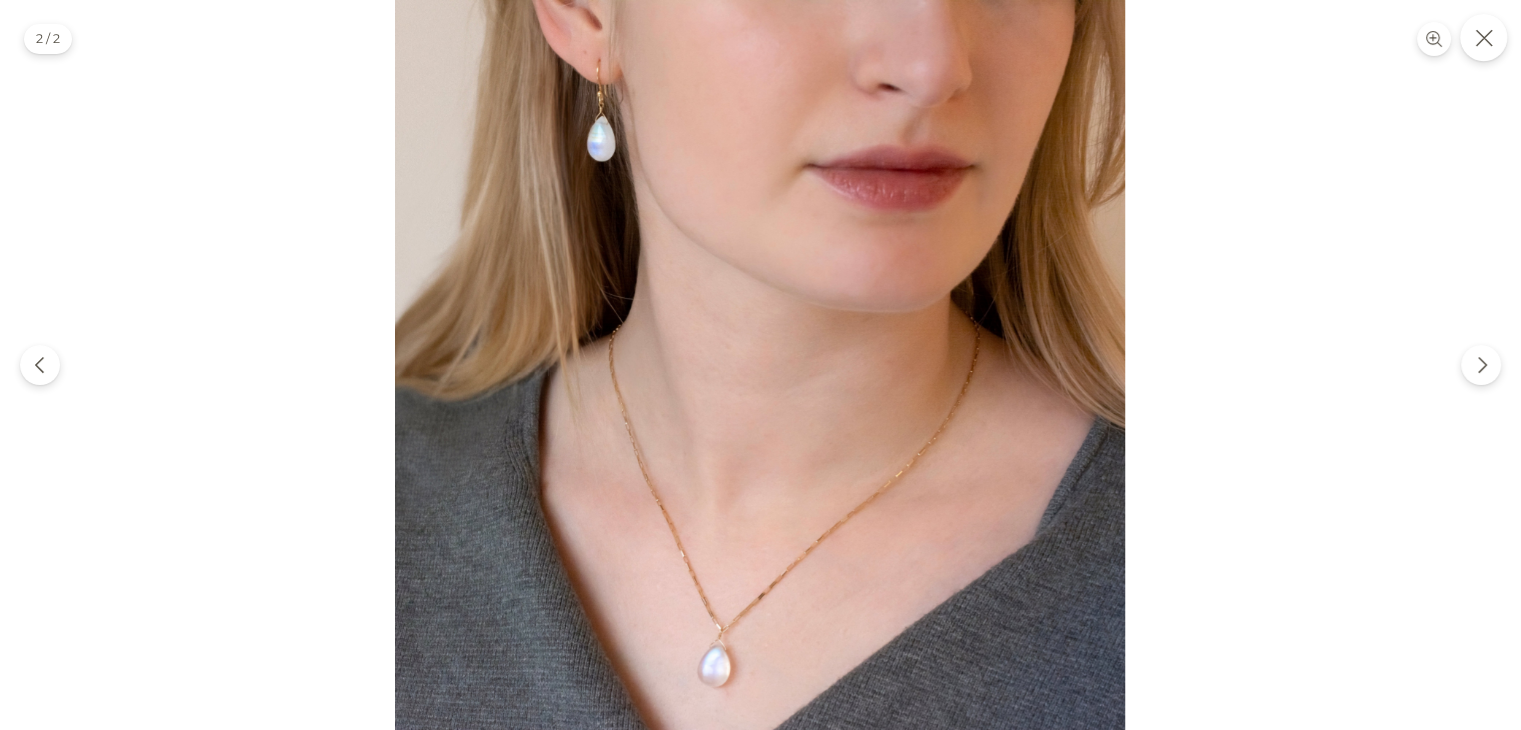 click 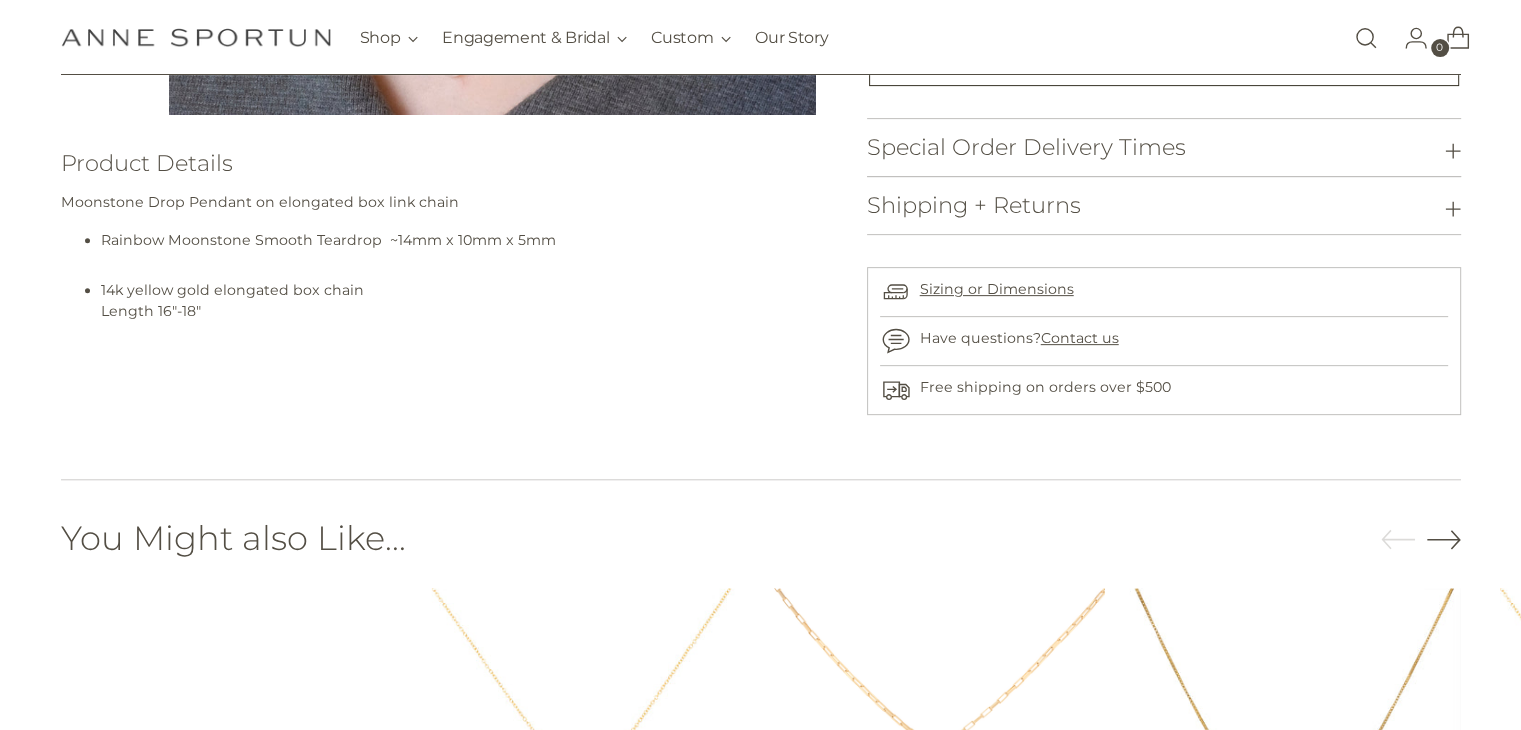 scroll, scrollTop: 1000, scrollLeft: 0, axis: vertical 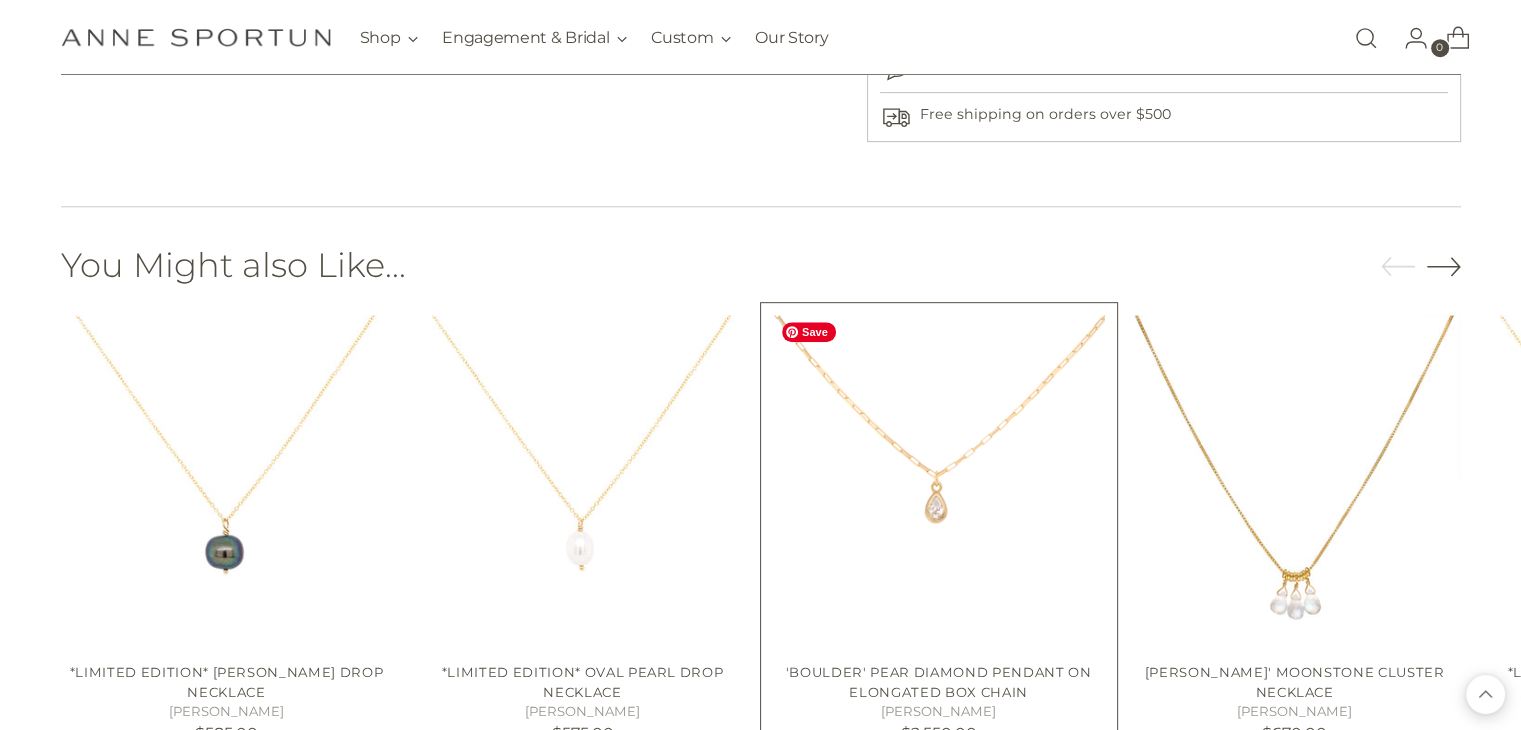click at bounding box center (939, 481) 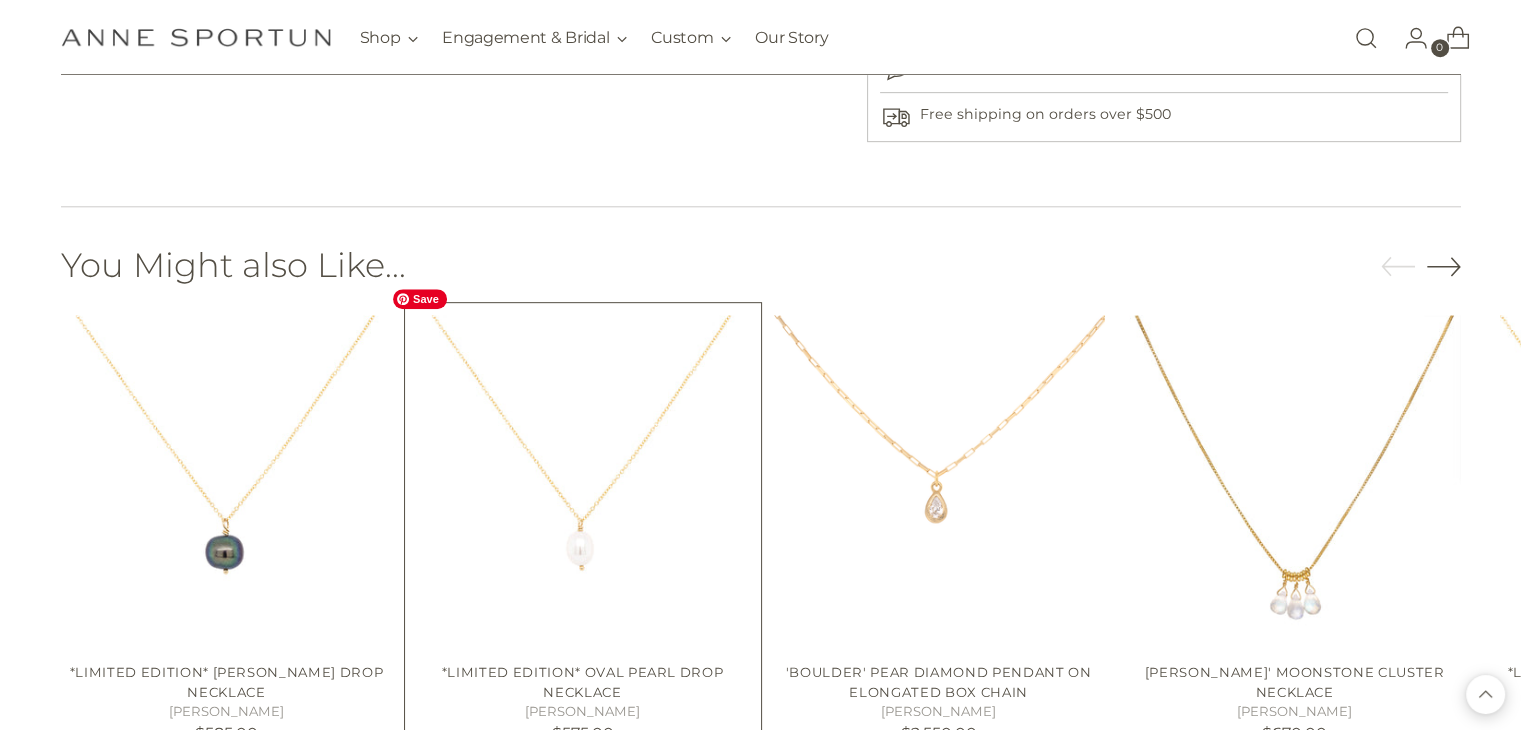 scroll, scrollTop: 1300, scrollLeft: 0, axis: vertical 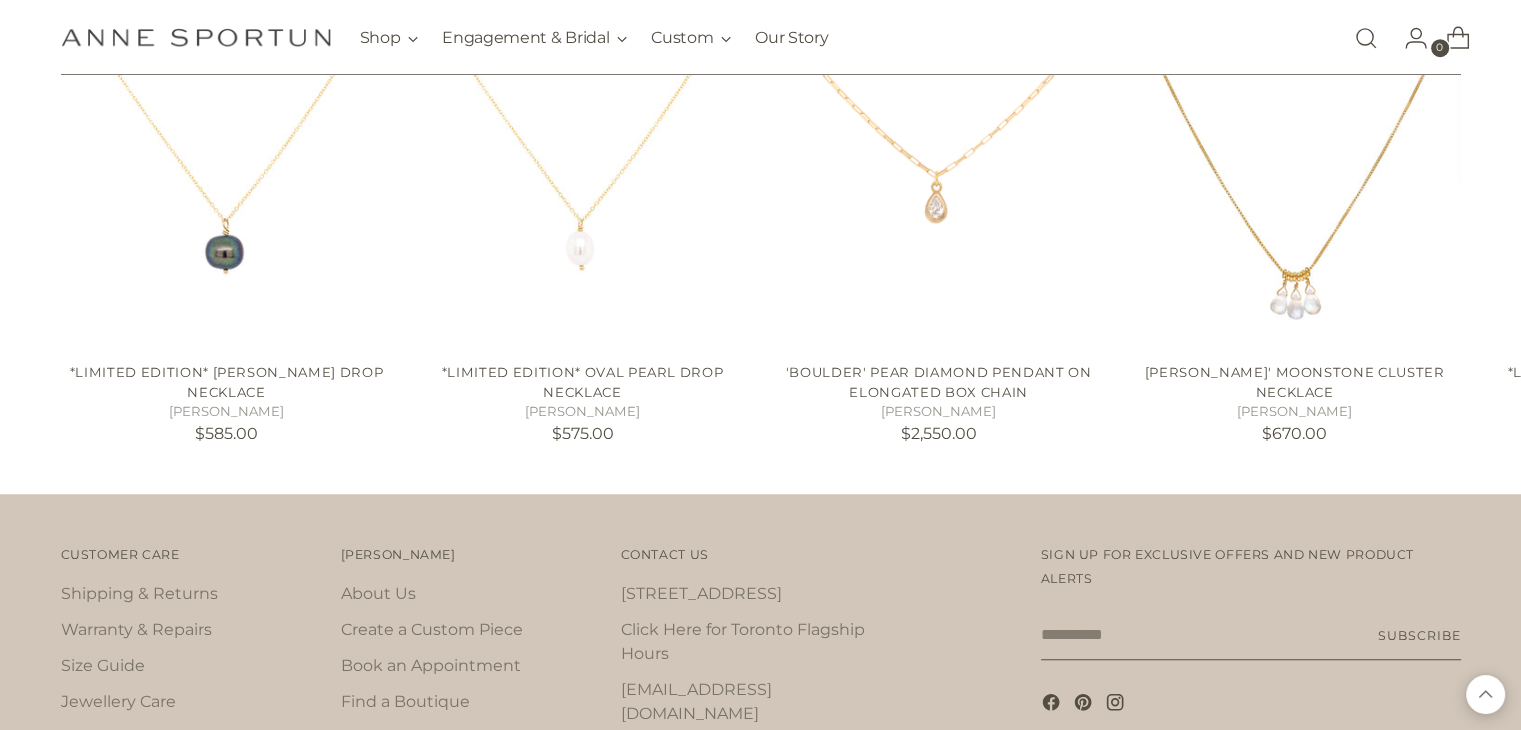 click on "Customer Care
Customer Care
Shipping & Returns
Warranty & Repairs
Size Guide
Jewellery Care
Diamonds: The 4 C's
Anne Sportun
Anne Sportun
About Us" at bounding box center (760, 694) 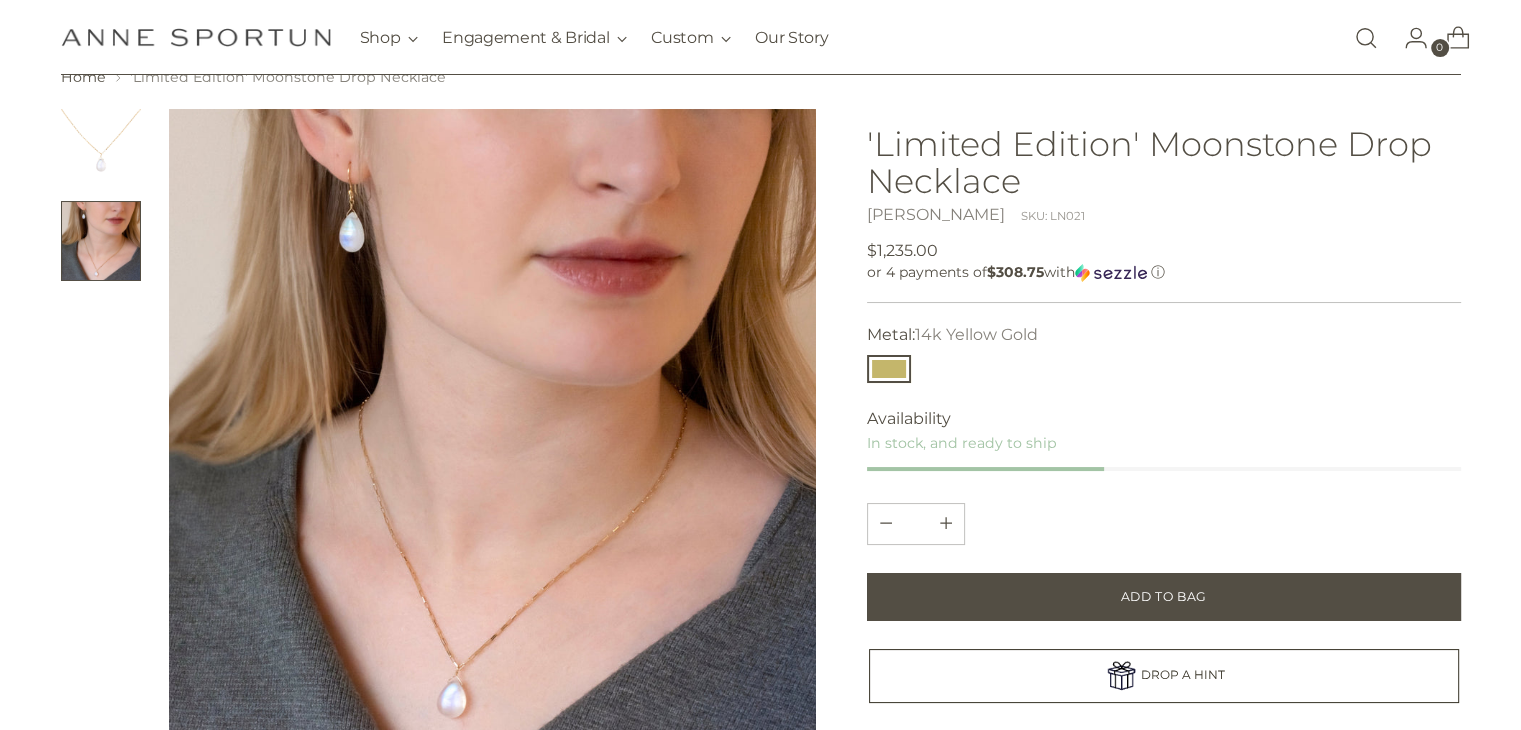 scroll, scrollTop: 200, scrollLeft: 0, axis: vertical 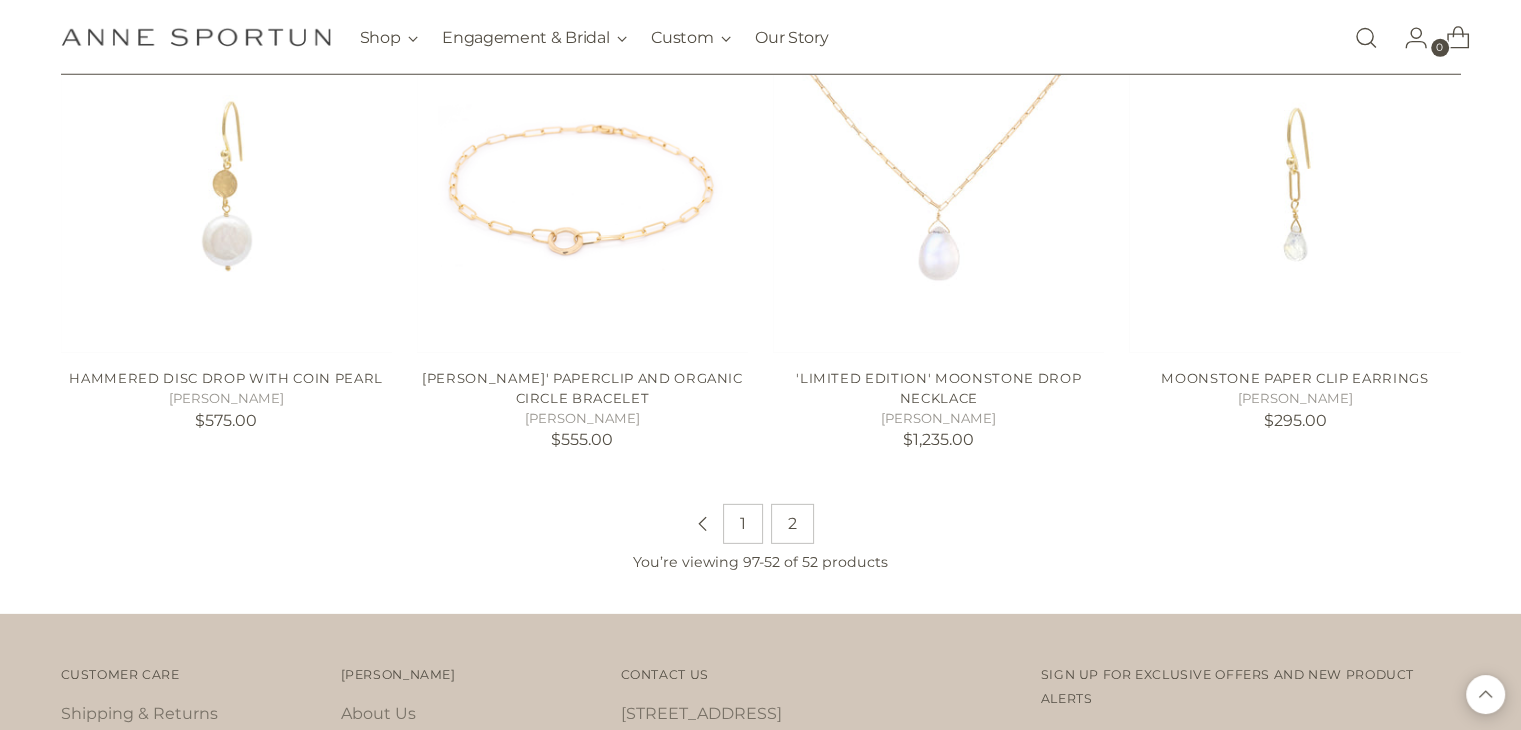 click on "2" at bounding box center [792, 524] 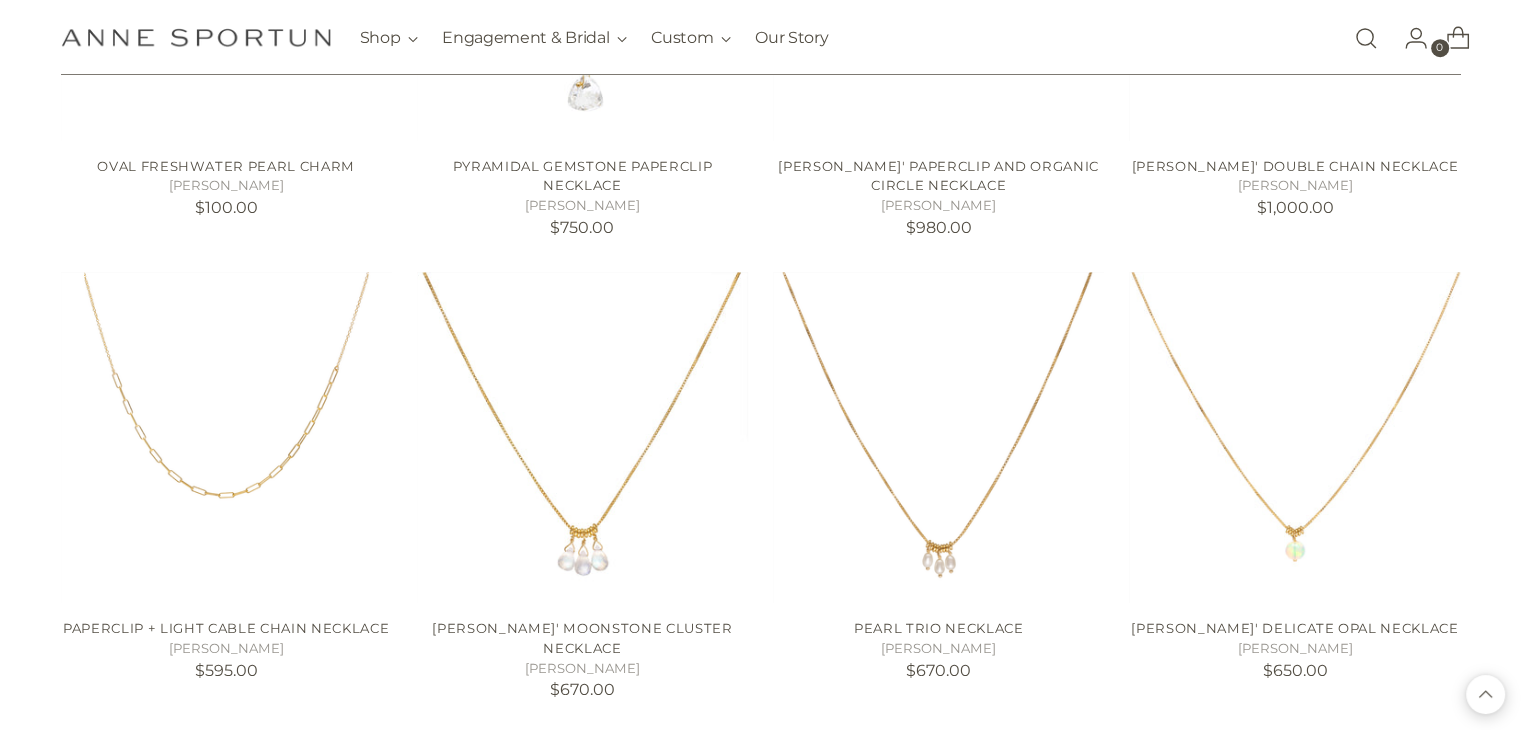 scroll, scrollTop: 1700, scrollLeft: 0, axis: vertical 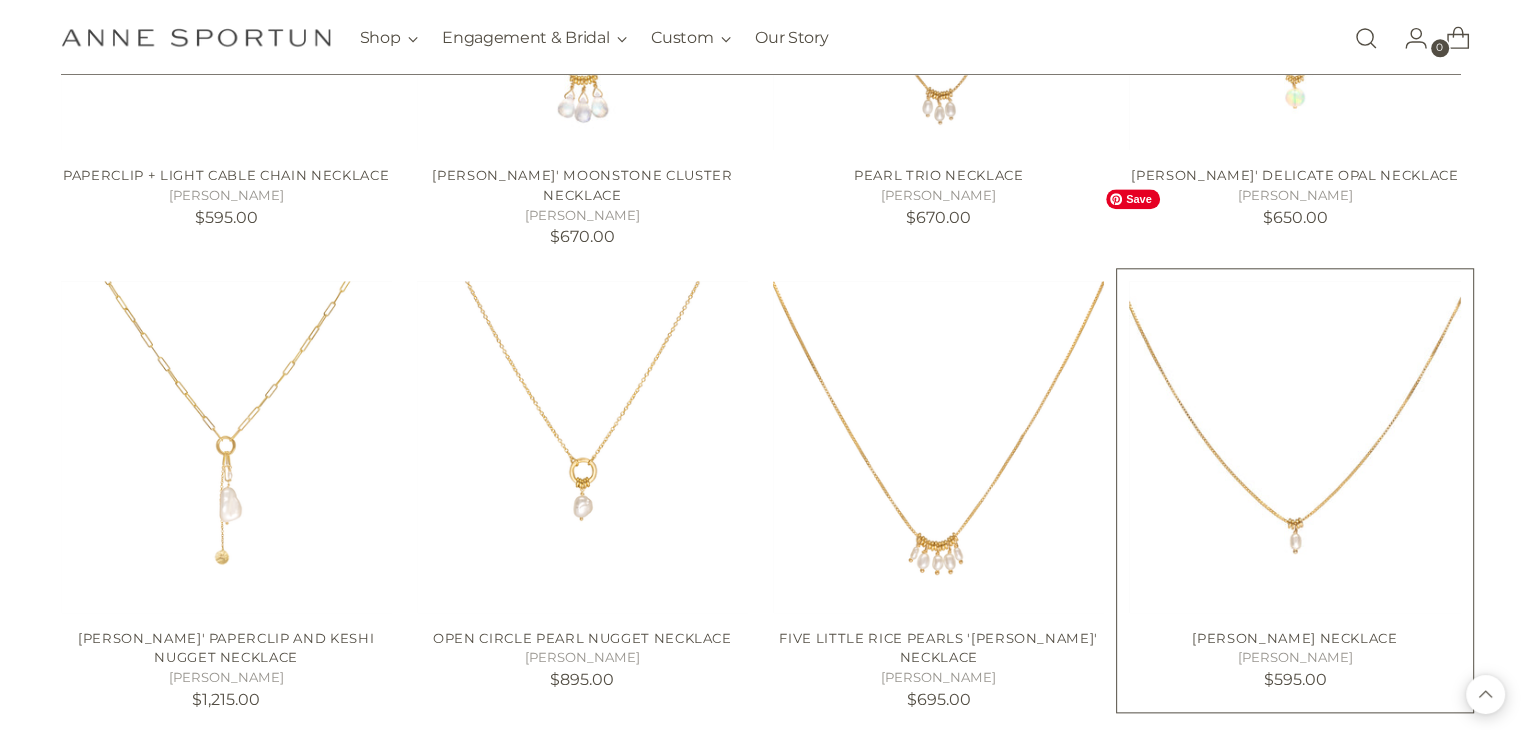 click at bounding box center [0, 0] 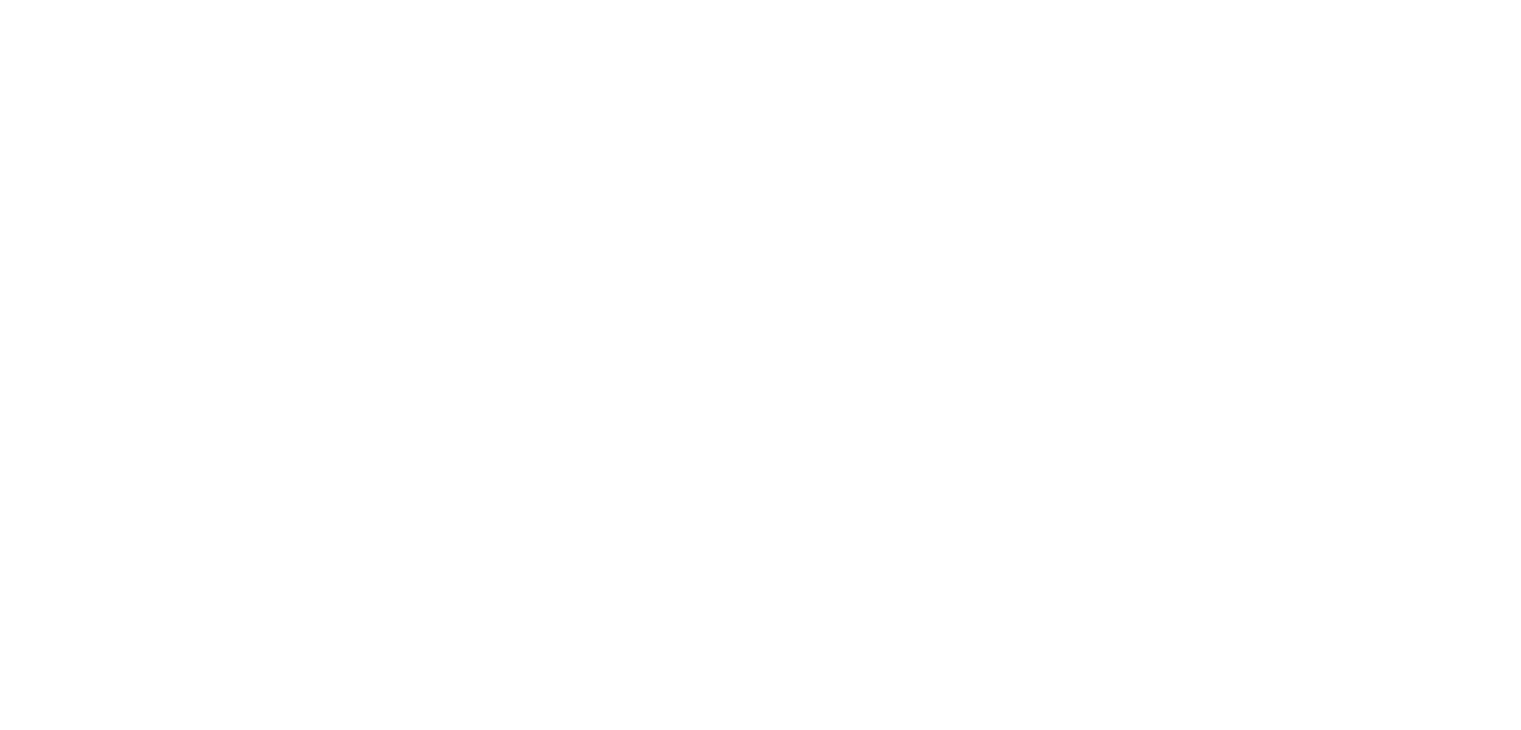scroll, scrollTop: 0, scrollLeft: 0, axis: both 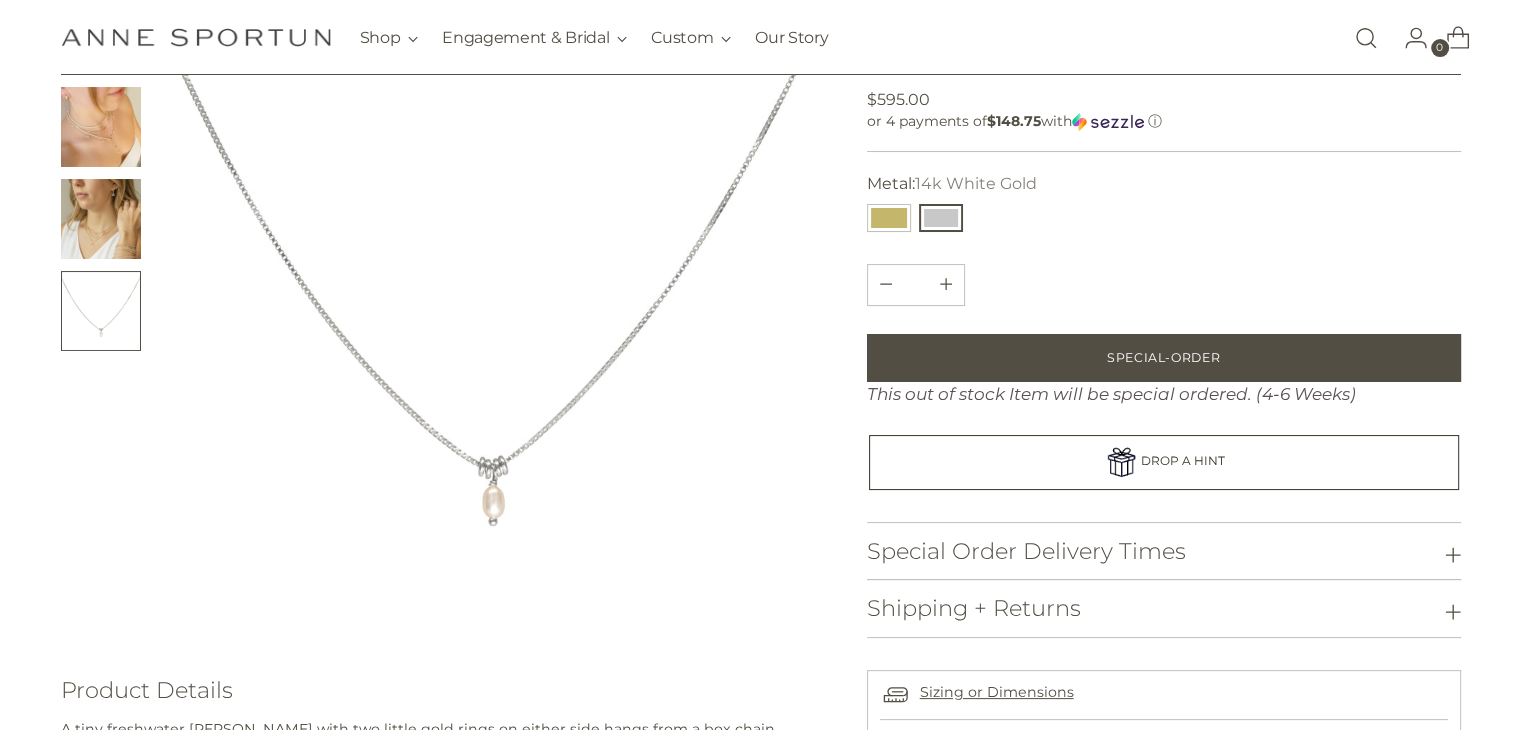 click at bounding box center [101, 219] 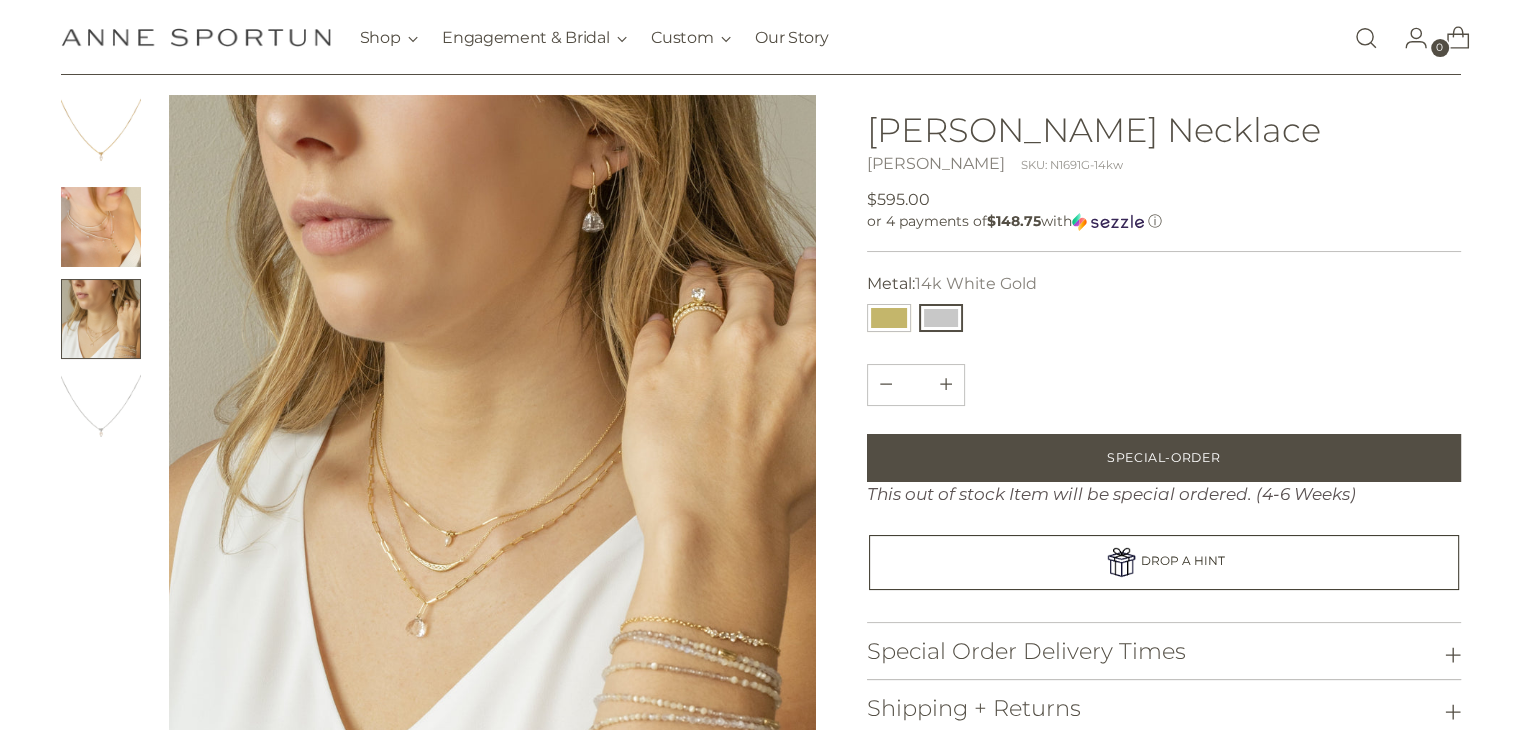 scroll, scrollTop: 0, scrollLeft: 0, axis: both 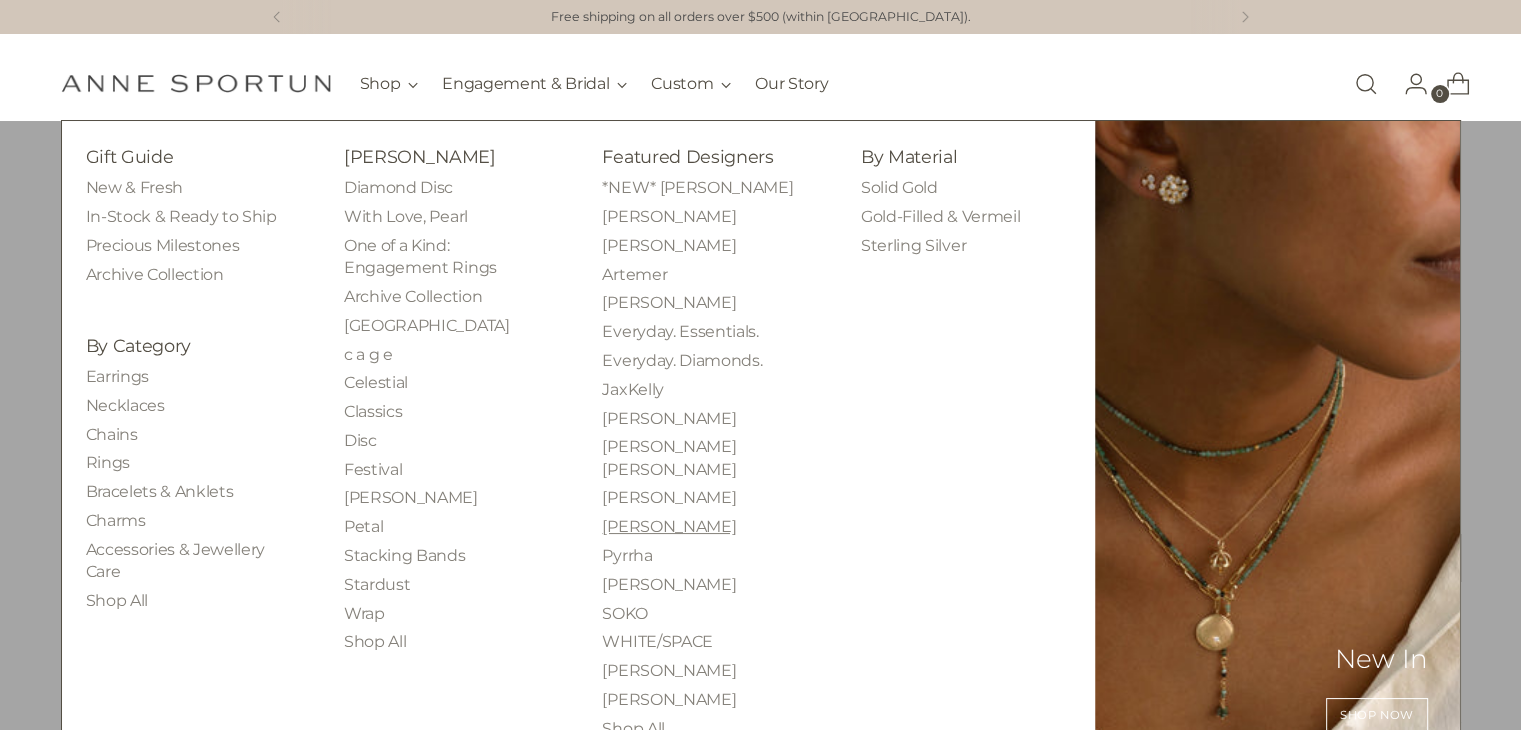 click on "[PERSON_NAME]" at bounding box center [669, 526] 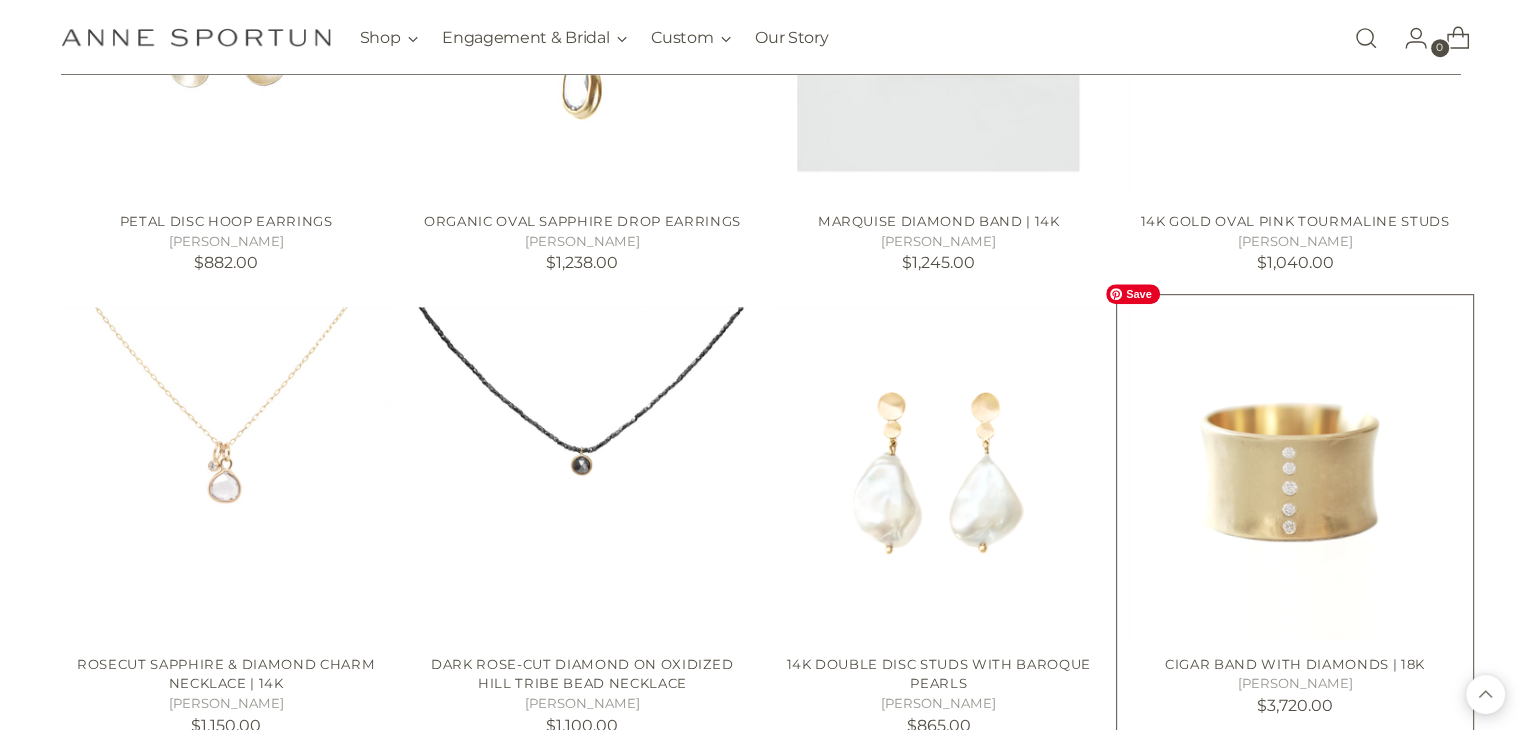 scroll, scrollTop: 1200, scrollLeft: 0, axis: vertical 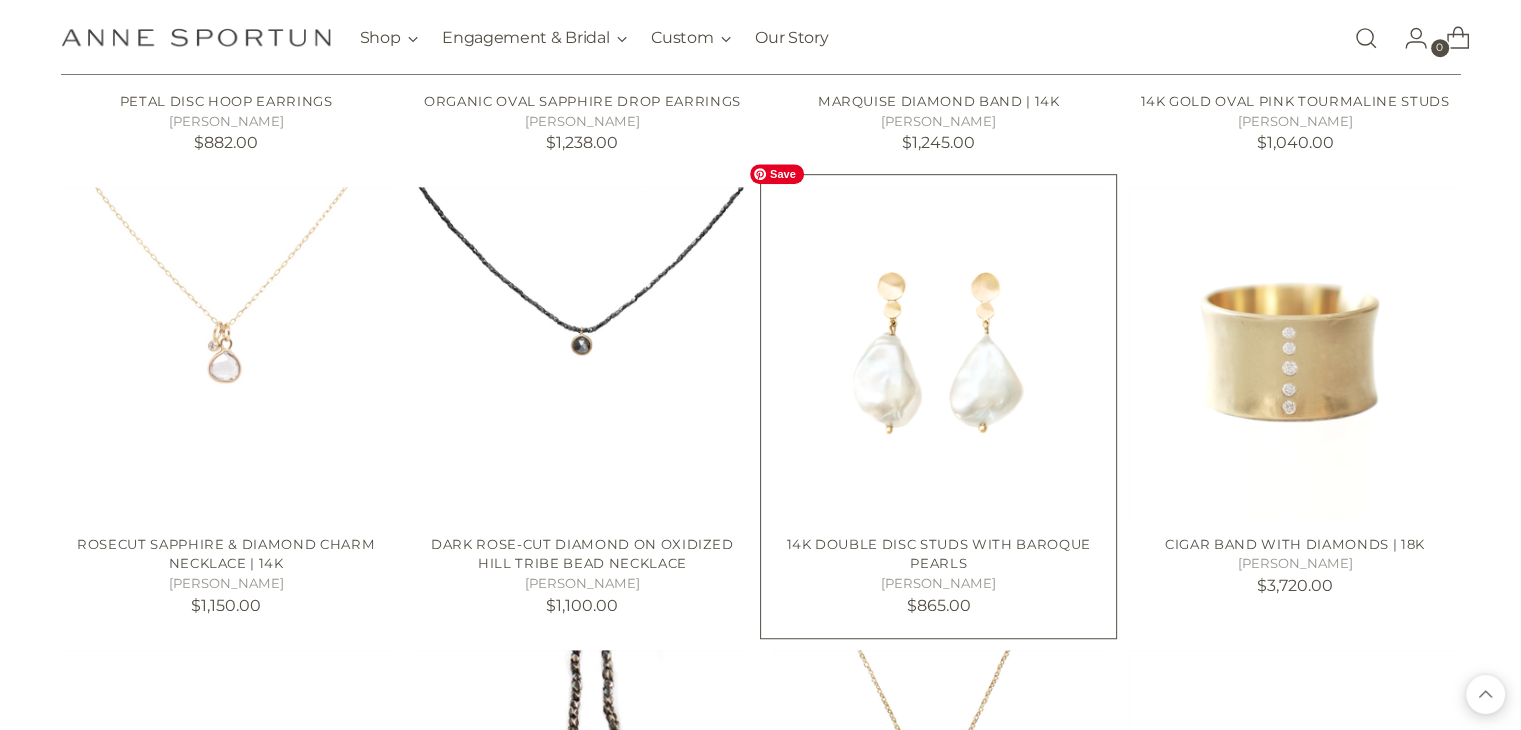 click at bounding box center (0, 0) 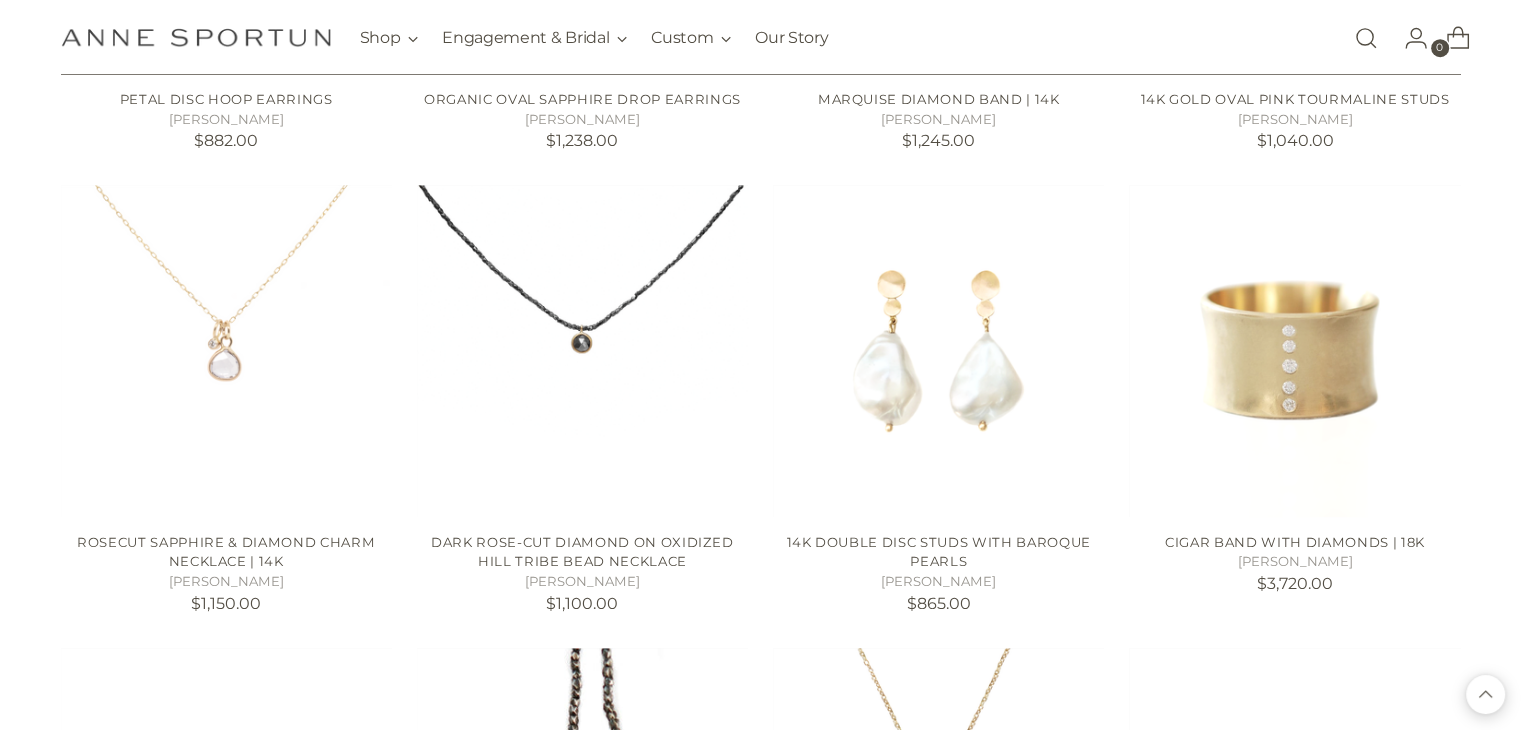 scroll, scrollTop: 1200, scrollLeft: 0, axis: vertical 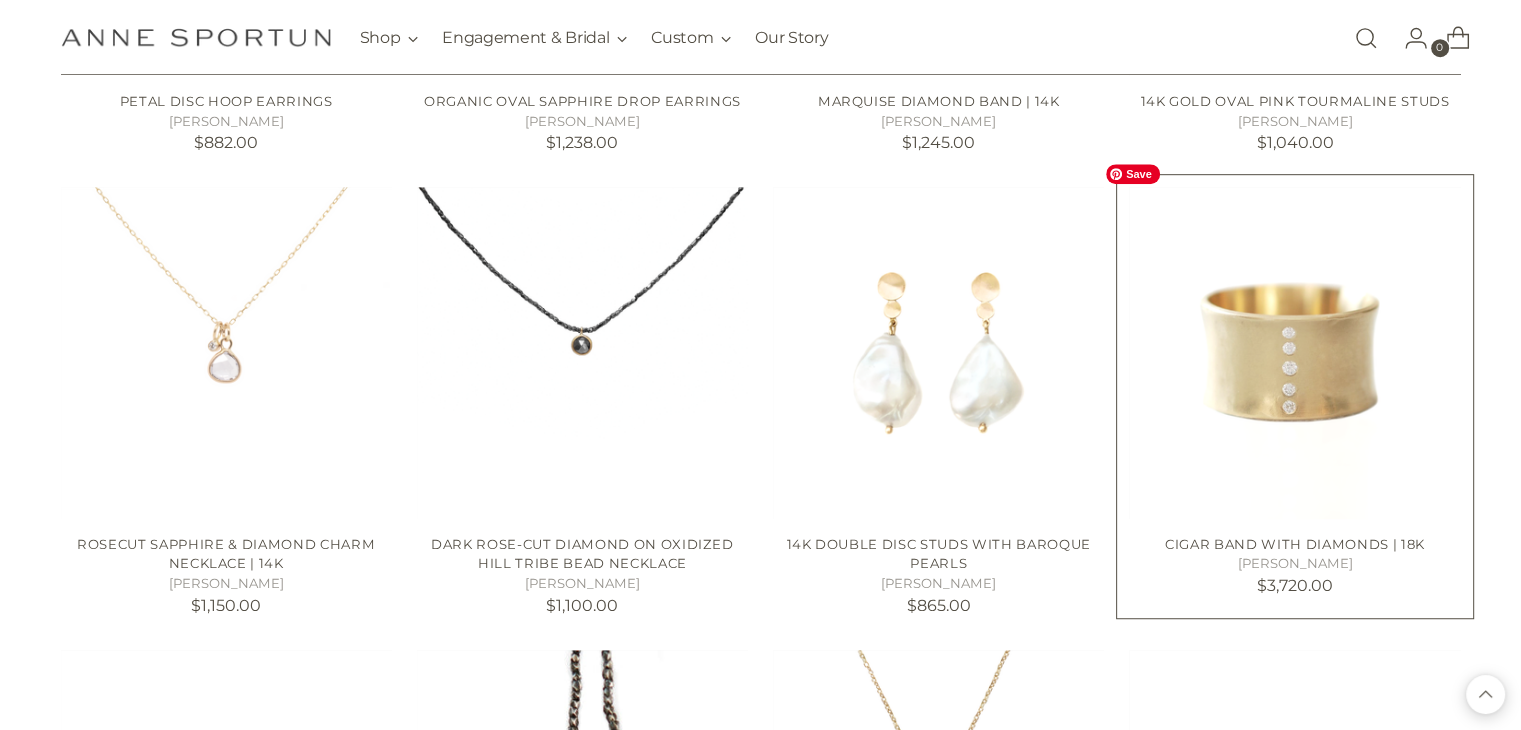 click at bounding box center [0, 0] 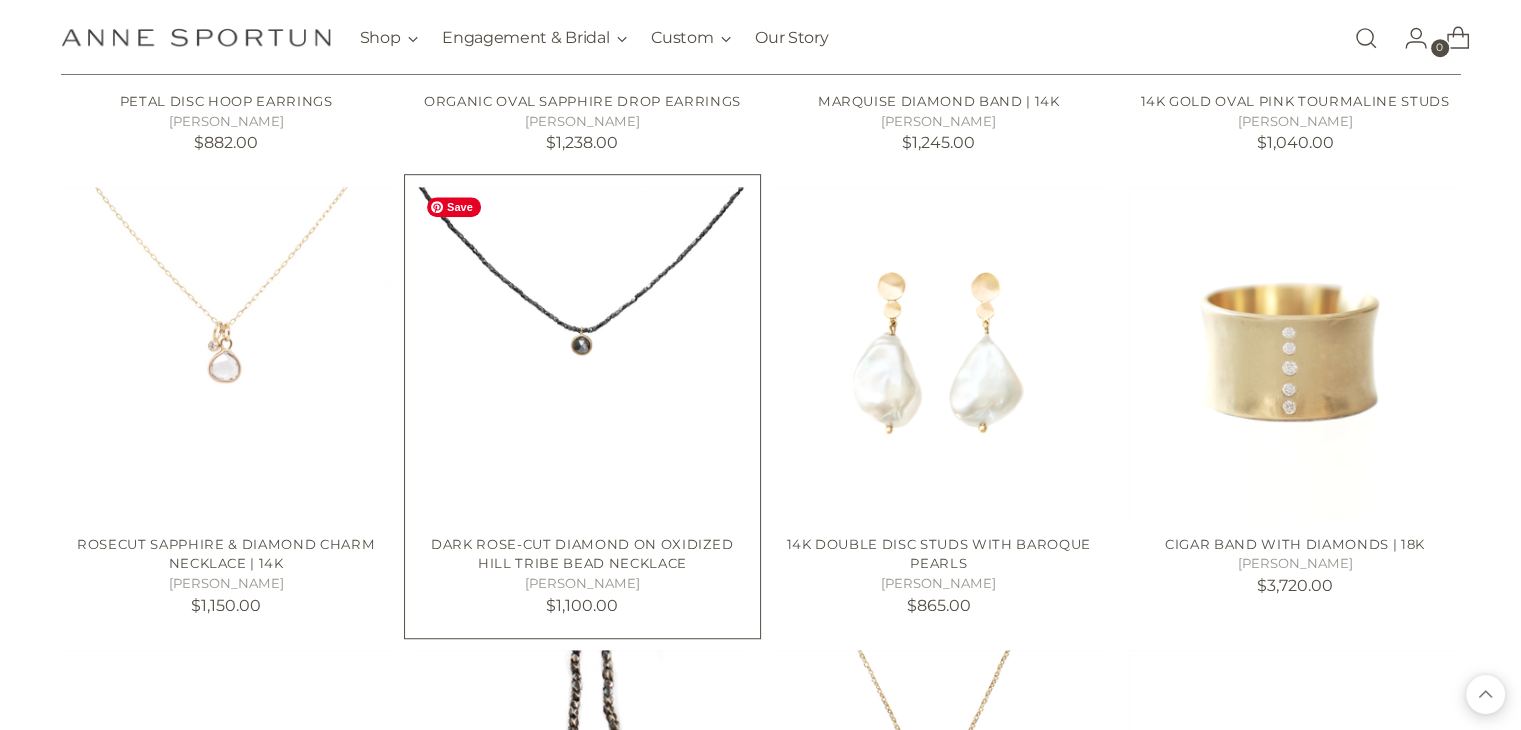 click at bounding box center (582, 352) 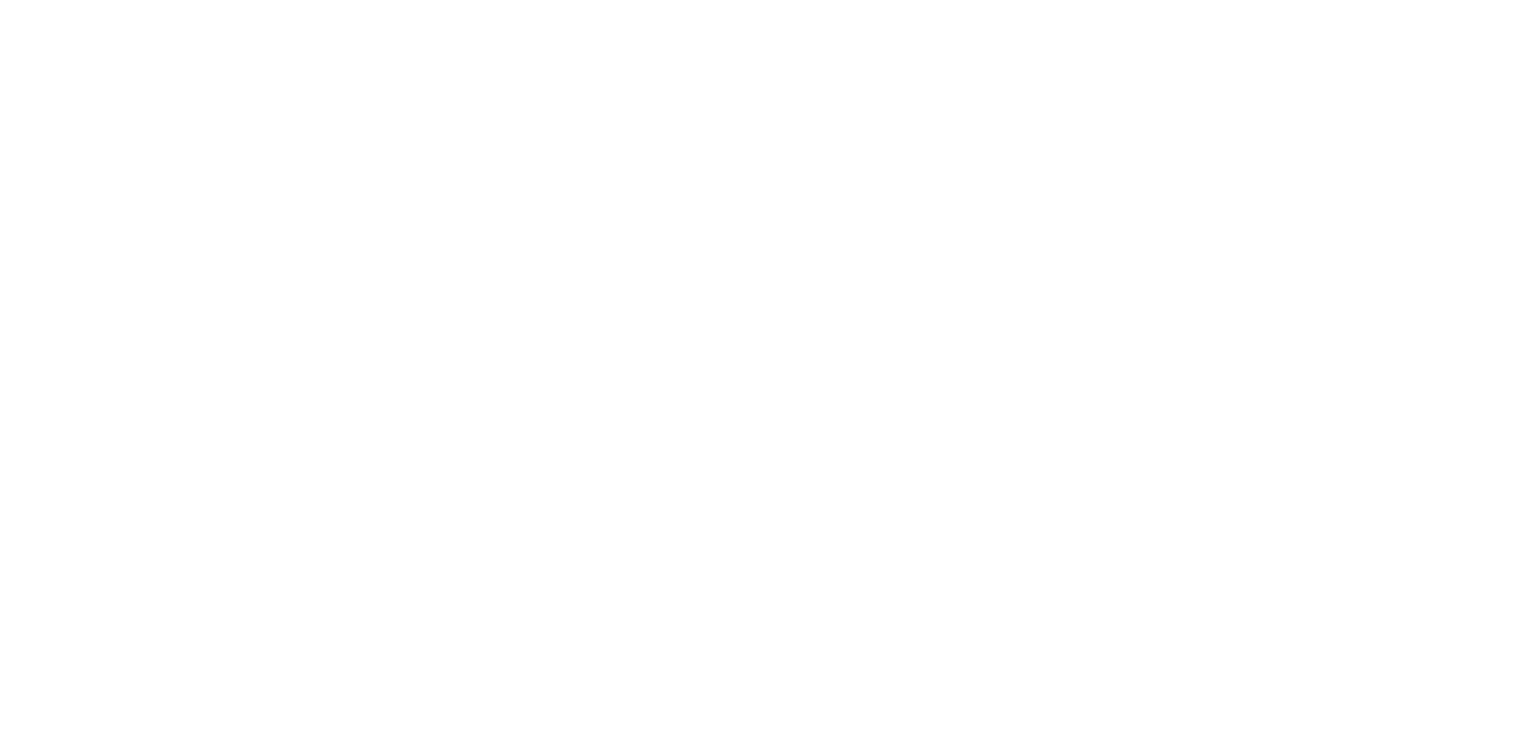 scroll, scrollTop: 0, scrollLeft: 0, axis: both 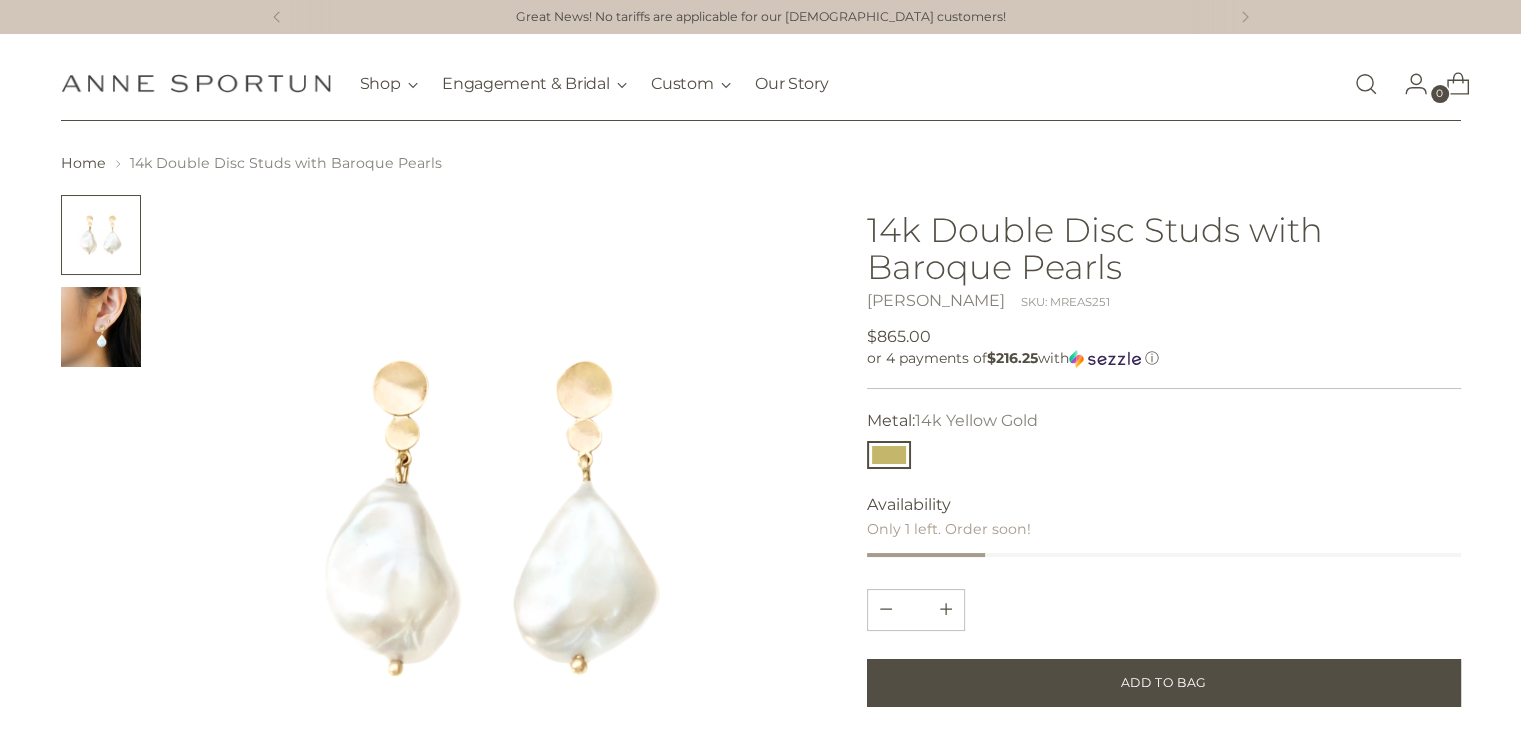 click at bounding box center (101, 327) 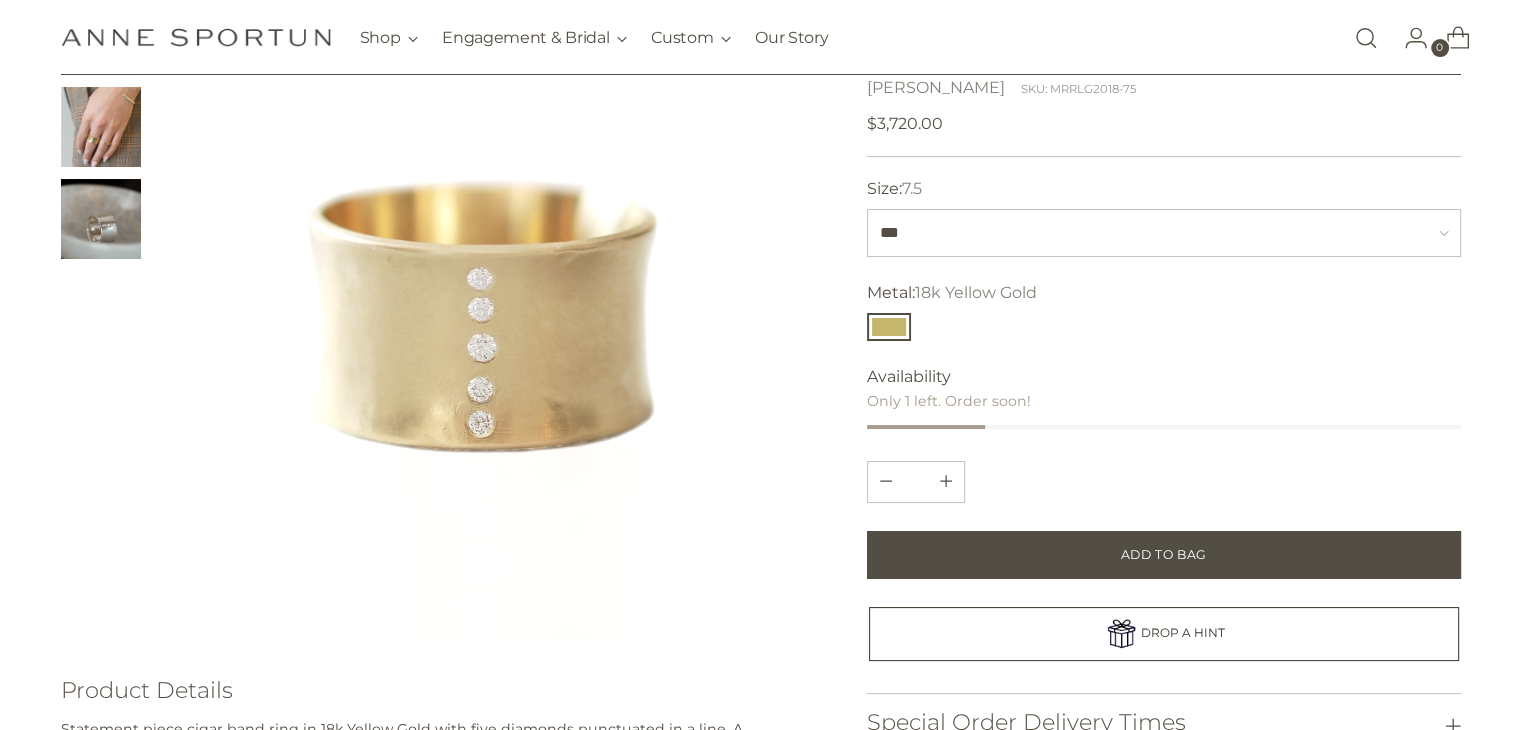 scroll, scrollTop: 100, scrollLeft: 0, axis: vertical 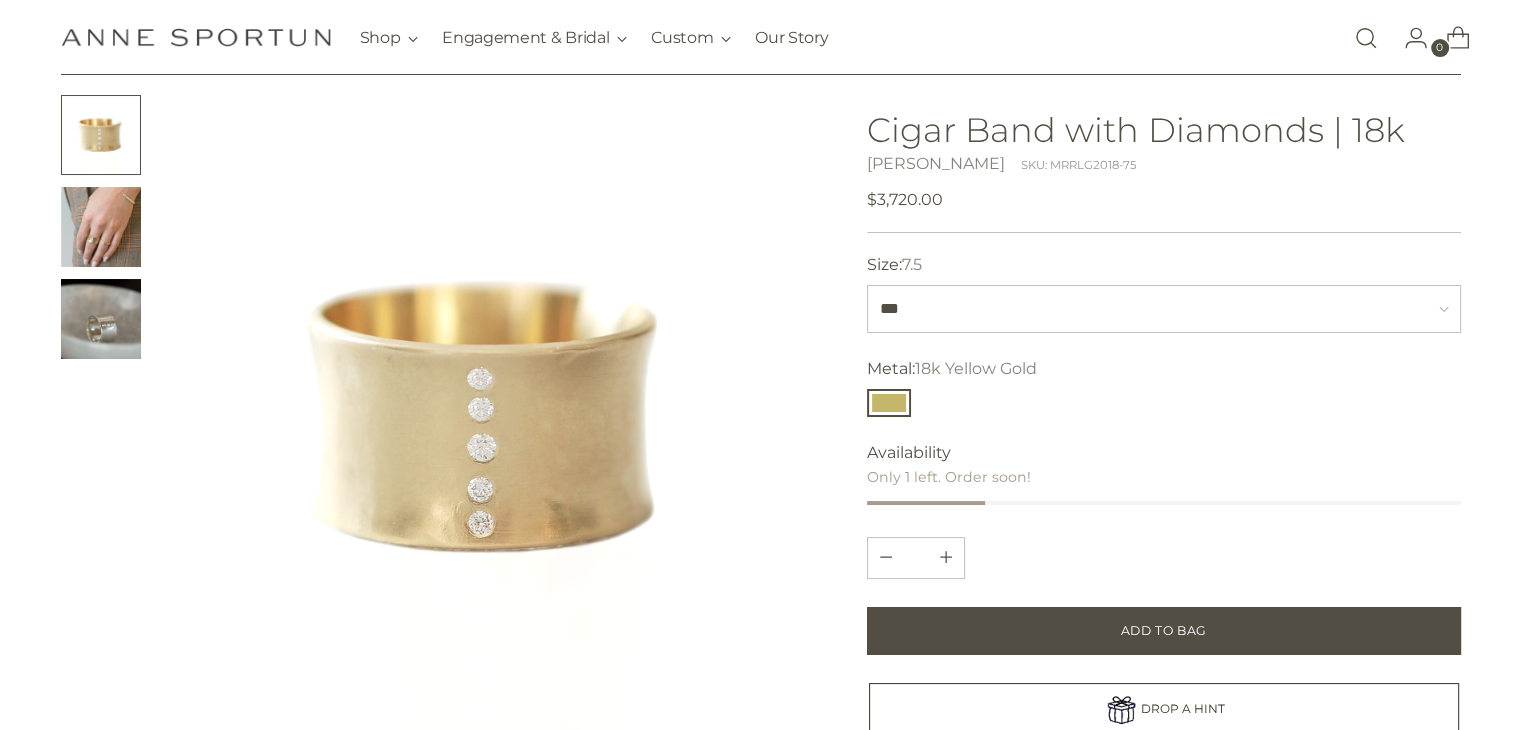 click at bounding box center [101, 227] 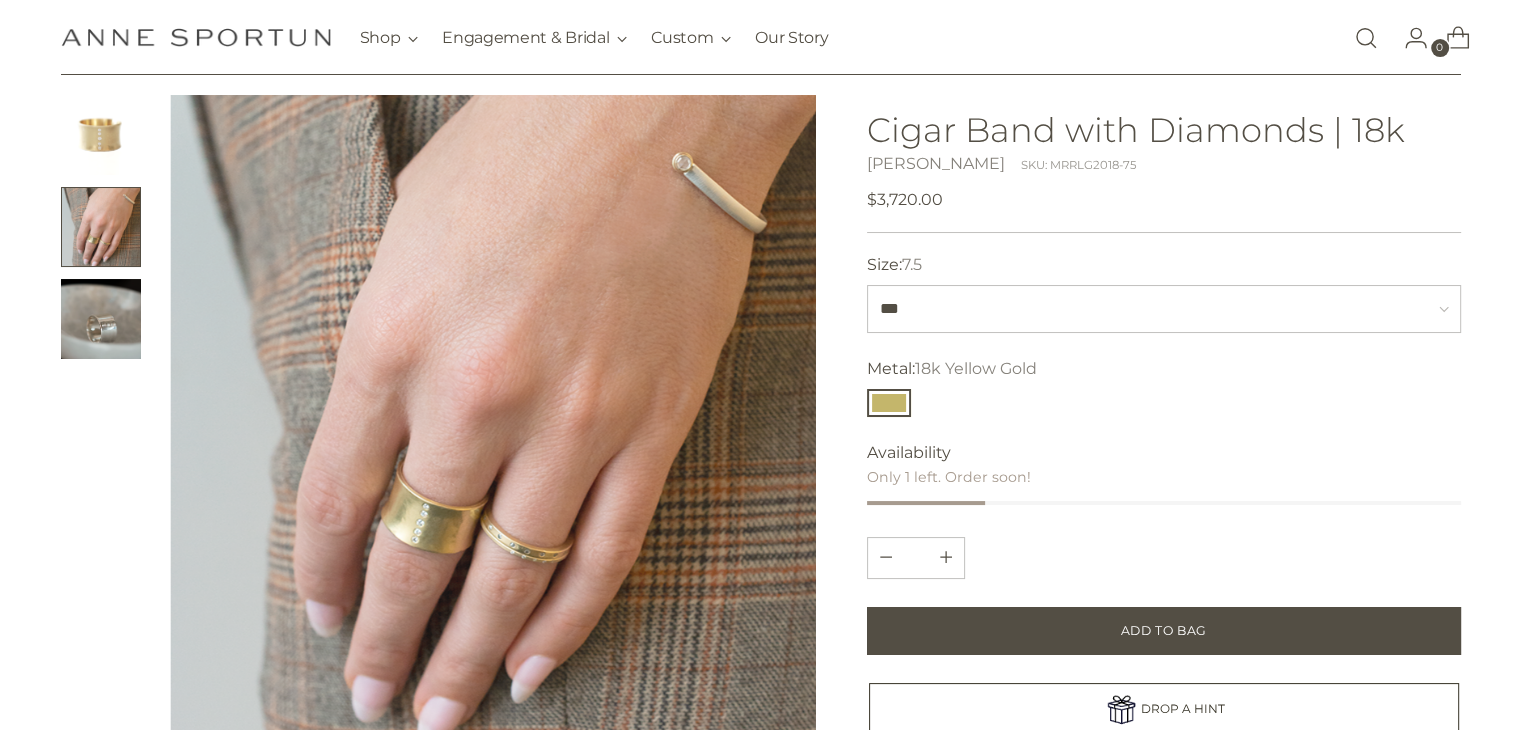 scroll, scrollTop: 0, scrollLeft: 0, axis: both 